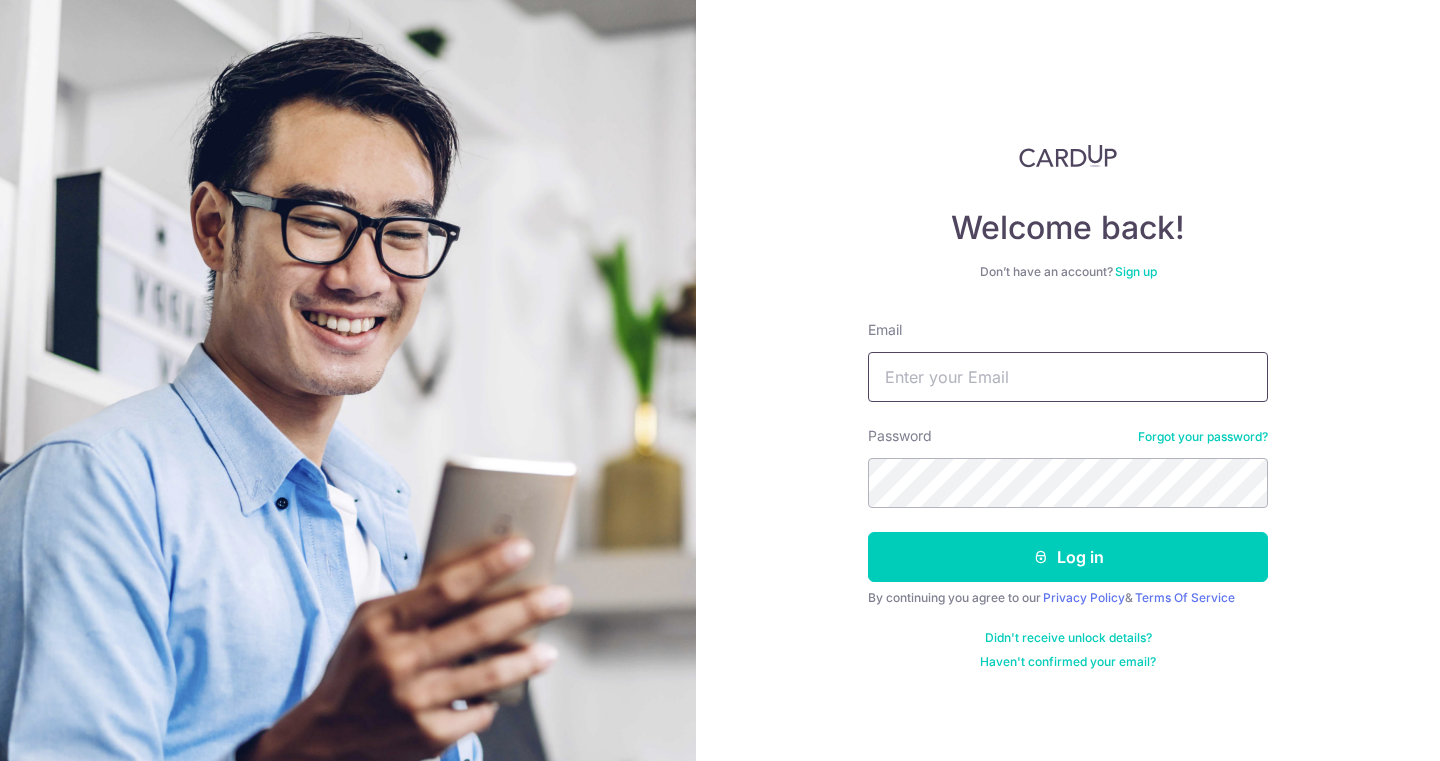 scroll, scrollTop: 0, scrollLeft: 0, axis: both 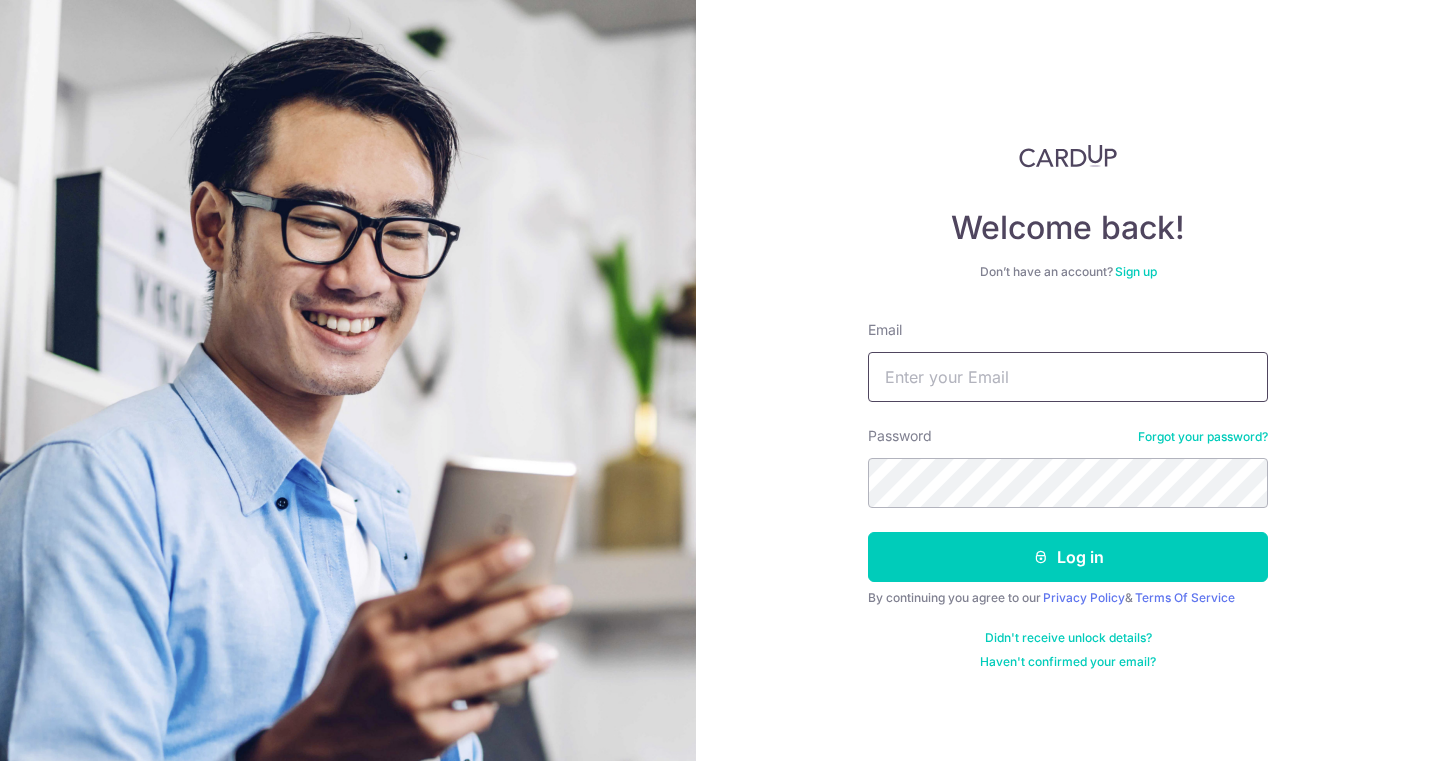 click on "Email" at bounding box center [1068, 377] 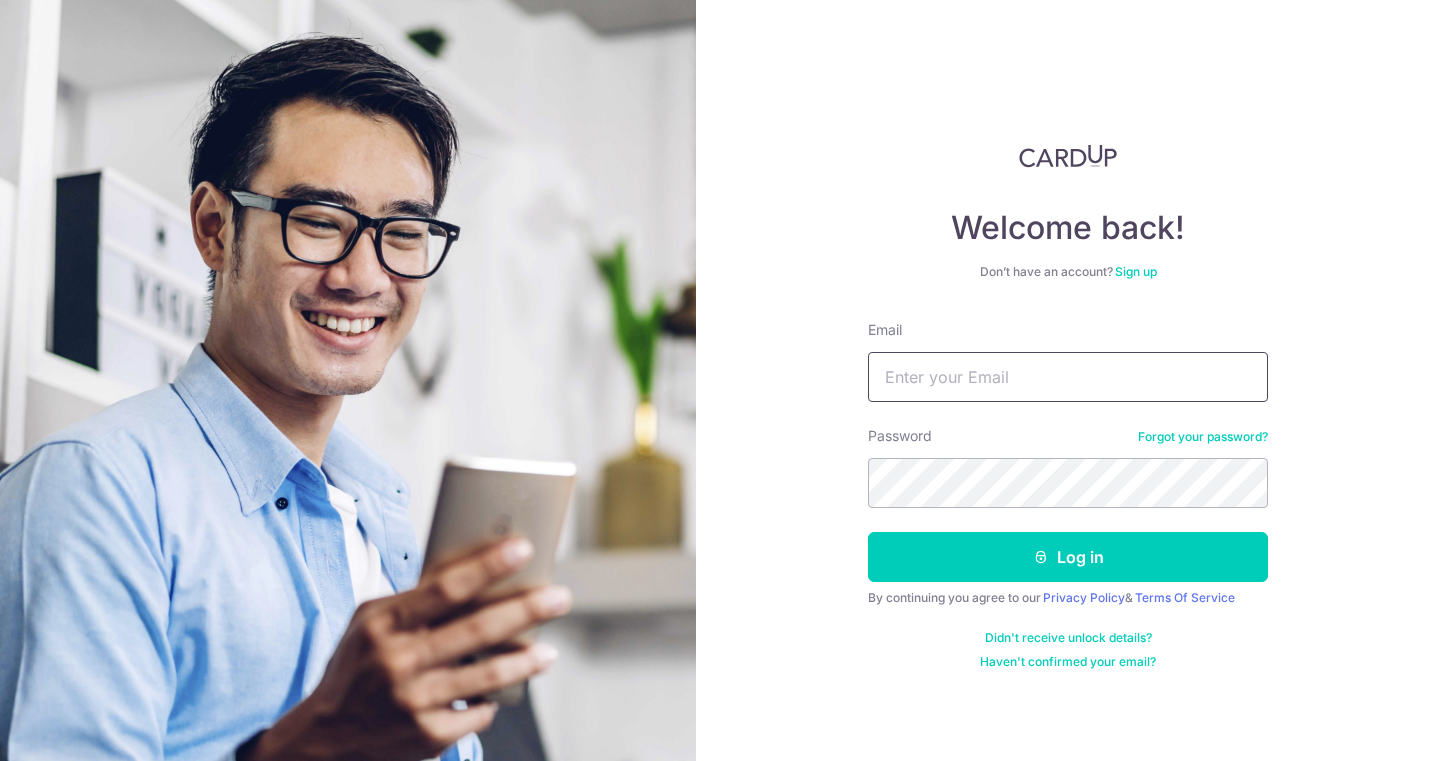 type on "nicsng@yahoo.com.sg" 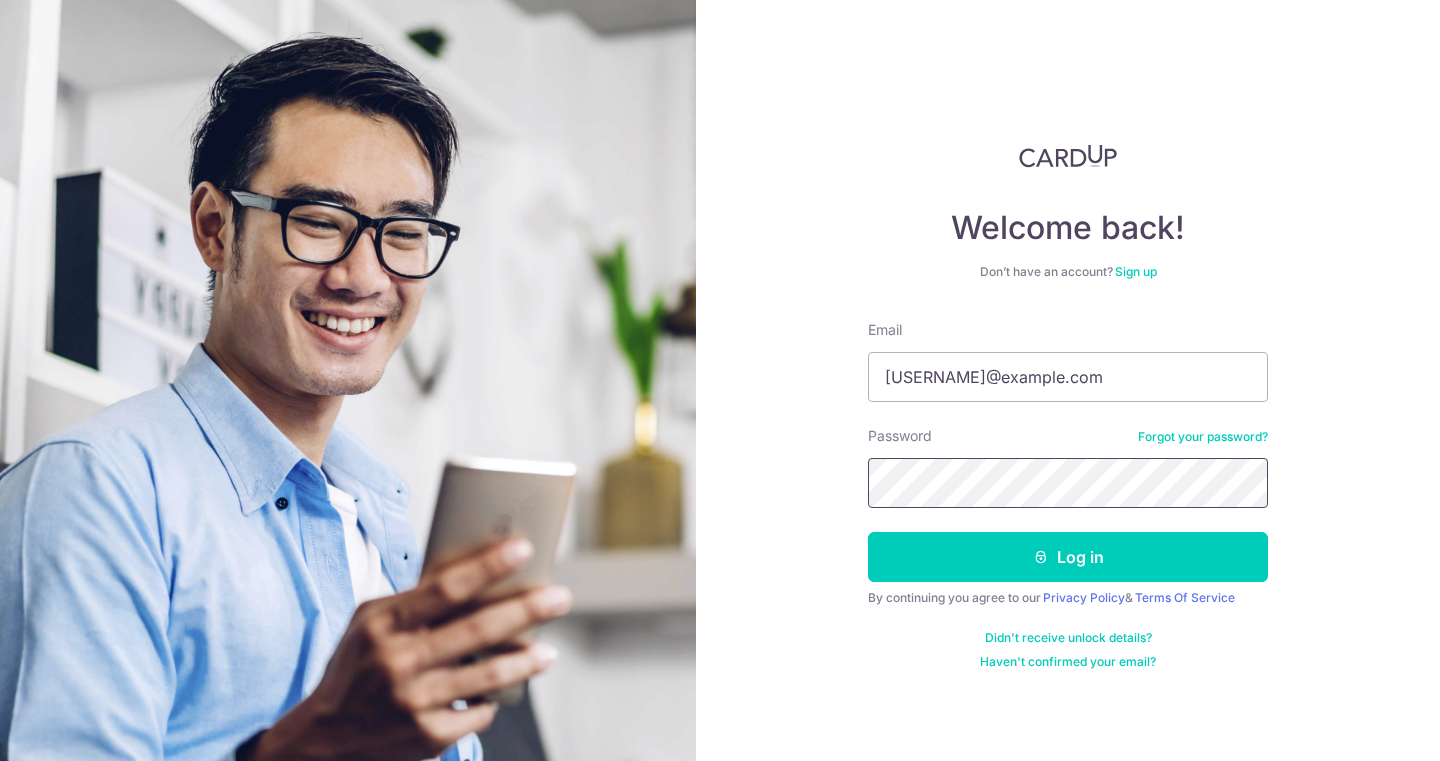 click on "Log in" at bounding box center (1068, 557) 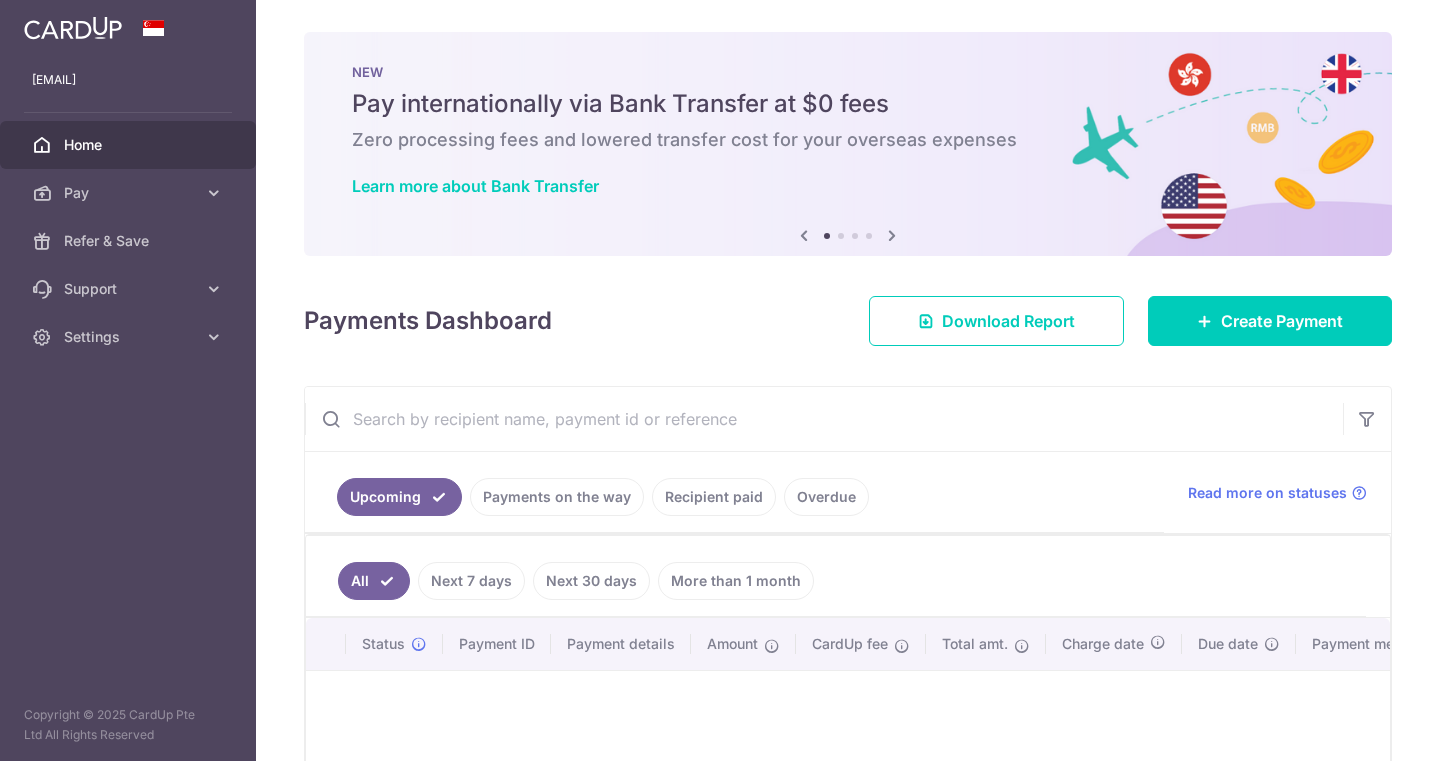 scroll, scrollTop: 0, scrollLeft: 0, axis: both 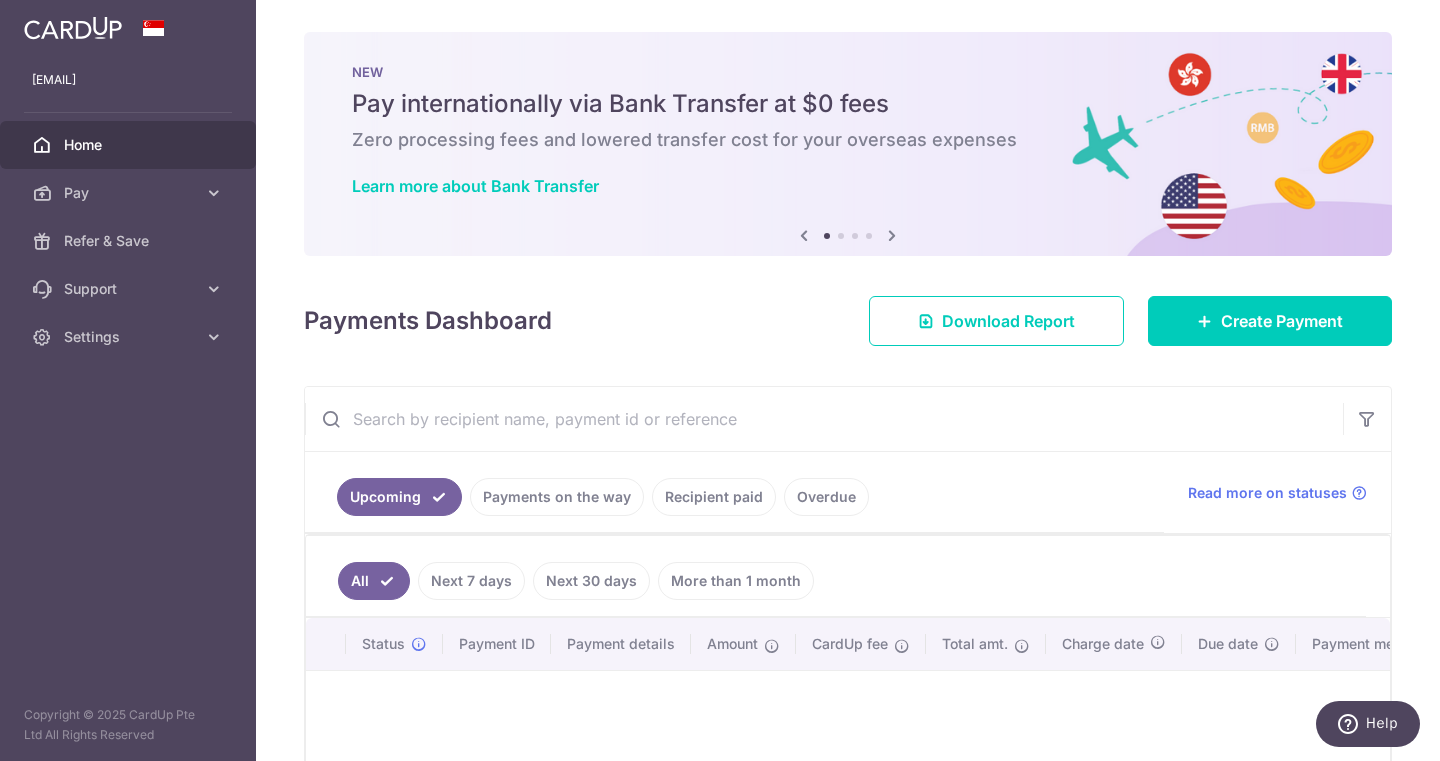 click at bounding box center (892, 235) 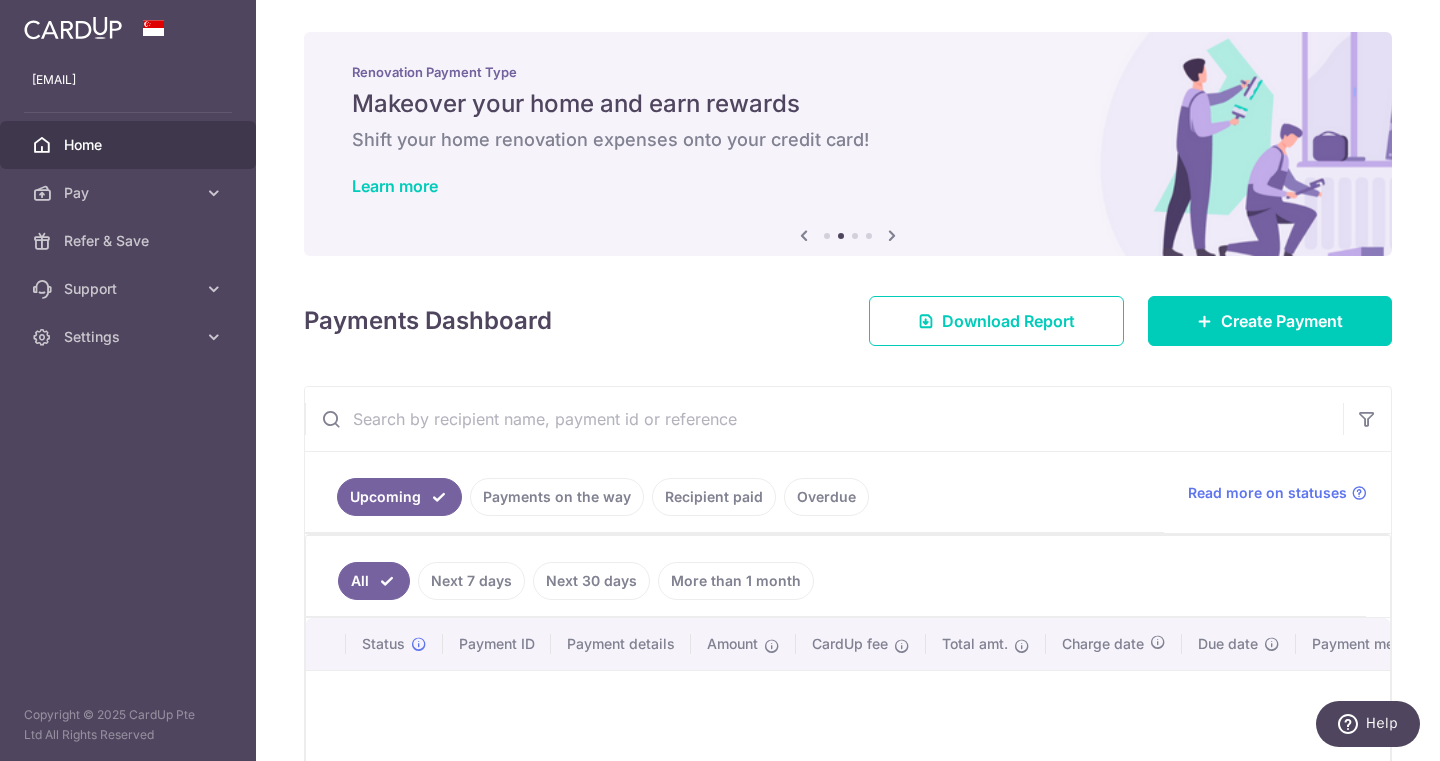 click at bounding box center [804, 235] 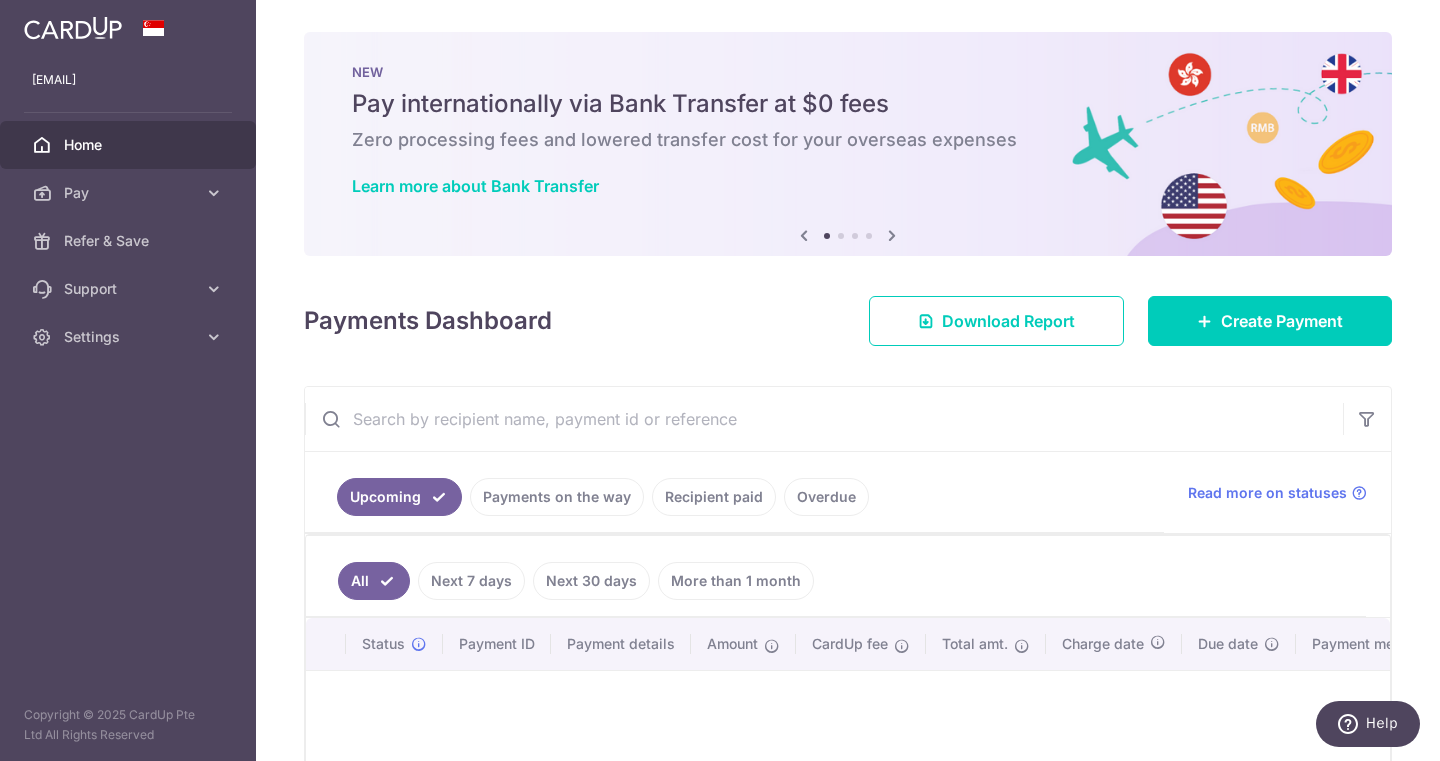 click at bounding box center (892, 235) 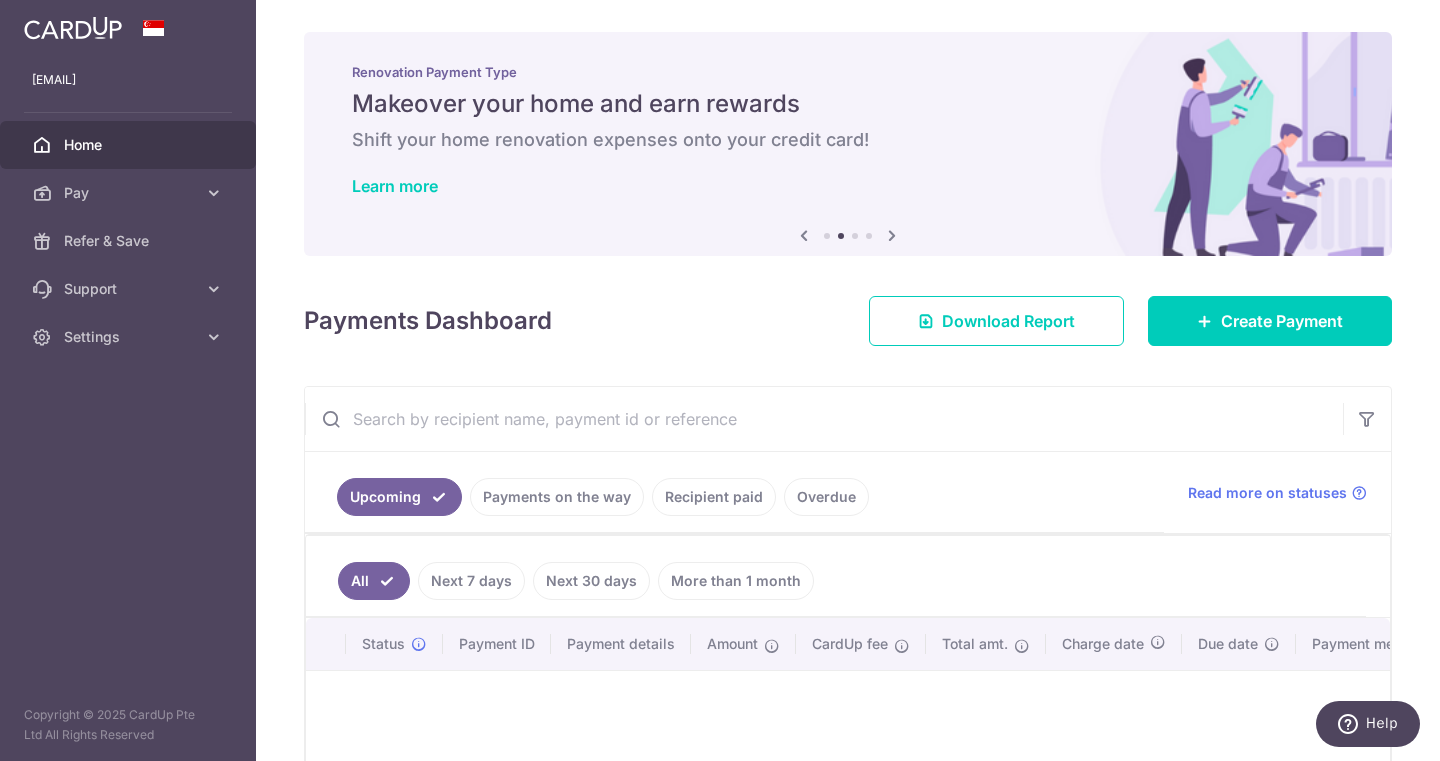 click at bounding box center (892, 235) 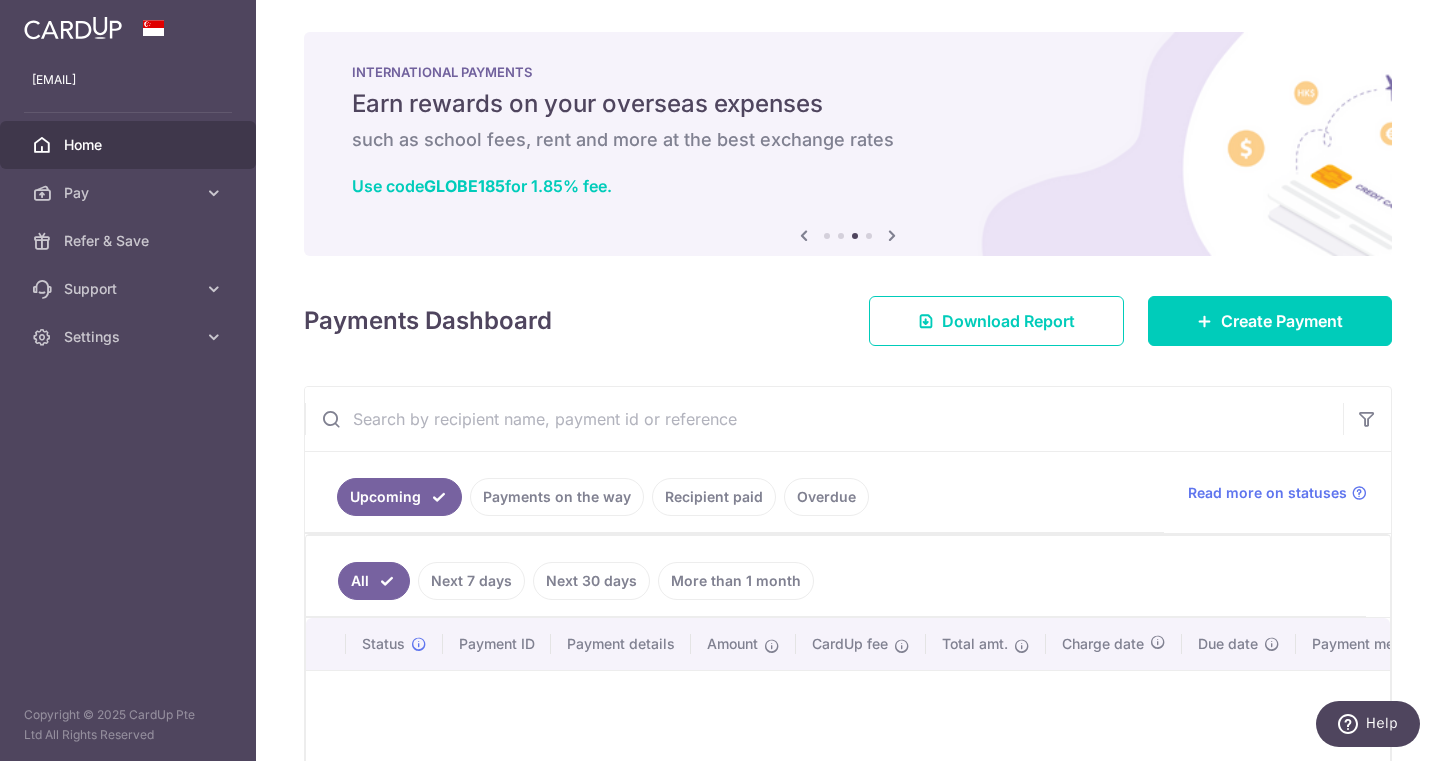 click at bounding box center (892, 235) 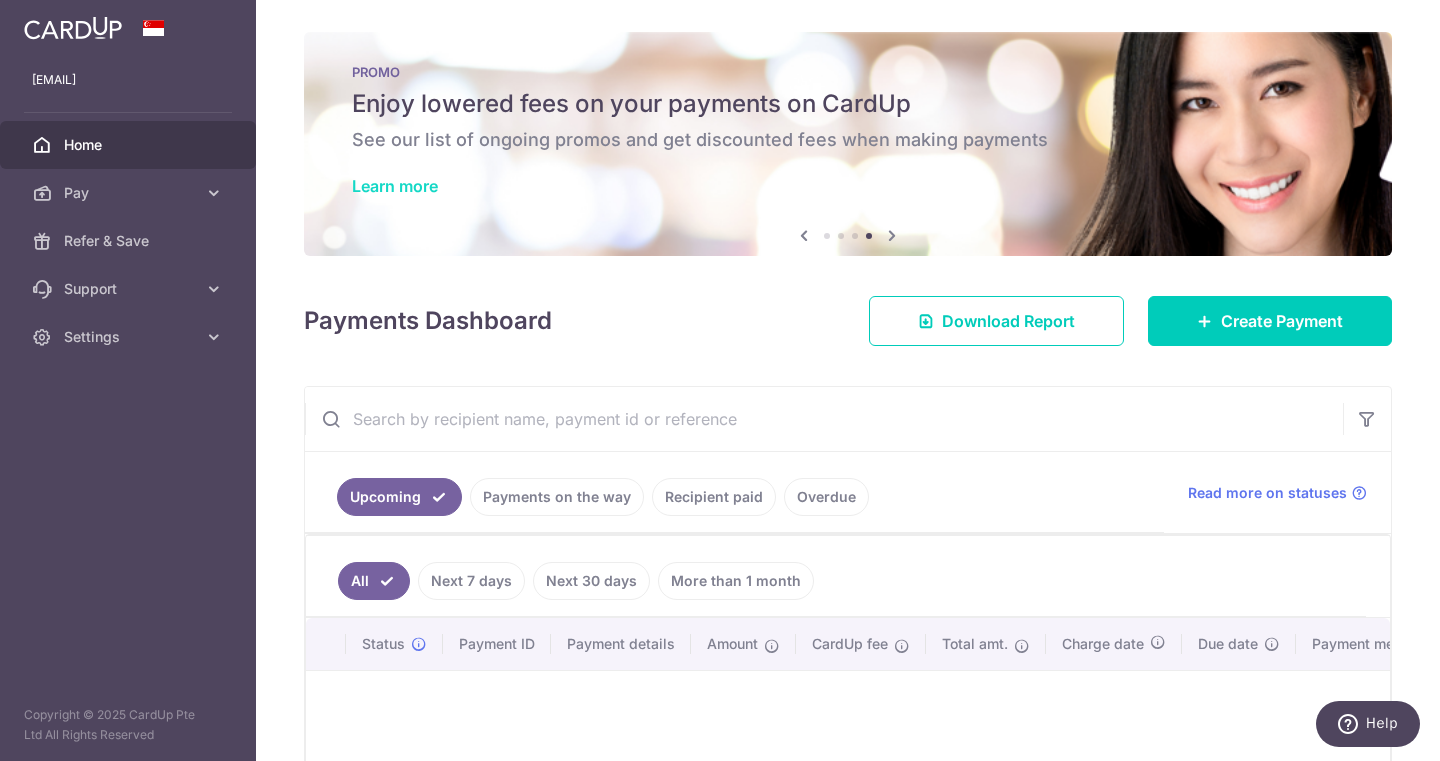 click on "Learn more" at bounding box center (395, 186) 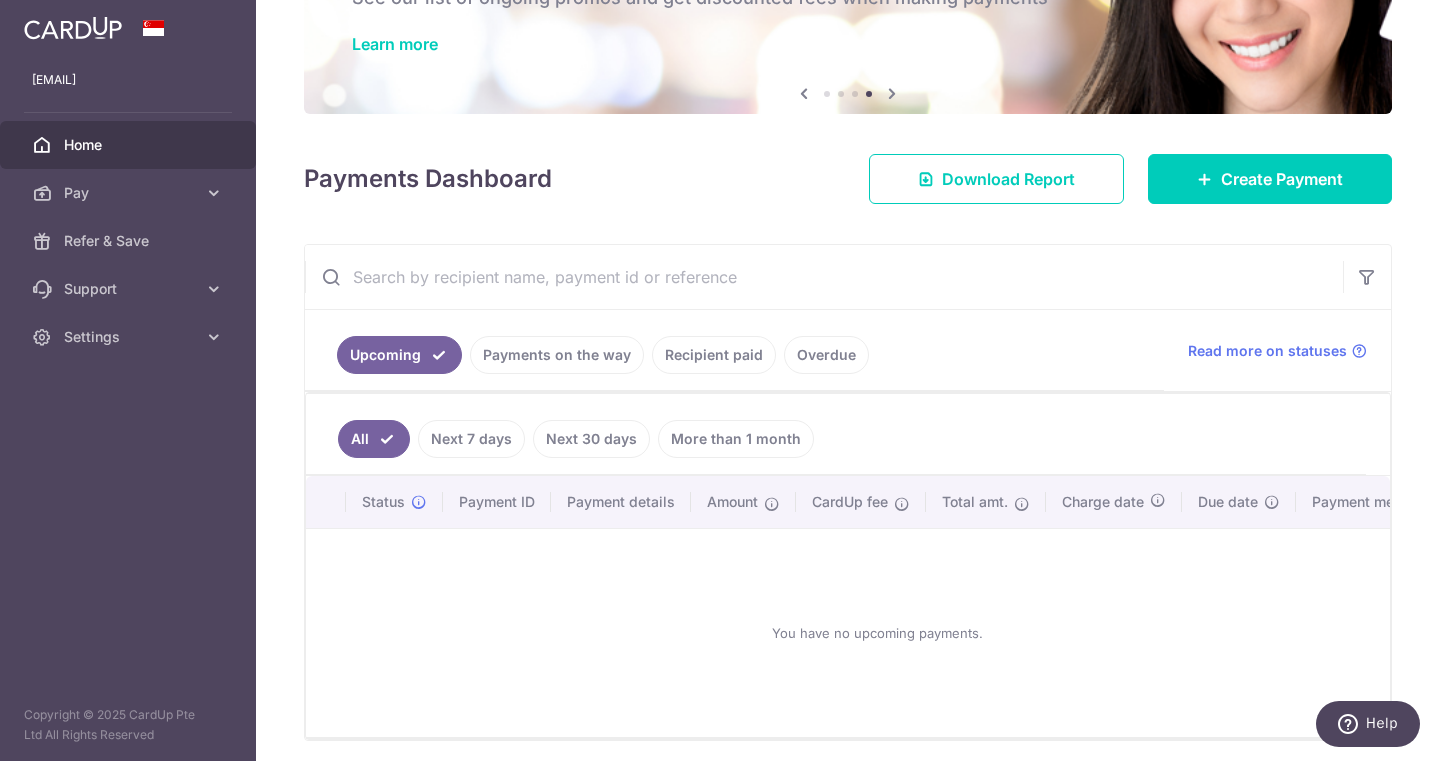 scroll, scrollTop: 158, scrollLeft: 0, axis: vertical 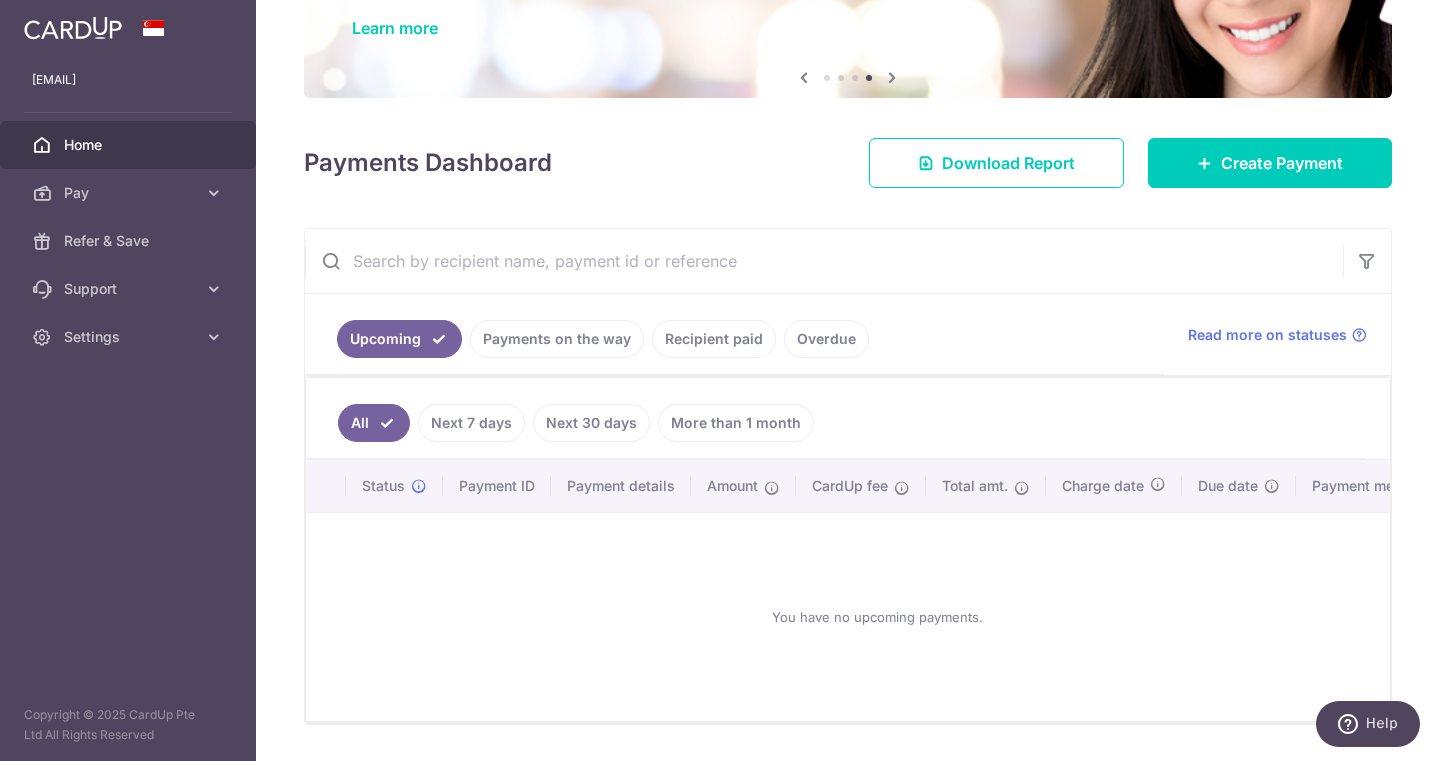 click on "Recipient paid" at bounding box center [714, 339] 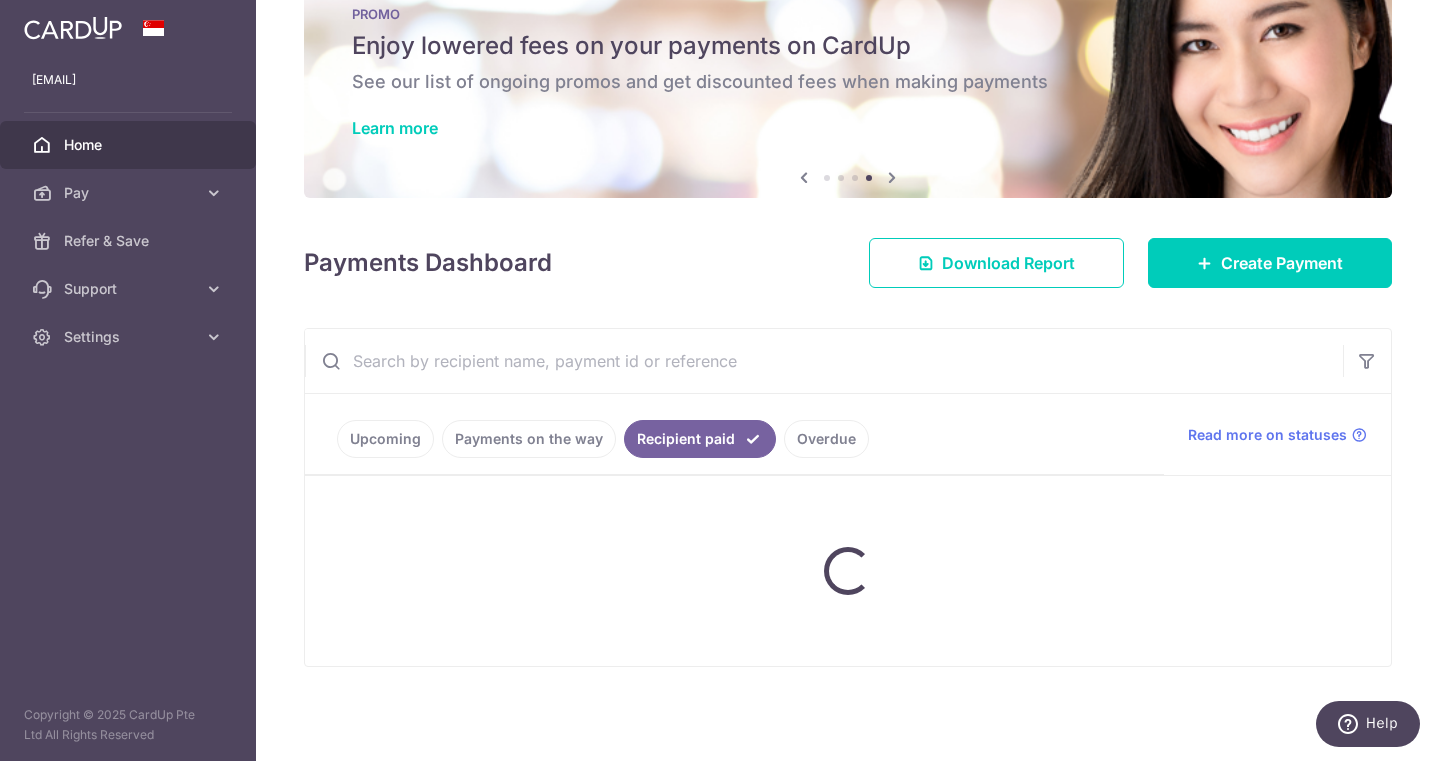 scroll, scrollTop: 0, scrollLeft: 0, axis: both 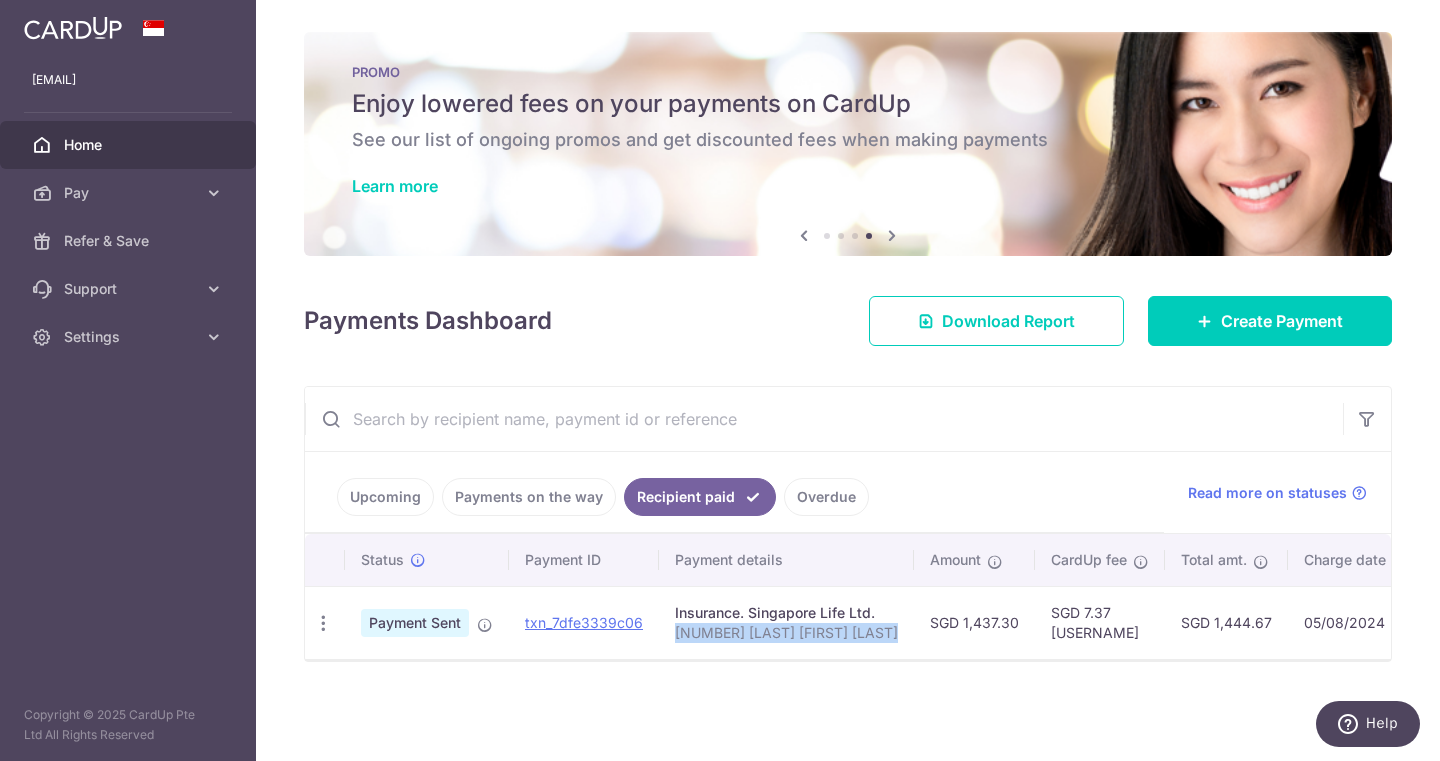 drag, startPoint x: 675, startPoint y: 633, endPoint x: 866, endPoint y: 646, distance: 191.4419 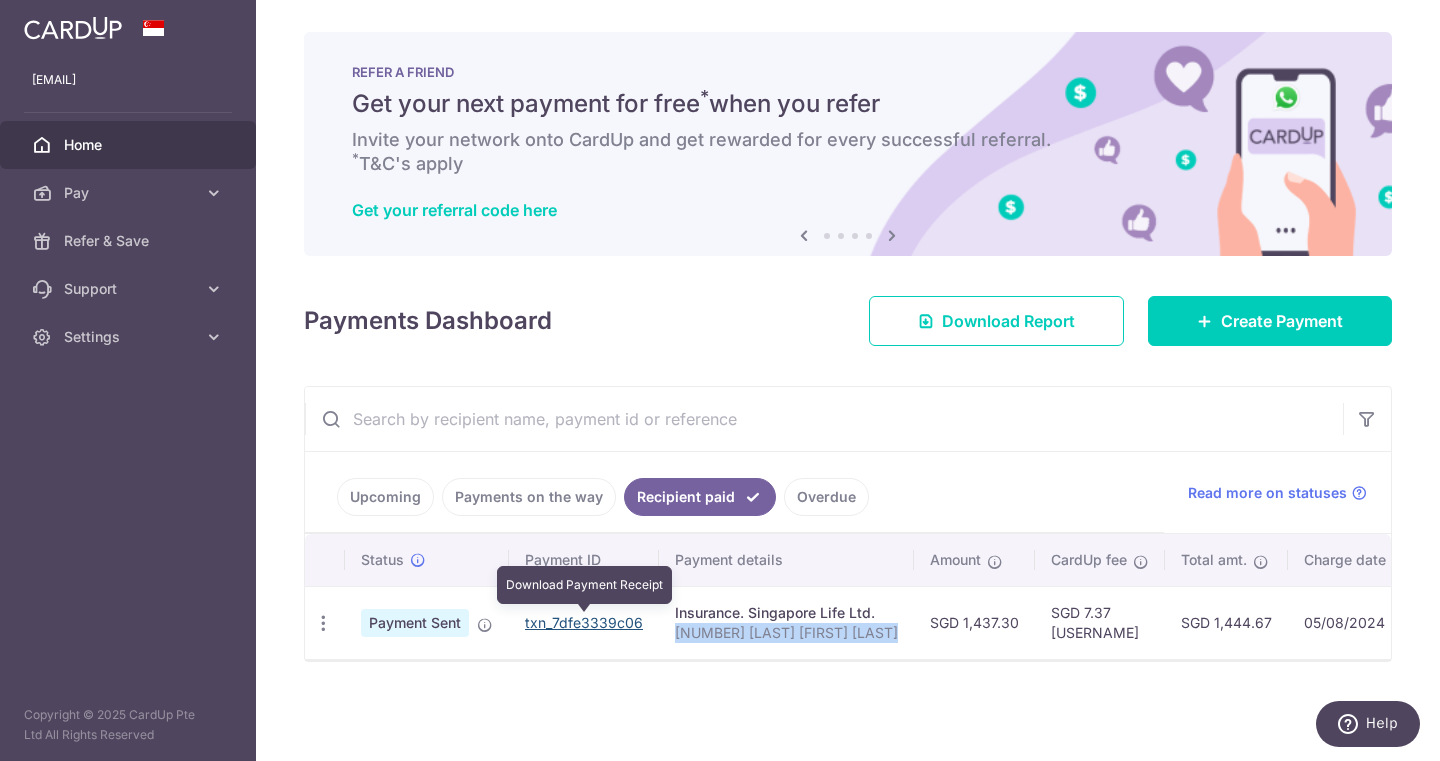 click on "txn_7dfe3339c06" at bounding box center (584, 622) 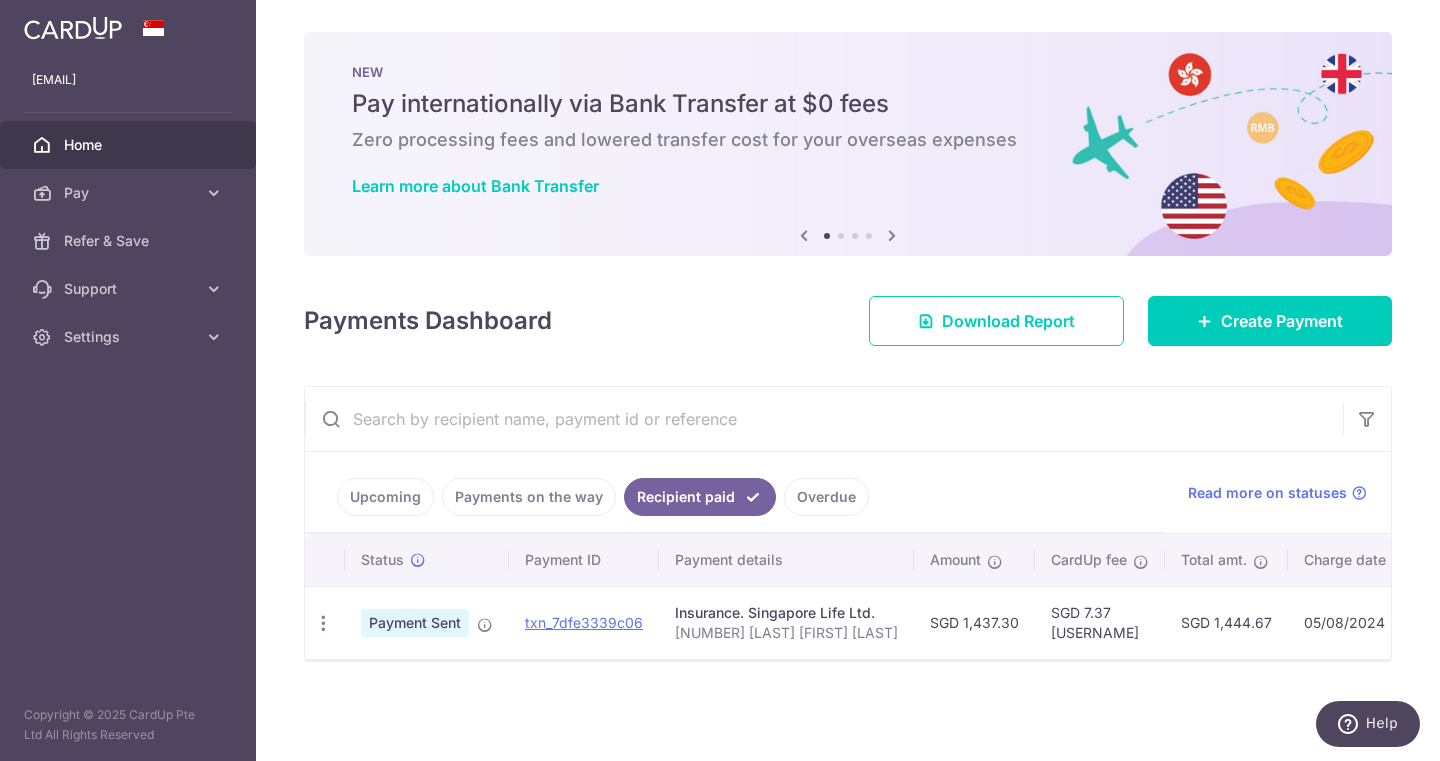 scroll, scrollTop: 1, scrollLeft: 0, axis: vertical 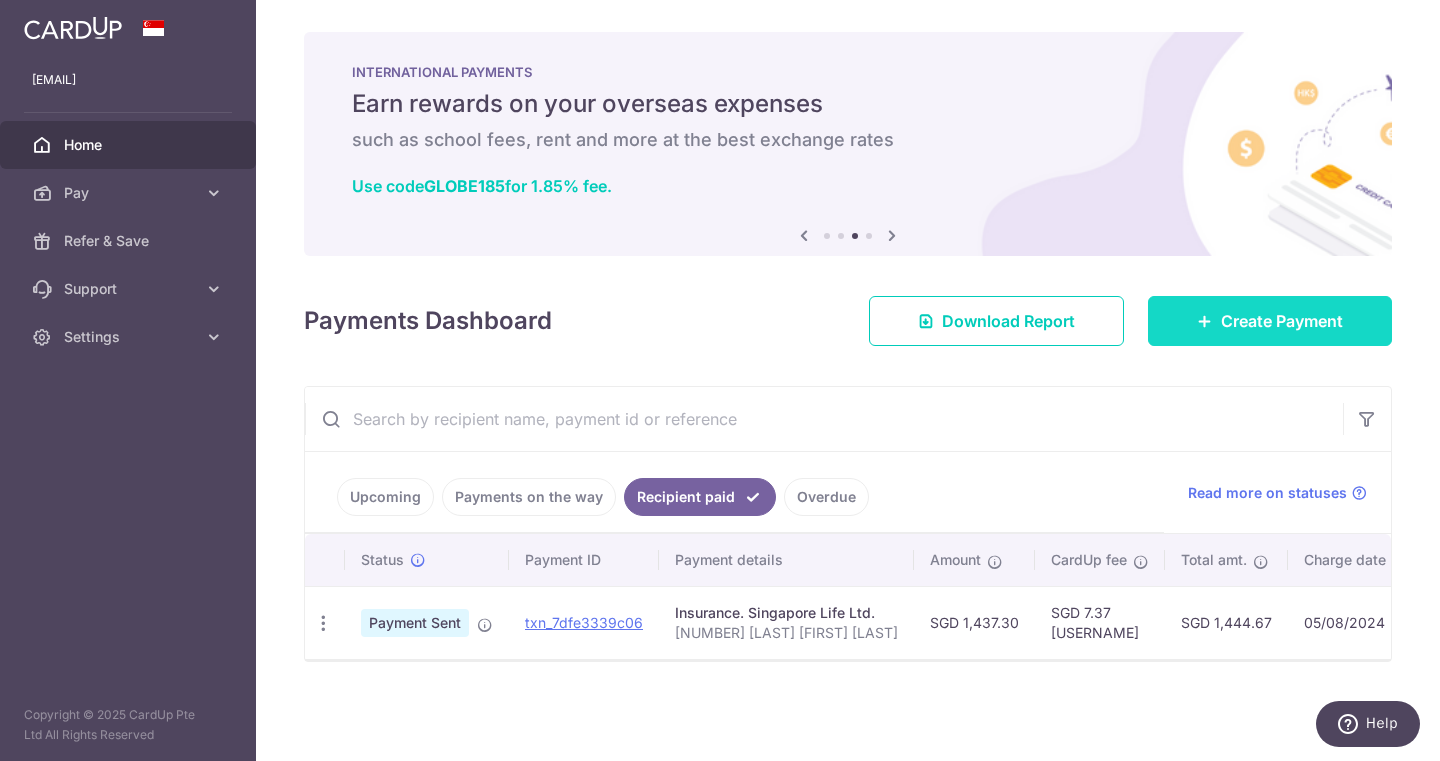 click on "Create Payment" at bounding box center [1282, 321] 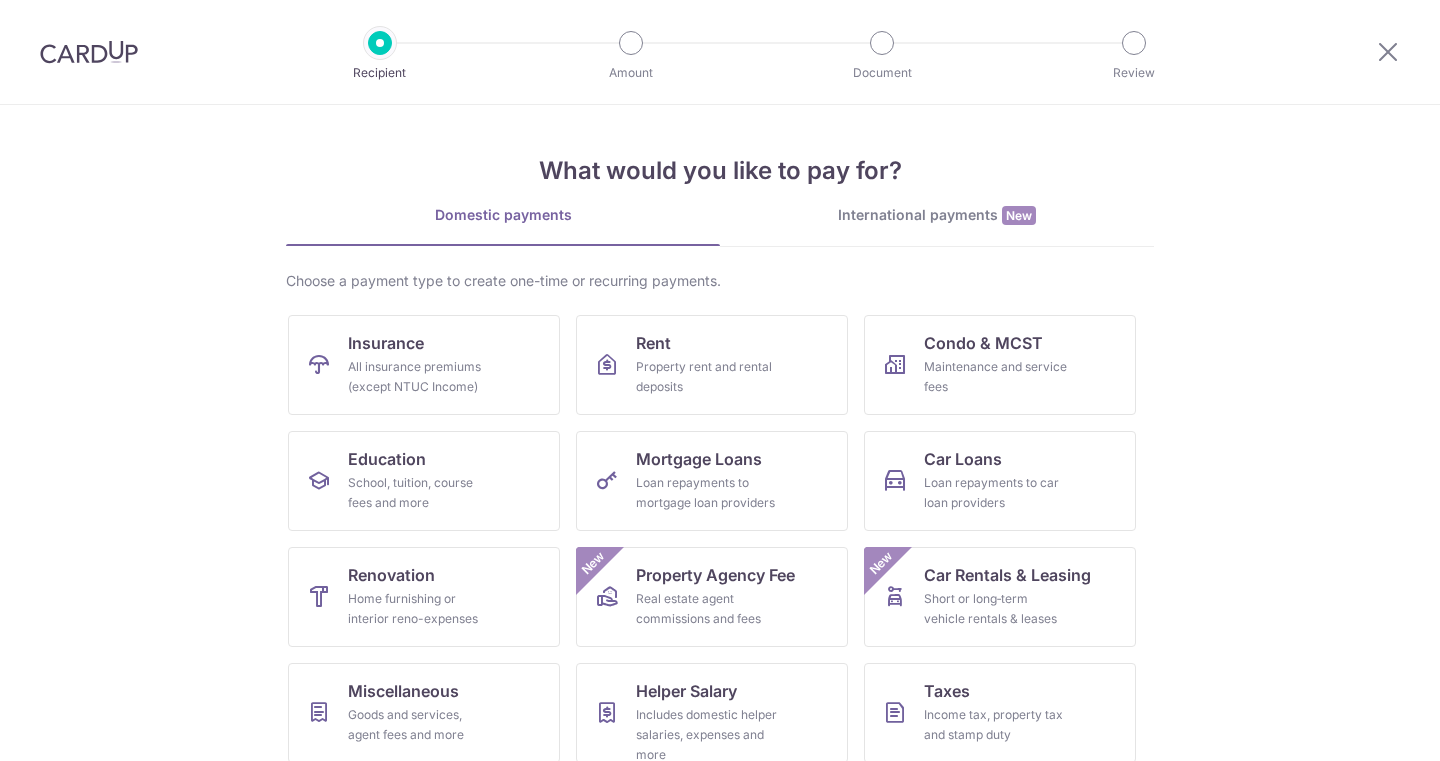 scroll, scrollTop: 0, scrollLeft: 0, axis: both 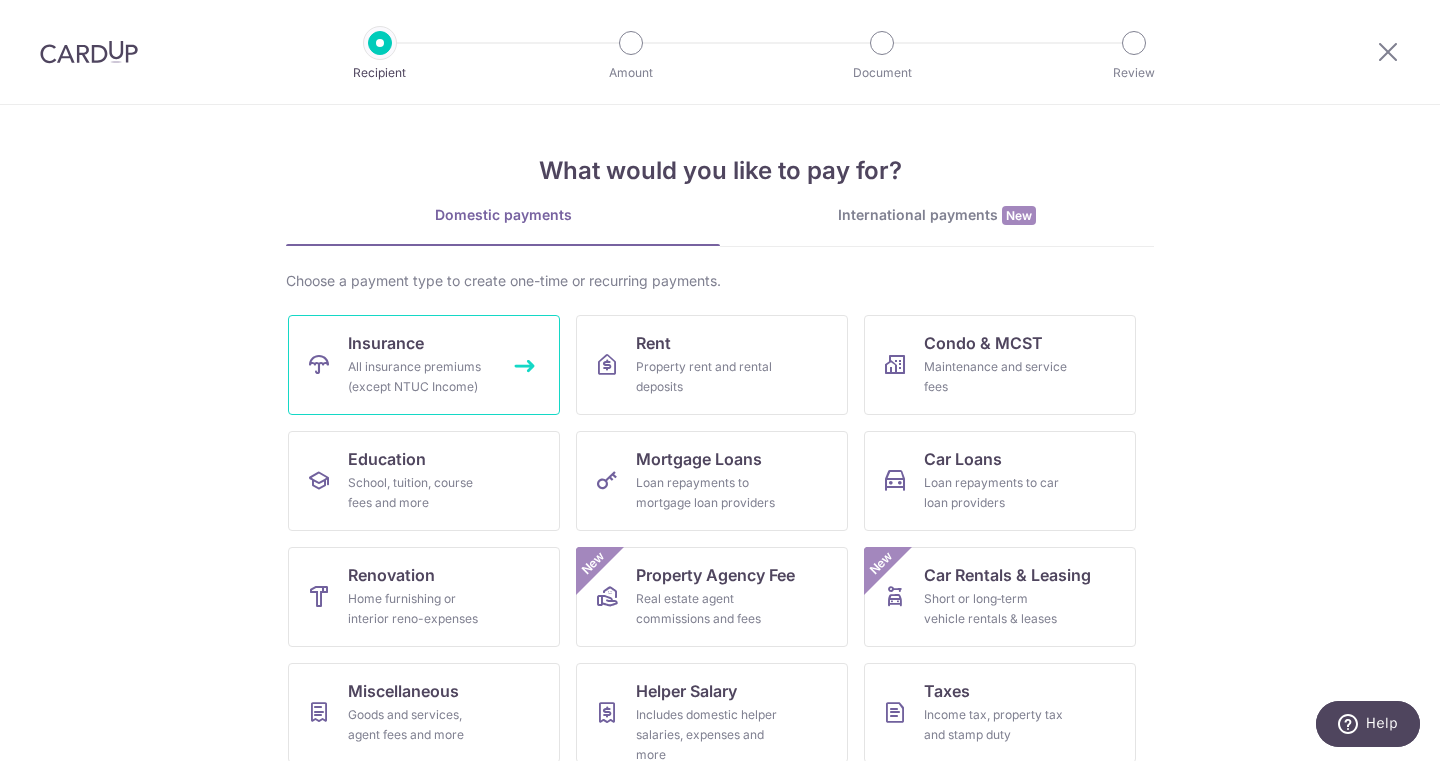click on "All insurance premiums (except NTUC Income)" at bounding box center [420, 377] 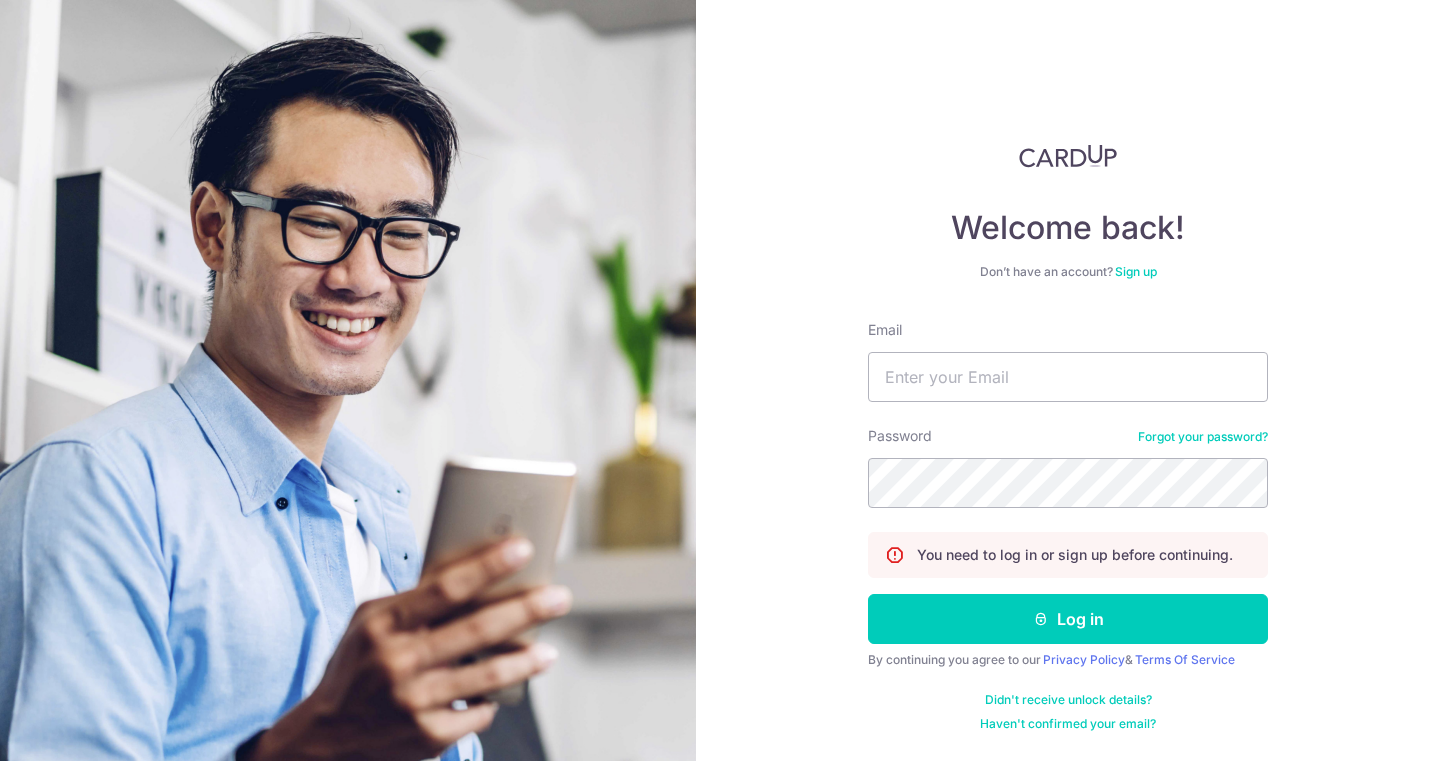 scroll, scrollTop: 0, scrollLeft: 0, axis: both 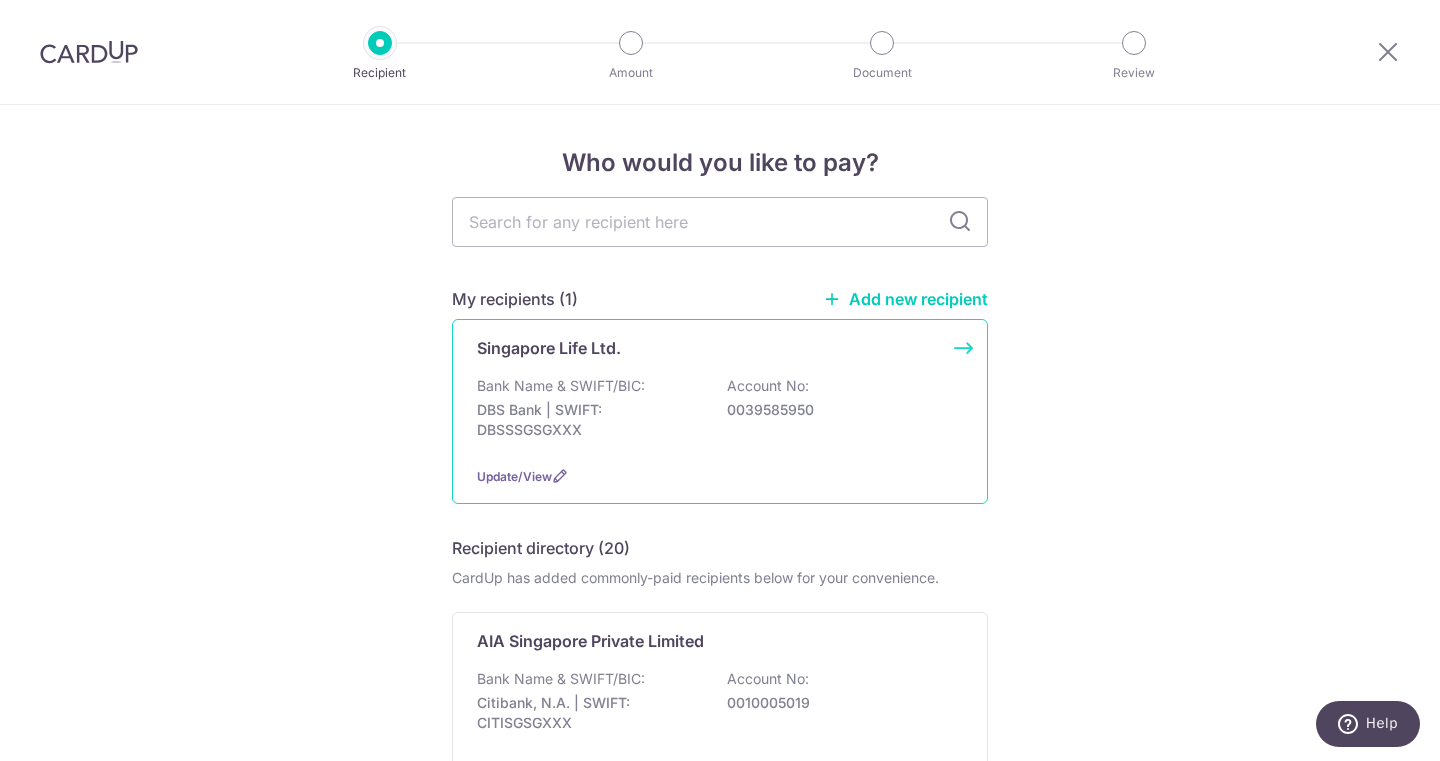click on "Singapore Life Ltd." at bounding box center (708, 348) 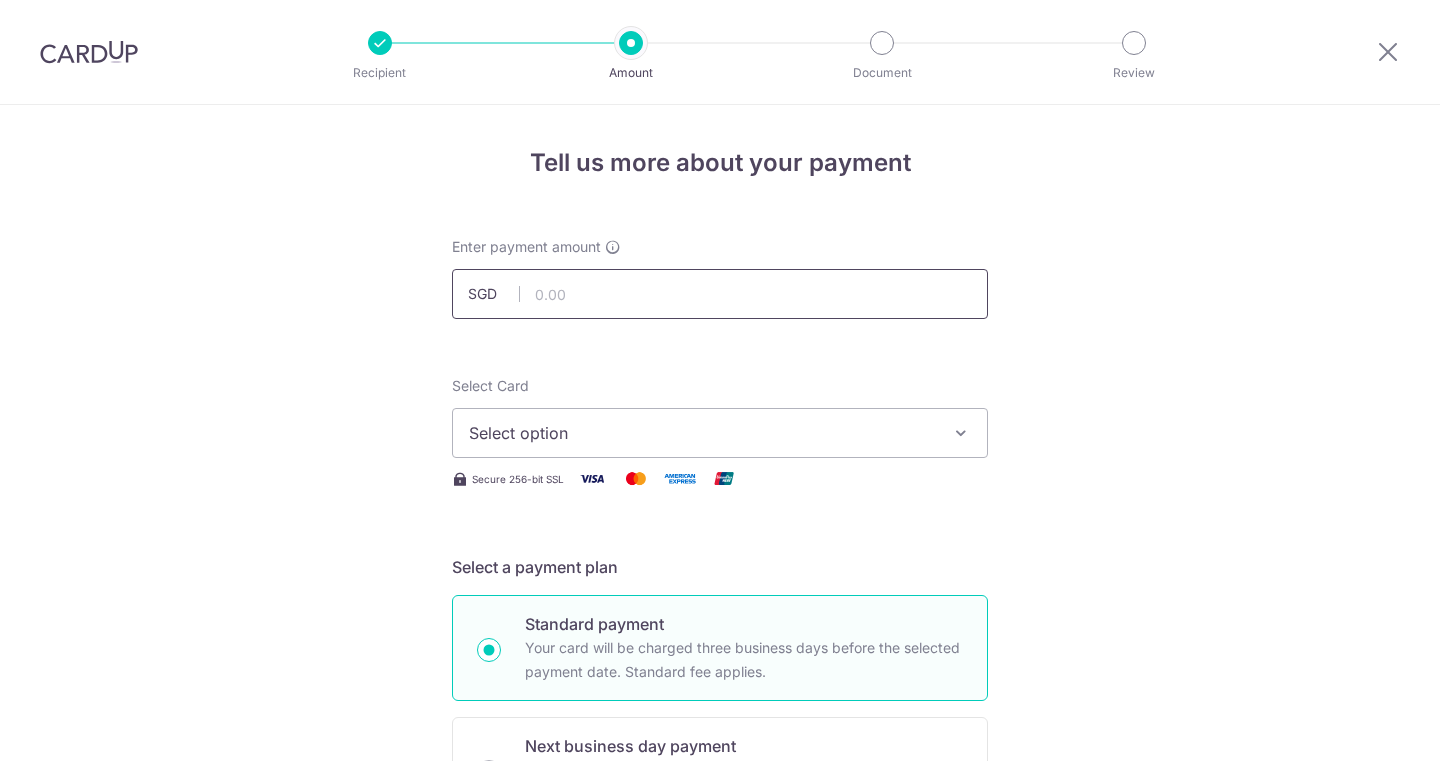 scroll, scrollTop: 0, scrollLeft: 0, axis: both 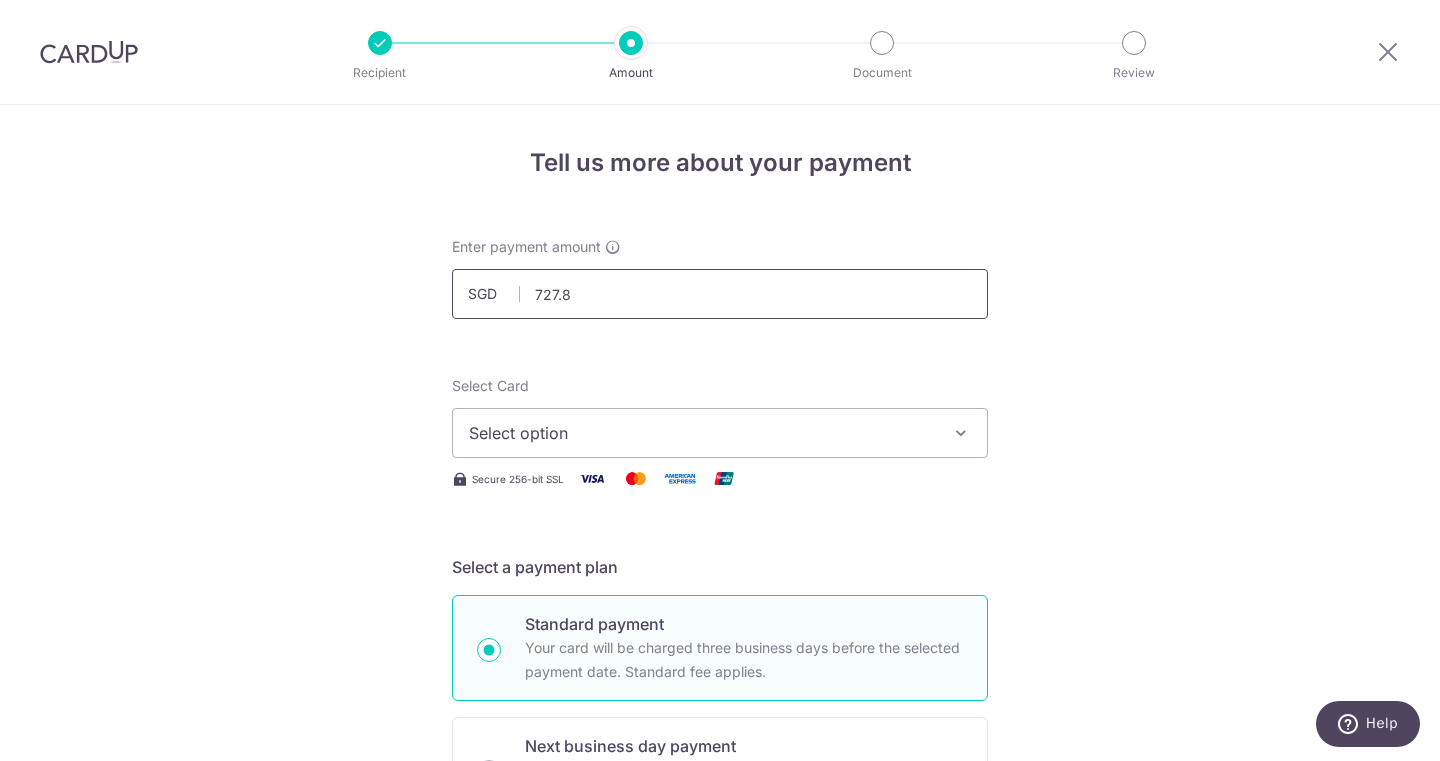 type on "727.85" 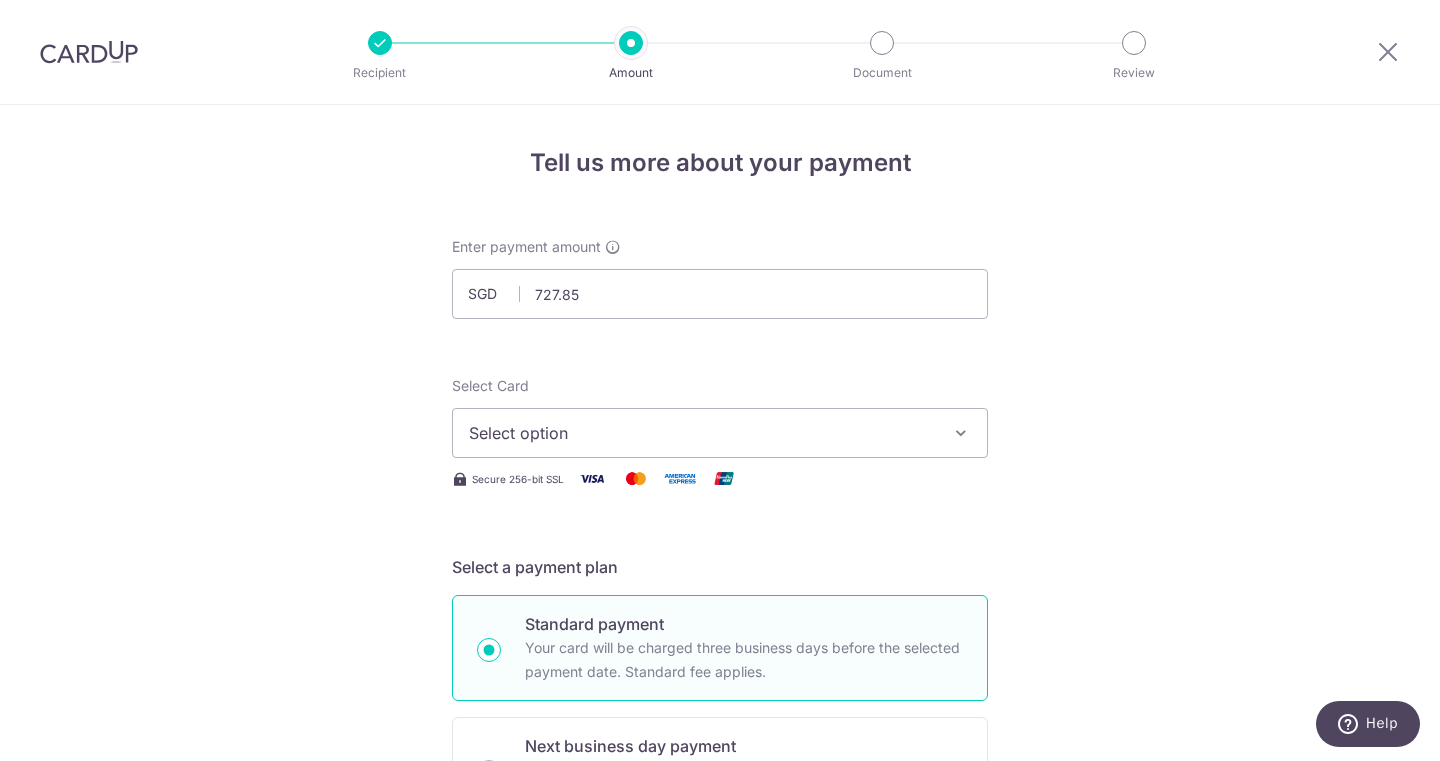 click at bounding box center (724, 478) 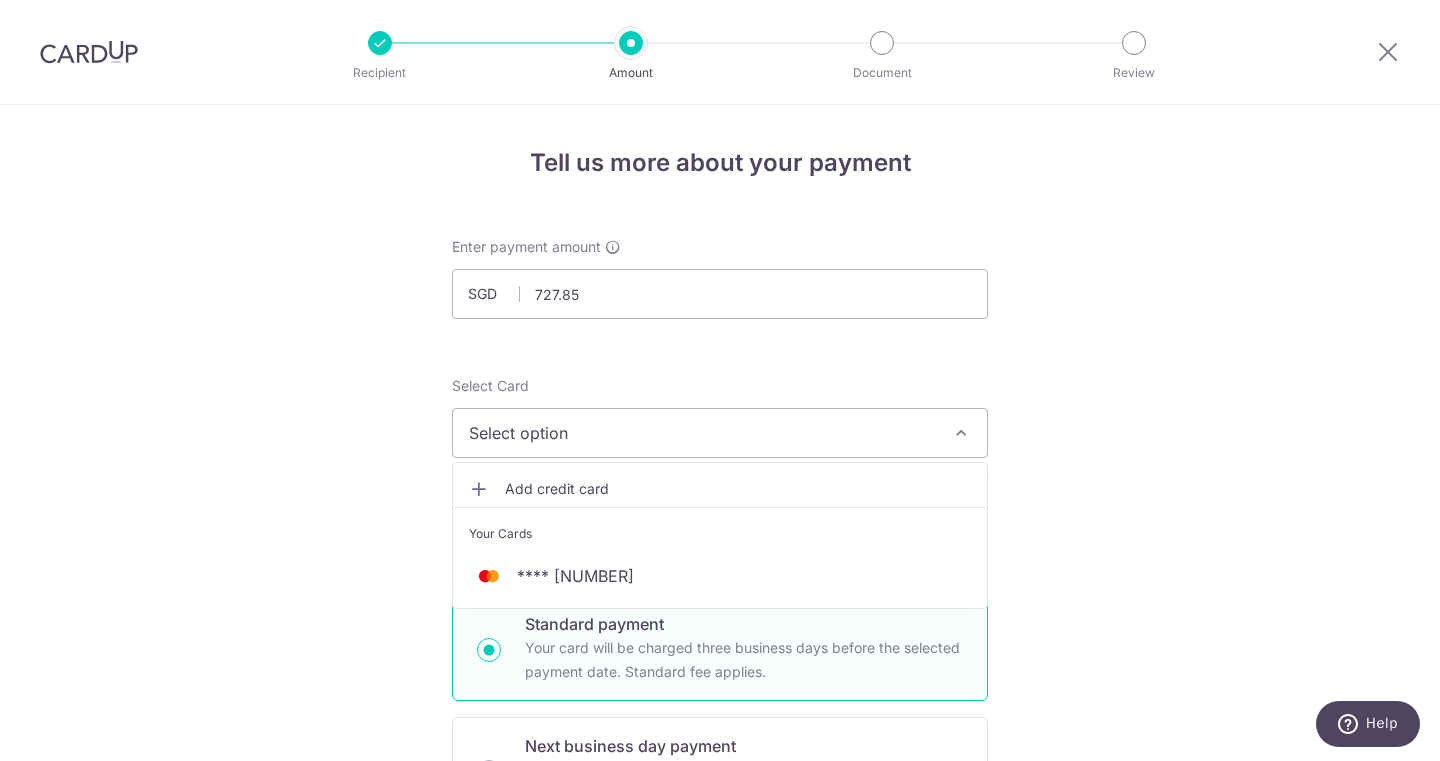 click on "Add credit card" at bounding box center (738, 489) 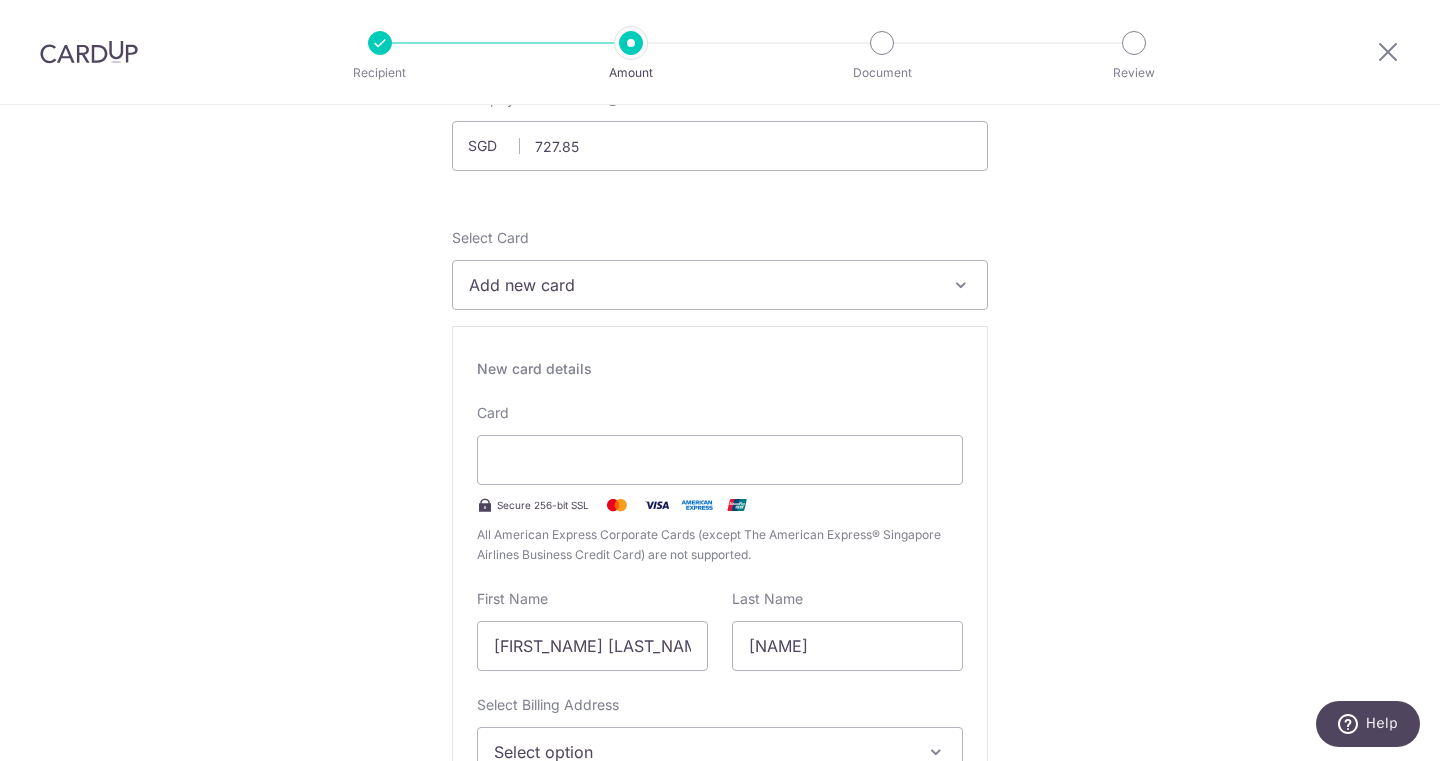 scroll, scrollTop: 151, scrollLeft: 0, axis: vertical 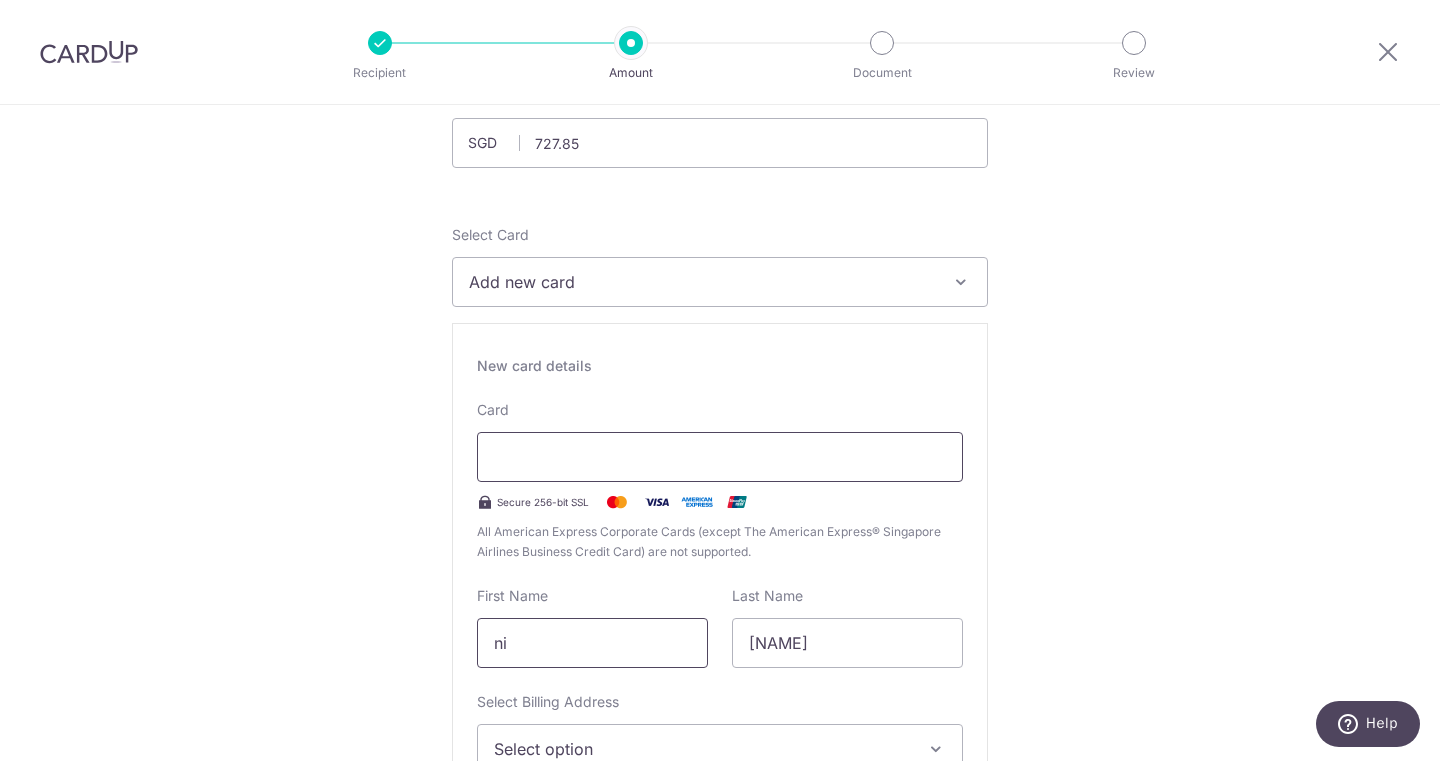 type on "n" 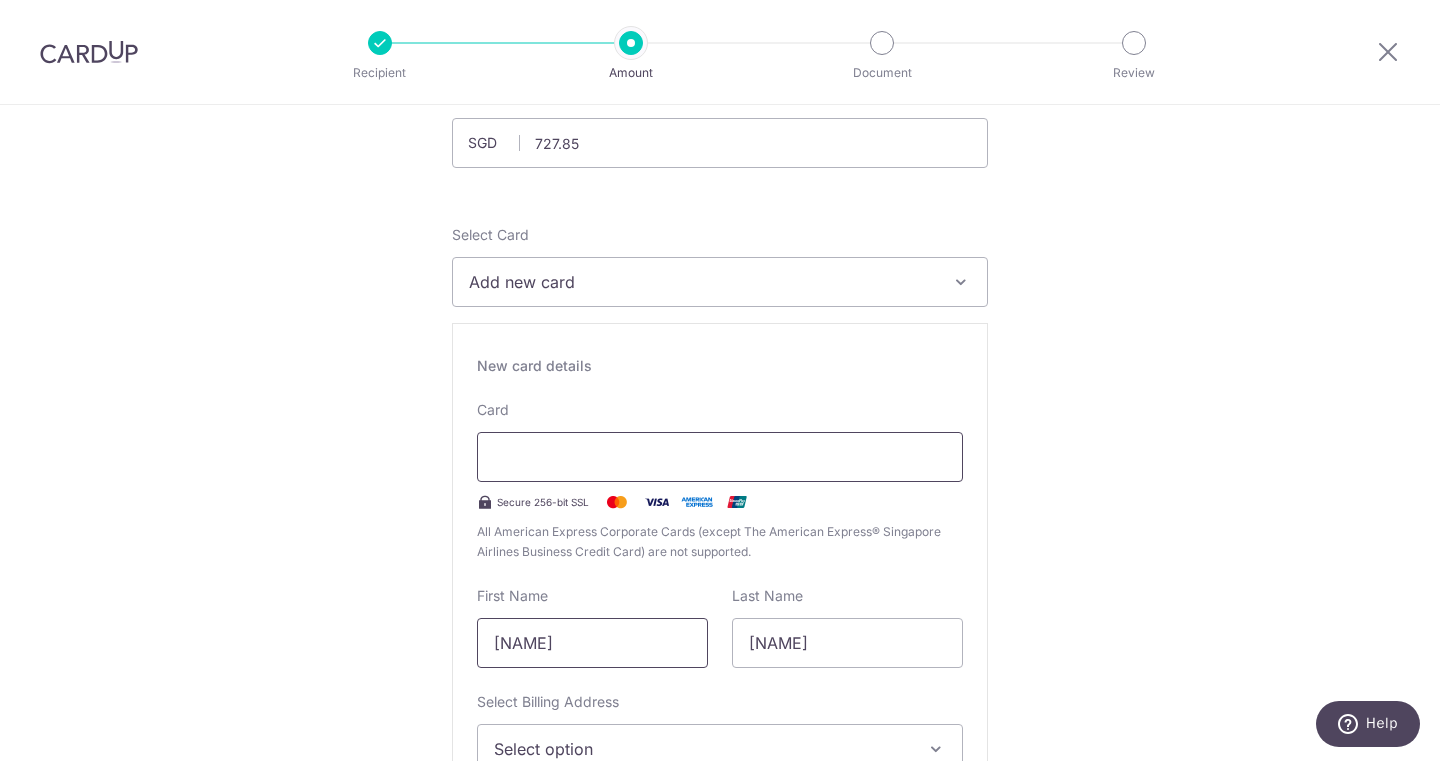 type on "NICHOLAS" 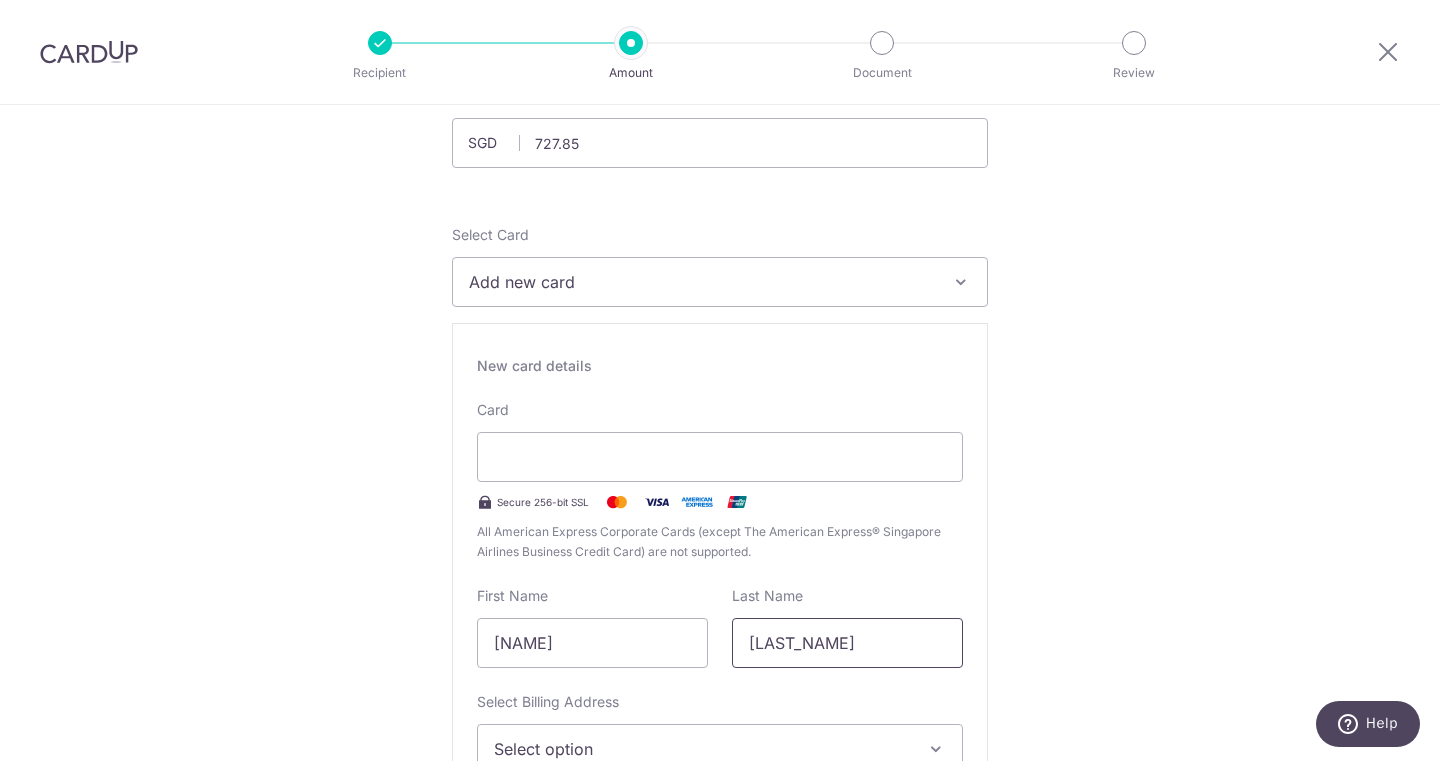 scroll, scrollTop: 246, scrollLeft: 0, axis: vertical 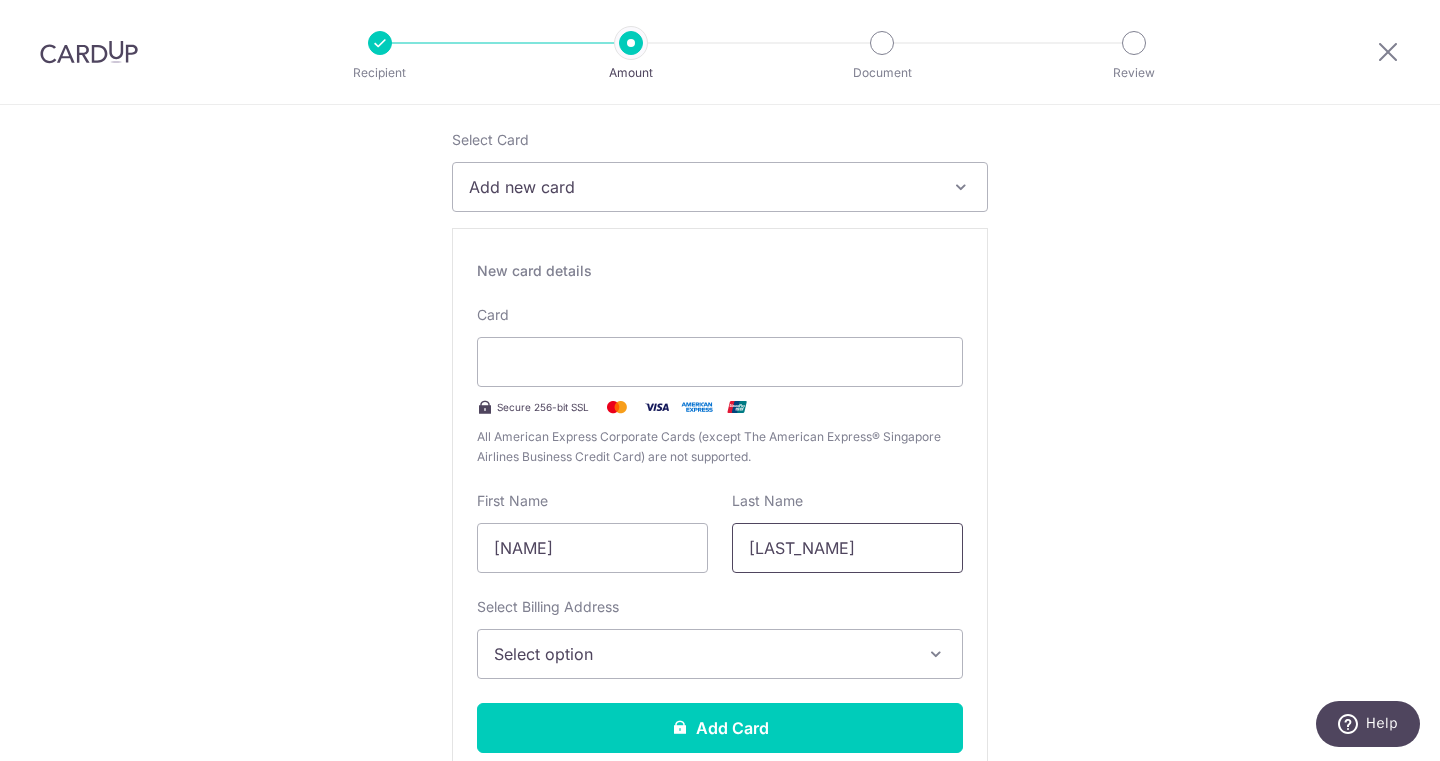 type on "SNG" 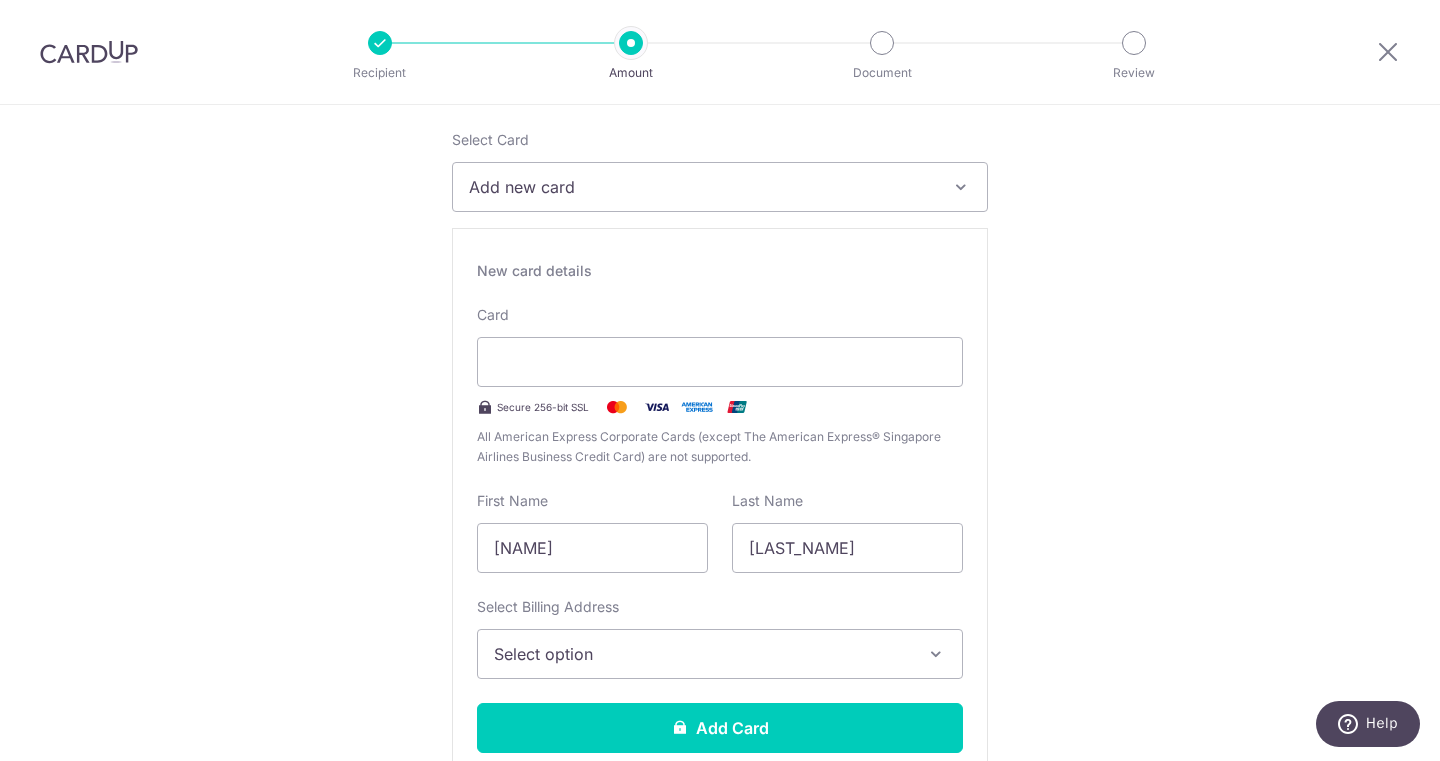 click on "Select option" at bounding box center [720, 654] 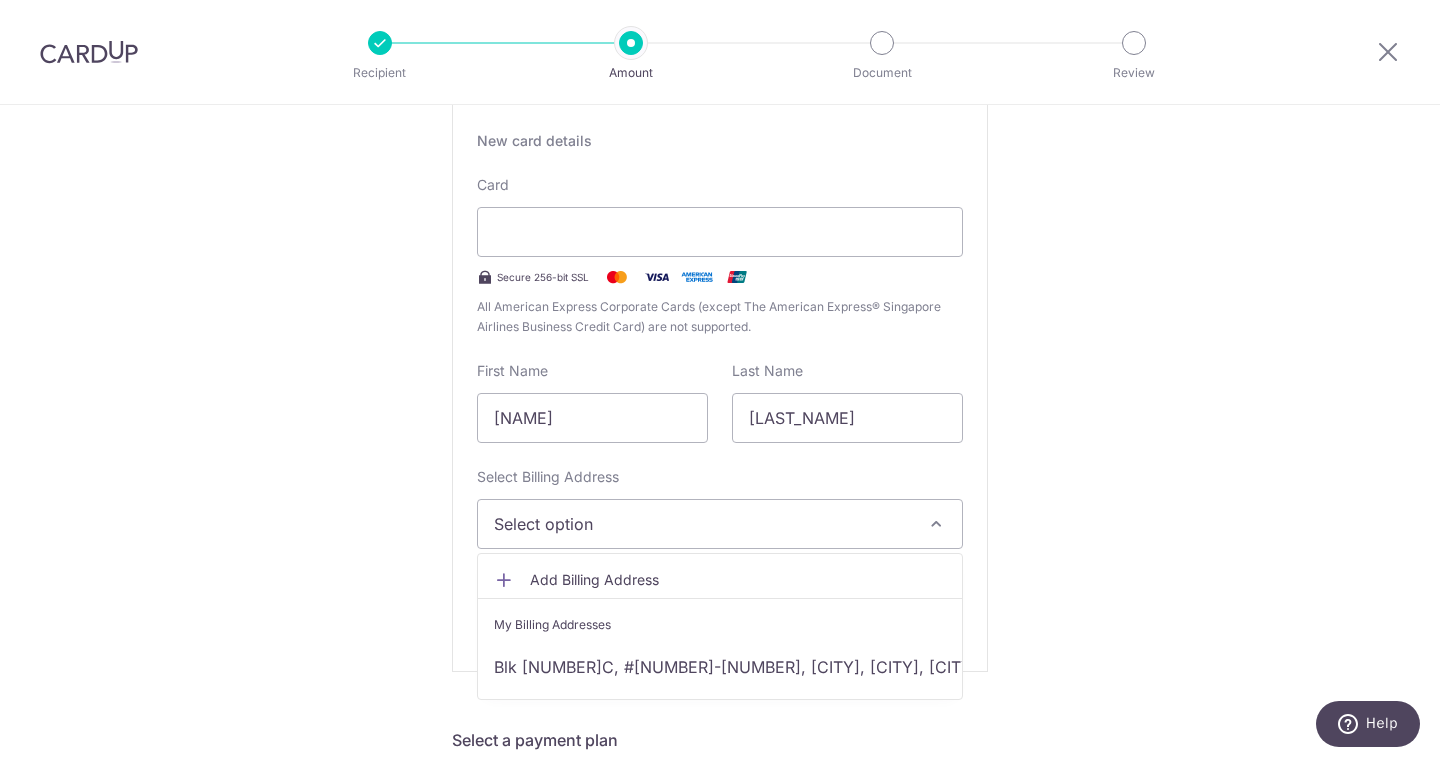 scroll, scrollTop: 402, scrollLeft: 0, axis: vertical 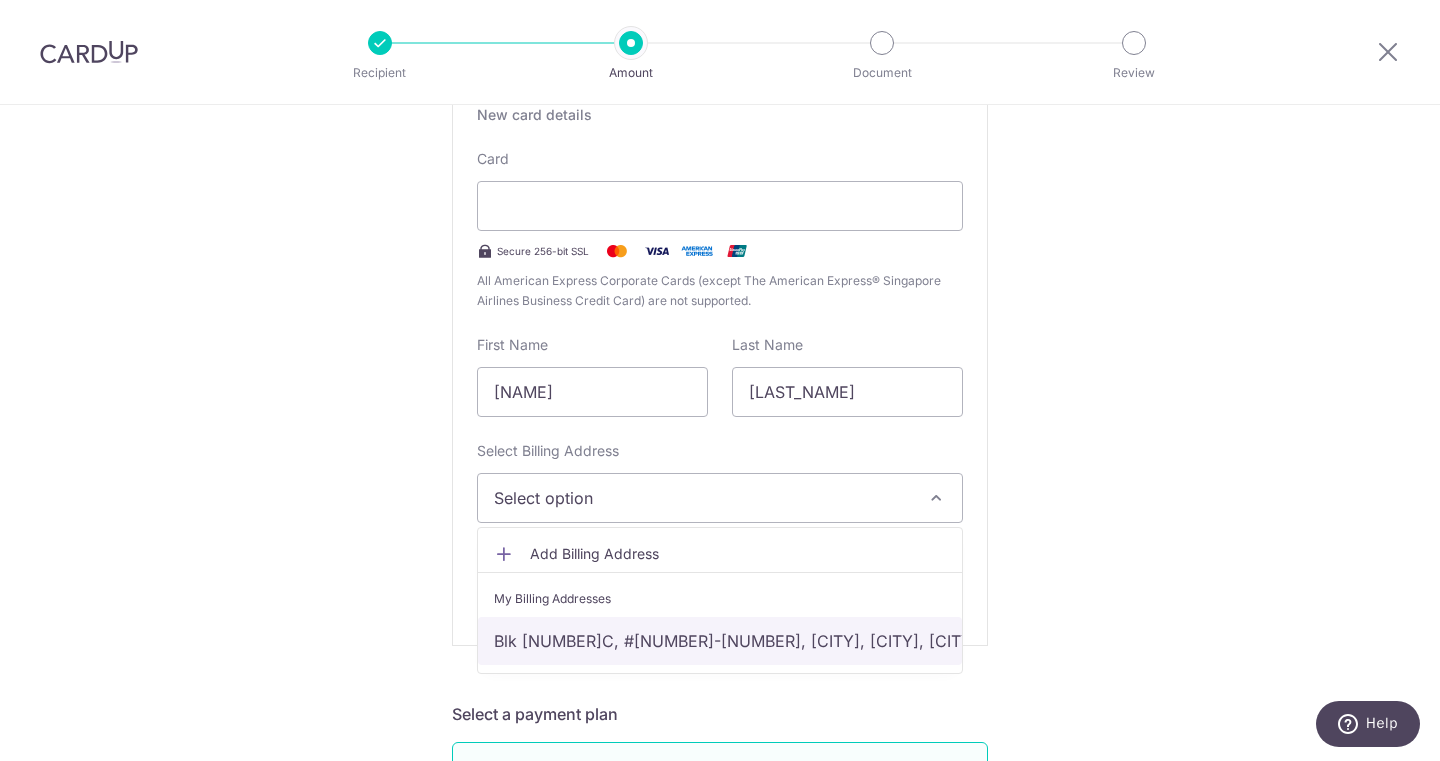 click on "Blk 219C, #06-120, Bedok Central, Singapore, Singapore, Singapore-463219" at bounding box center (720, 641) 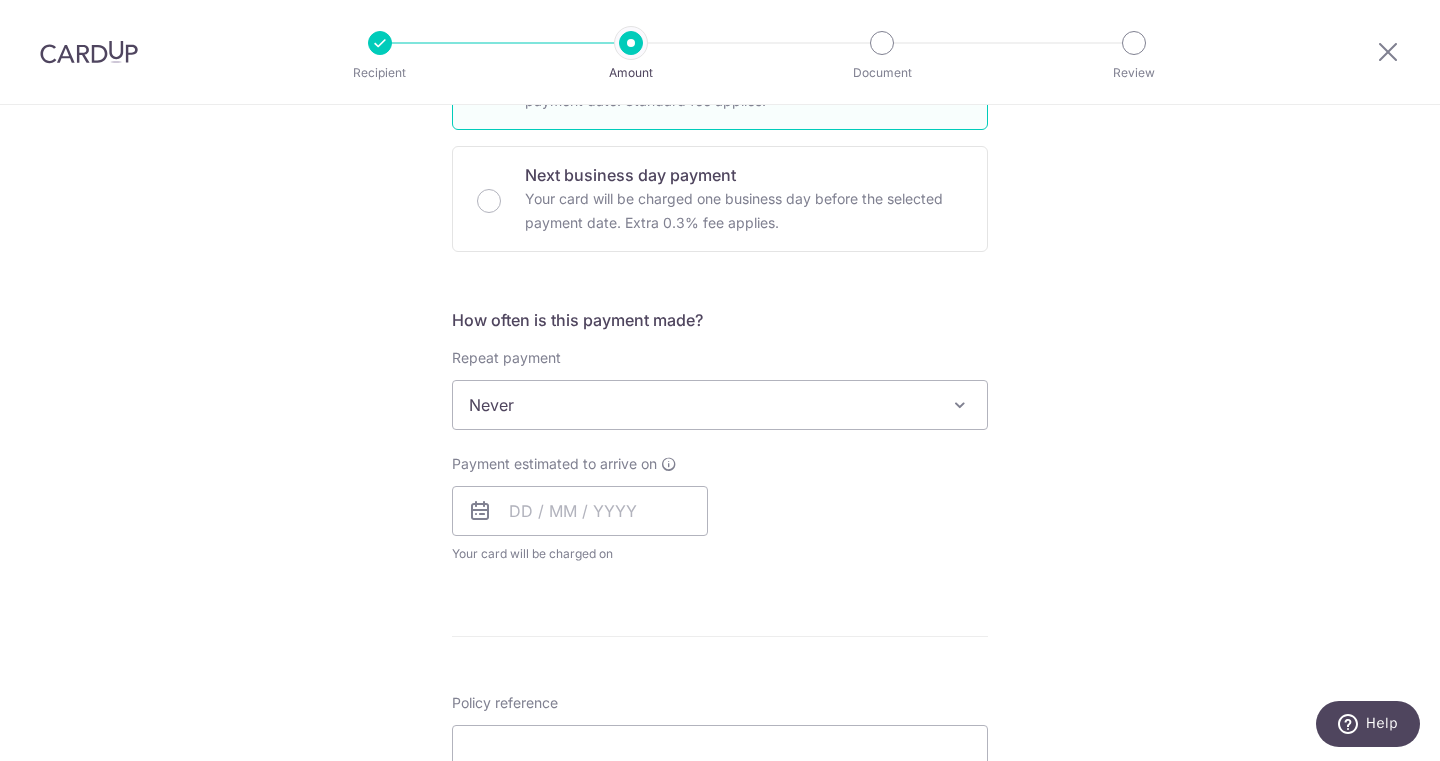 scroll, scrollTop: 1121, scrollLeft: 0, axis: vertical 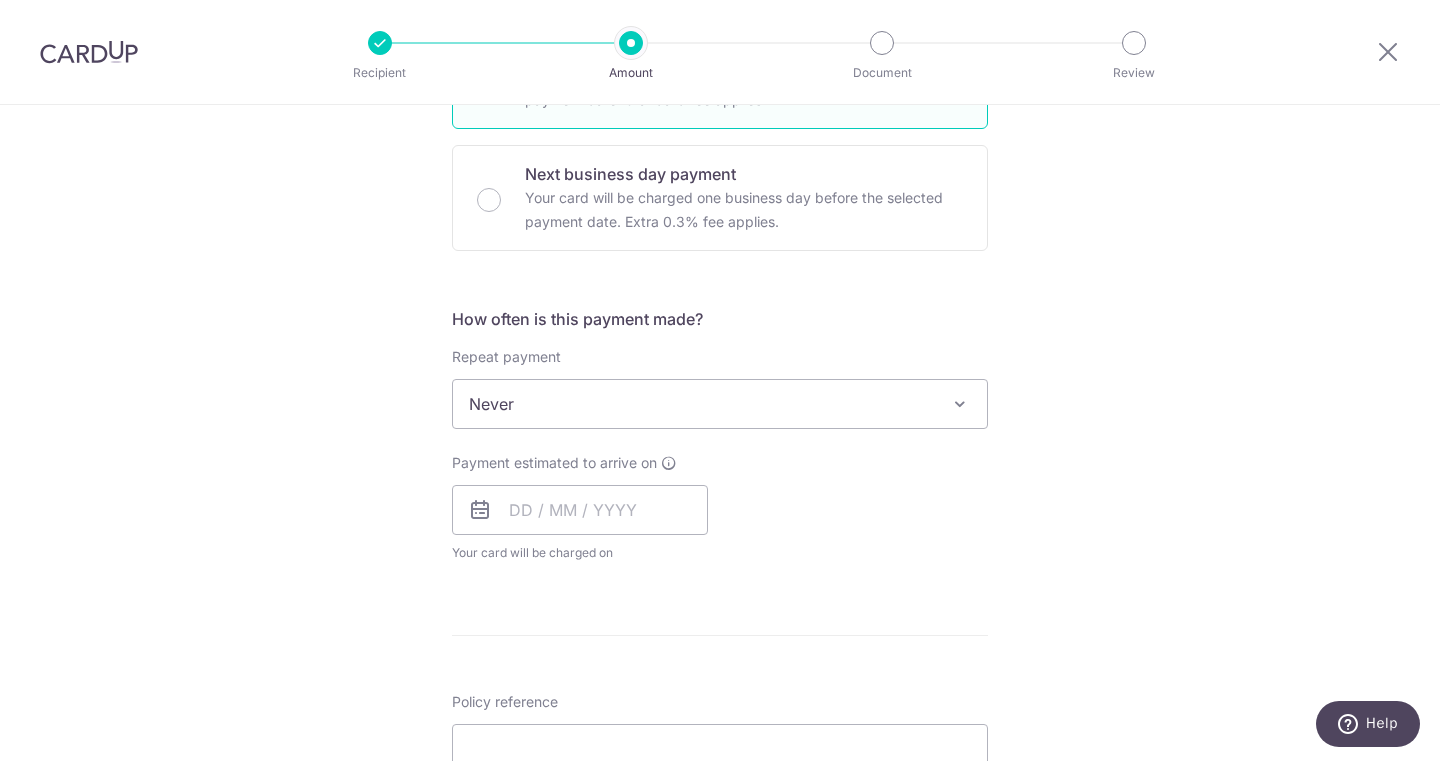 click on "Never" at bounding box center [720, 404] 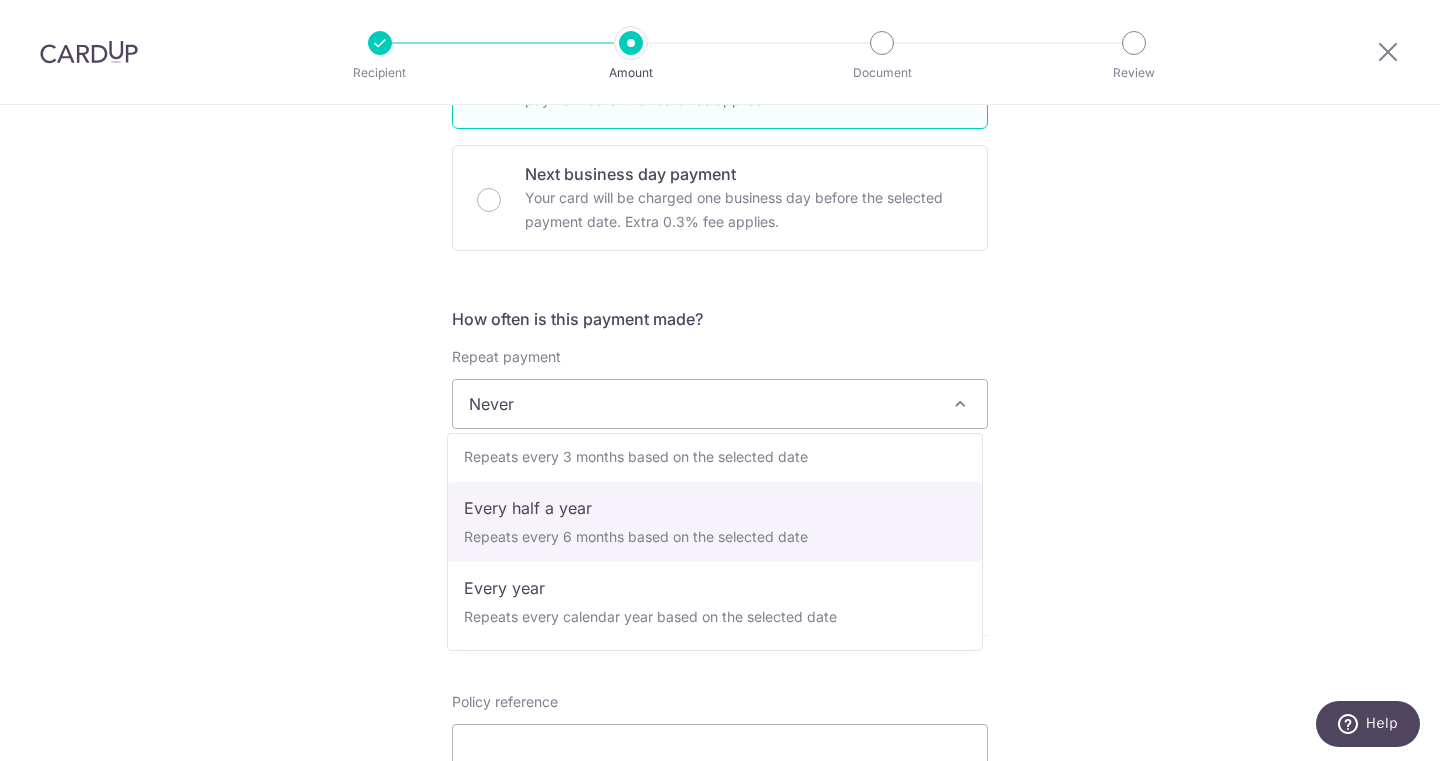 scroll, scrollTop: 280, scrollLeft: 0, axis: vertical 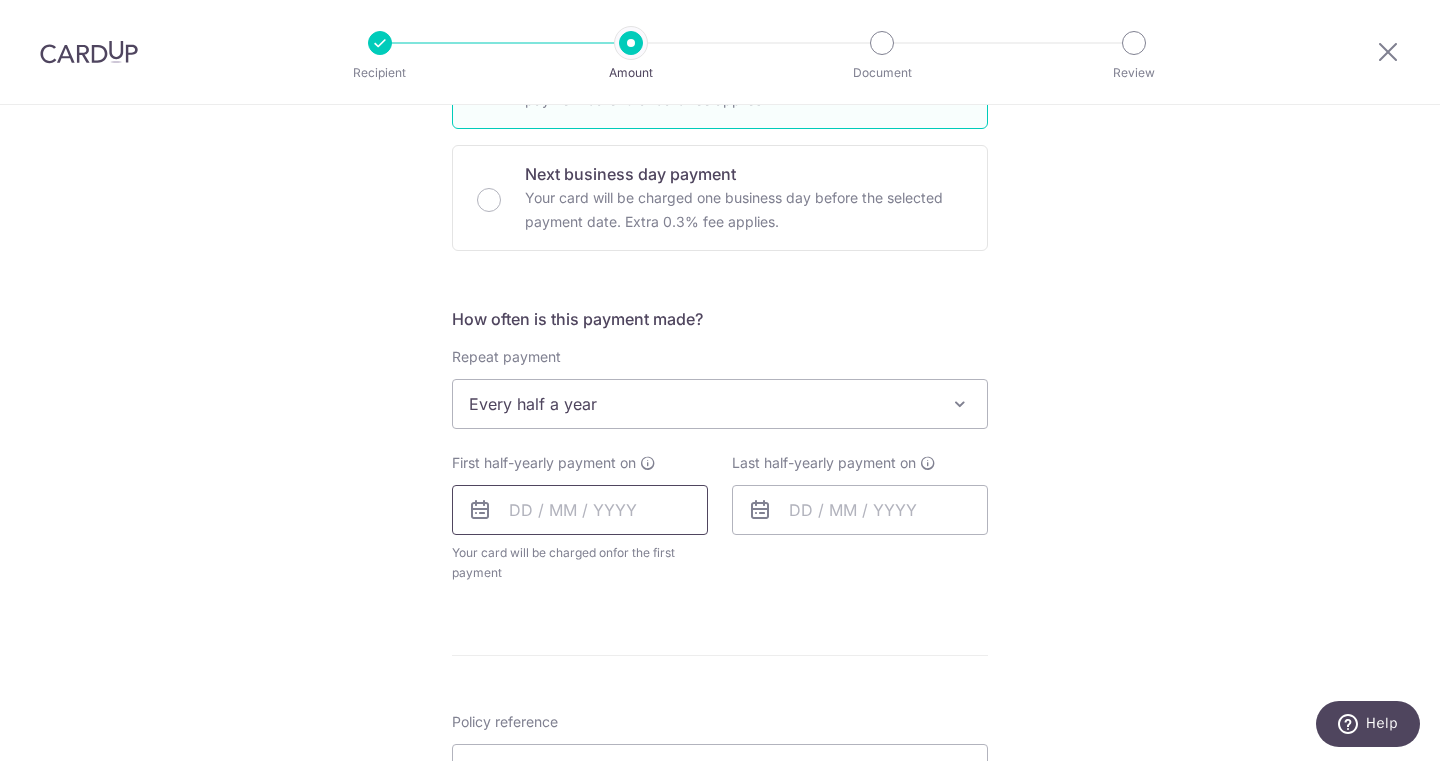 click at bounding box center [580, 510] 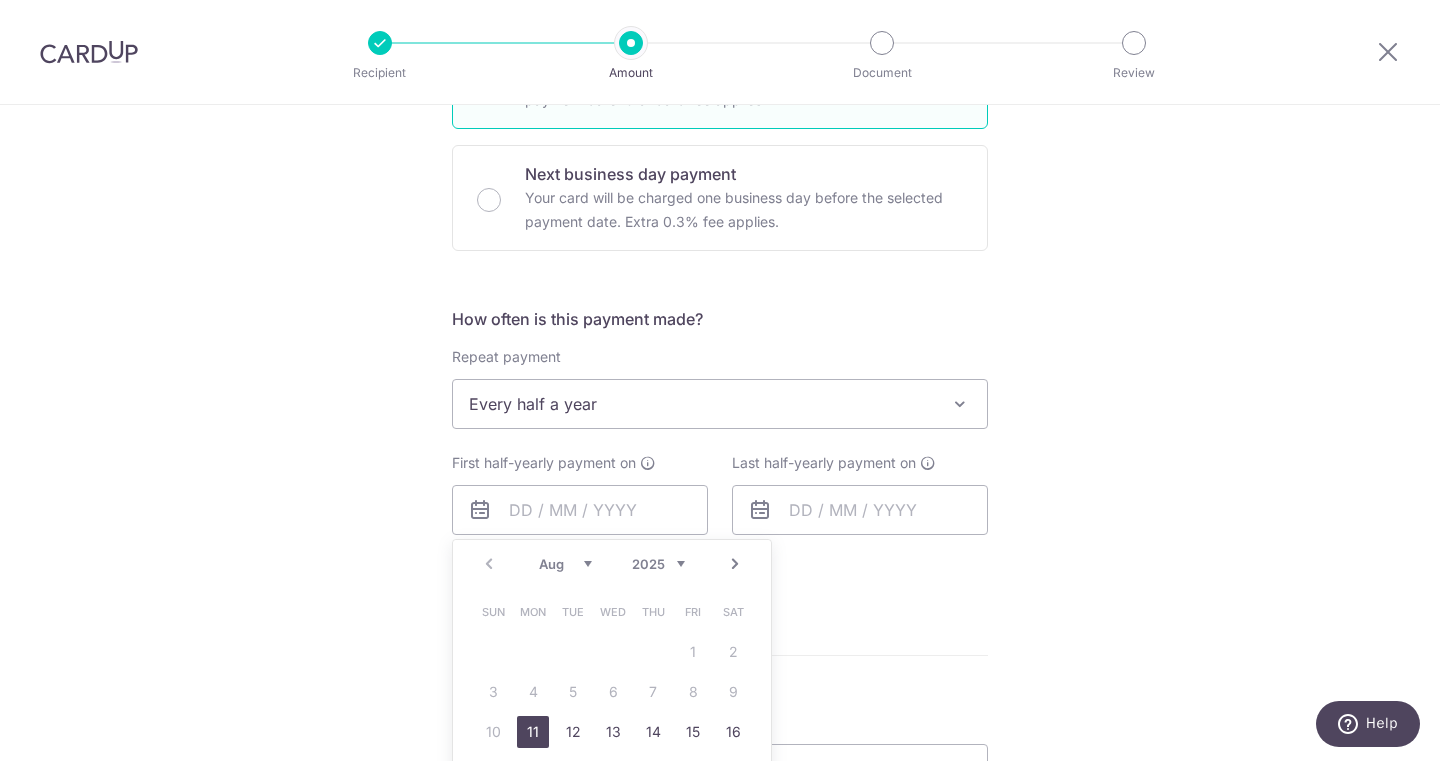 click on "11" at bounding box center (533, 732) 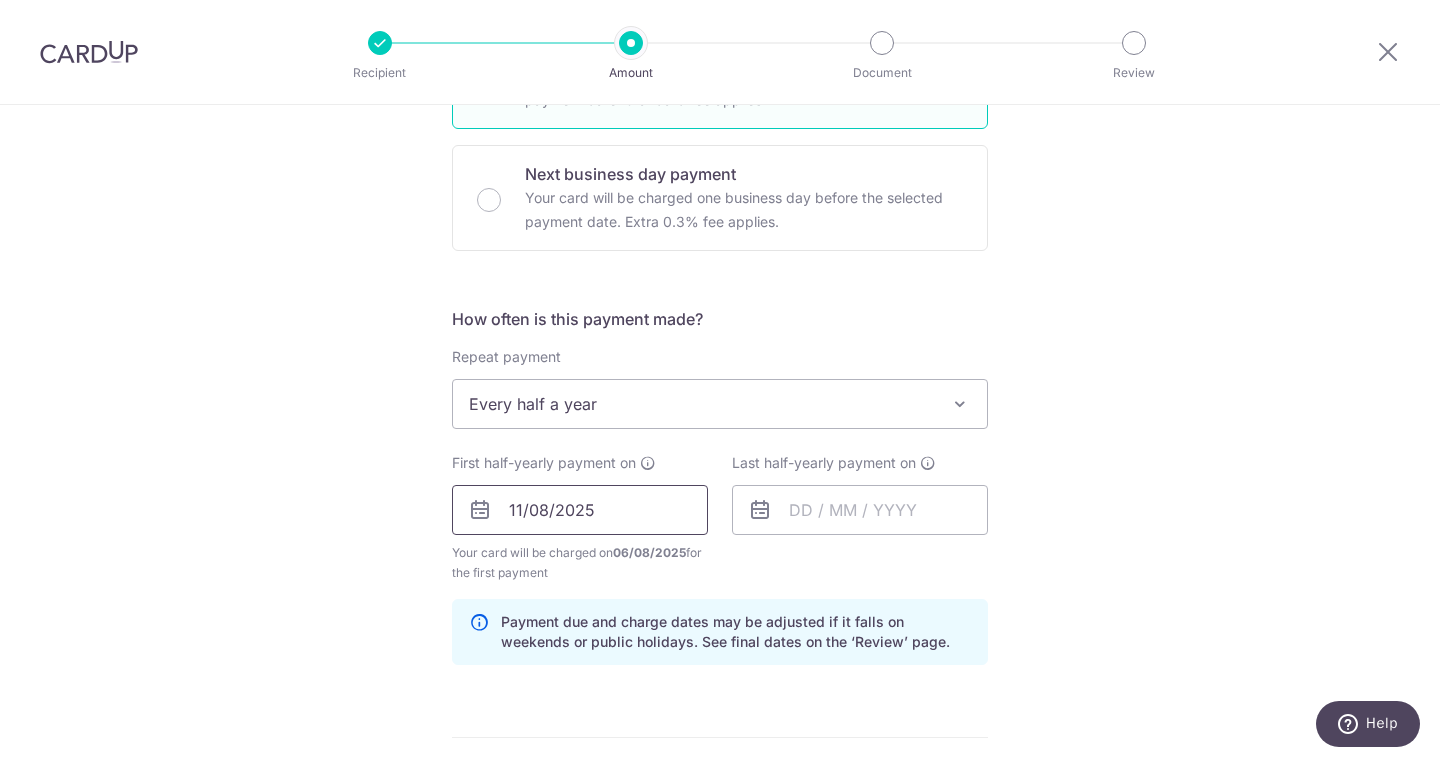 click on "11/08/2025" at bounding box center (580, 510) 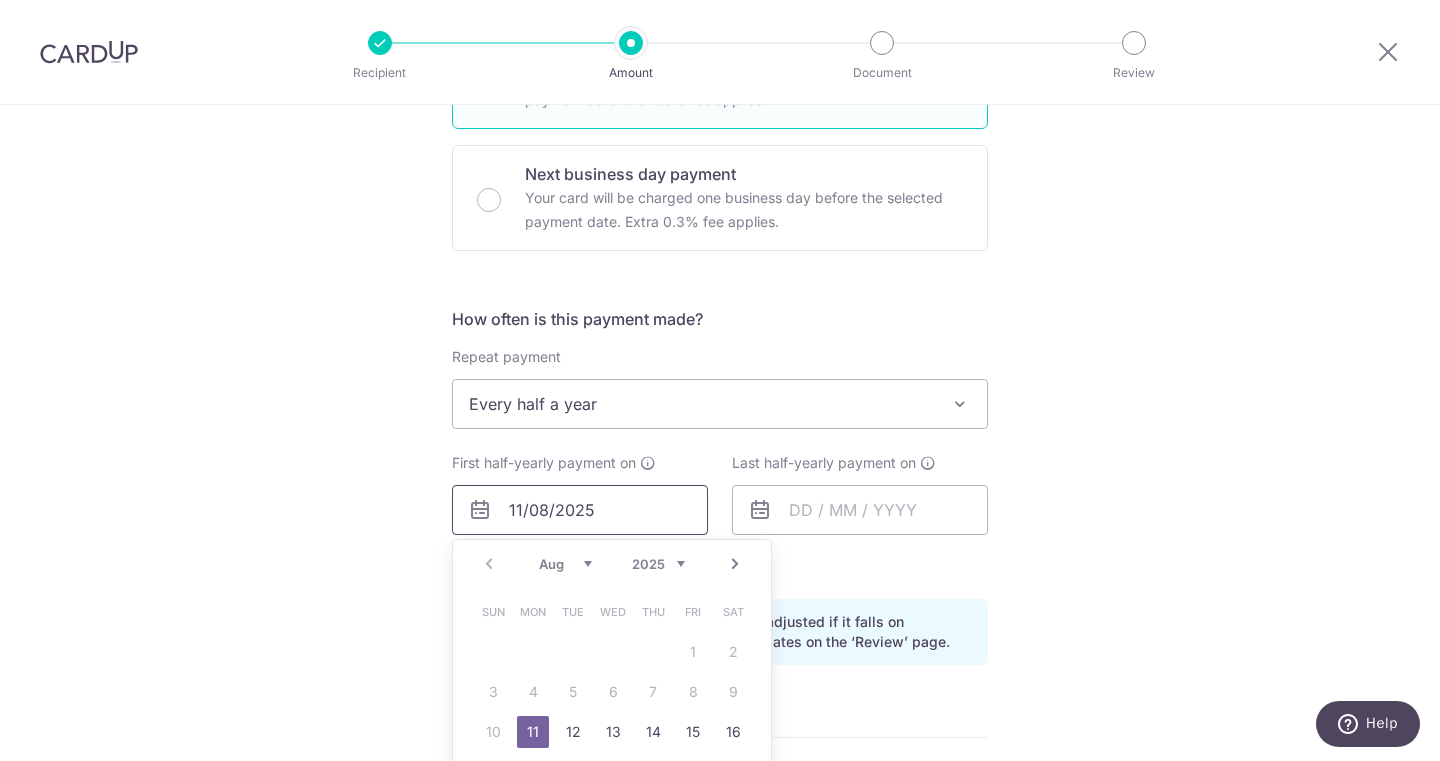 scroll, scrollTop: 1231, scrollLeft: 0, axis: vertical 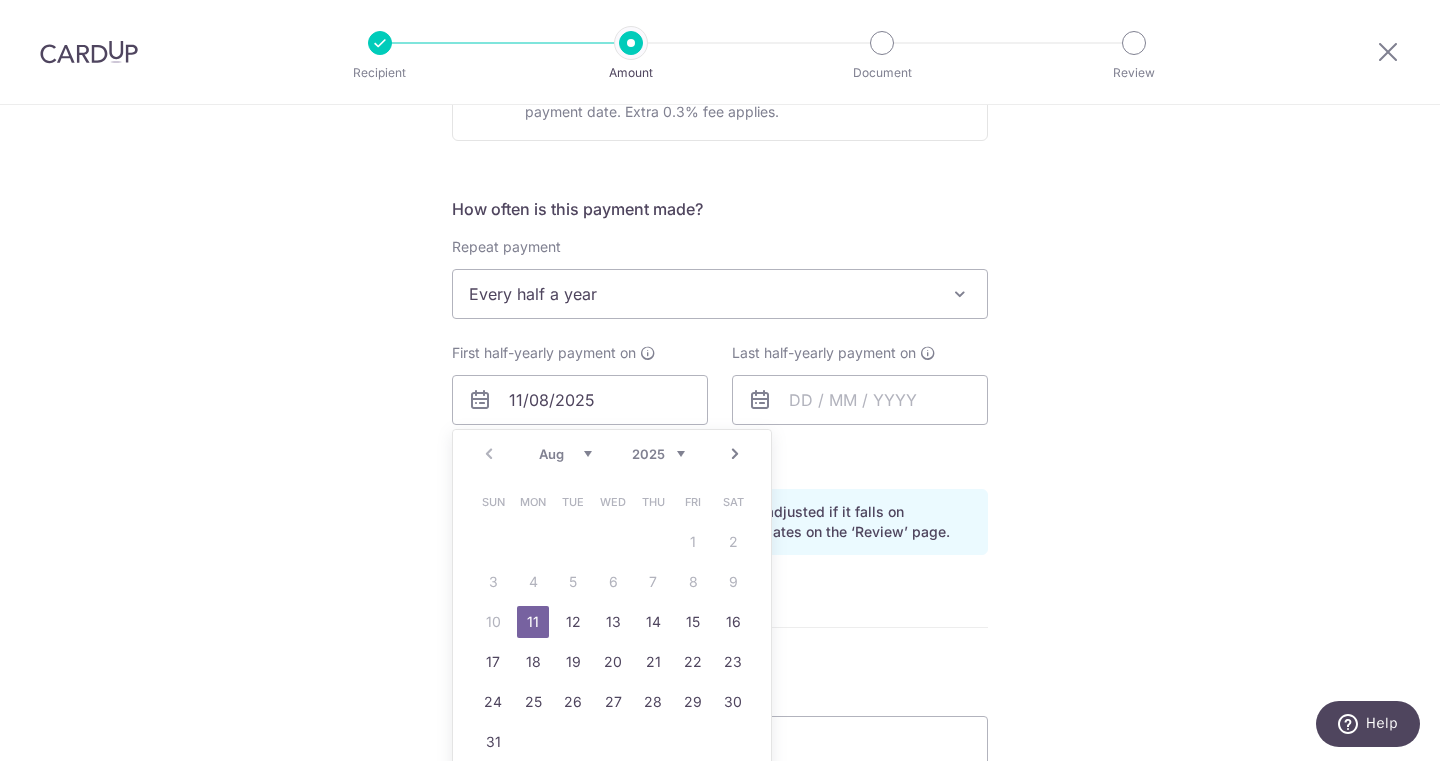 click on "11" at bounding box center [533, 622] 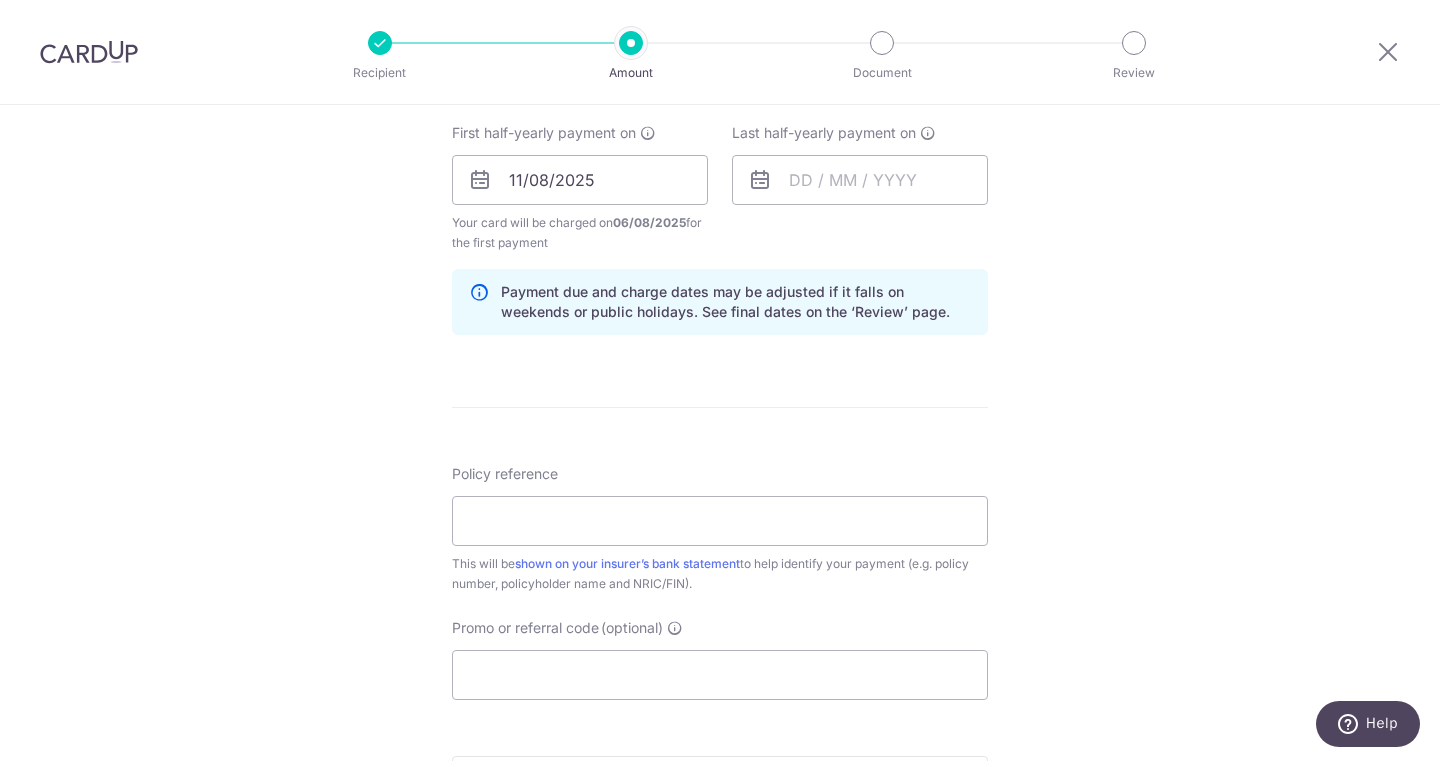 scroll, scrollTop: 1452, scrollLeft: 0, axis: vertical 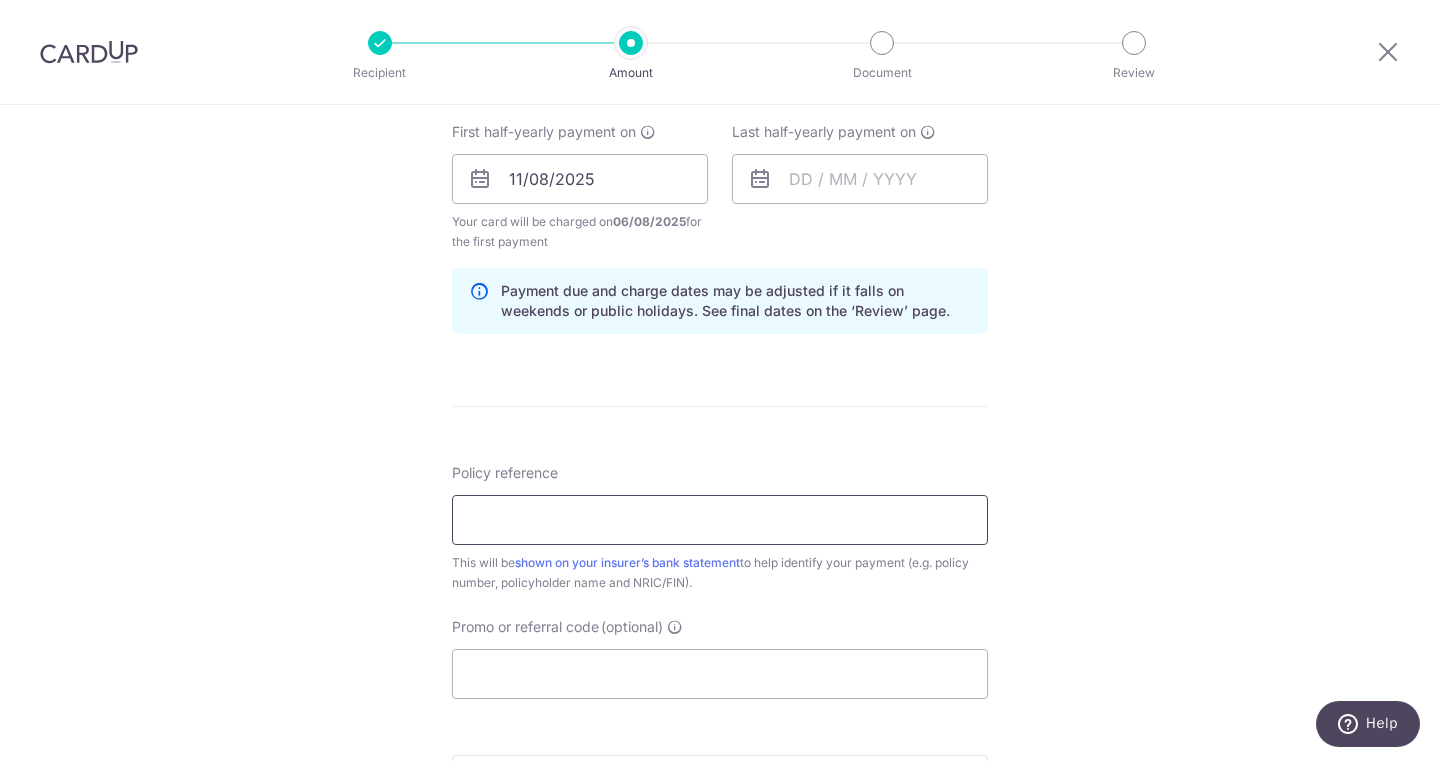 click on "Policy reference" at bounding box center (720, 520) 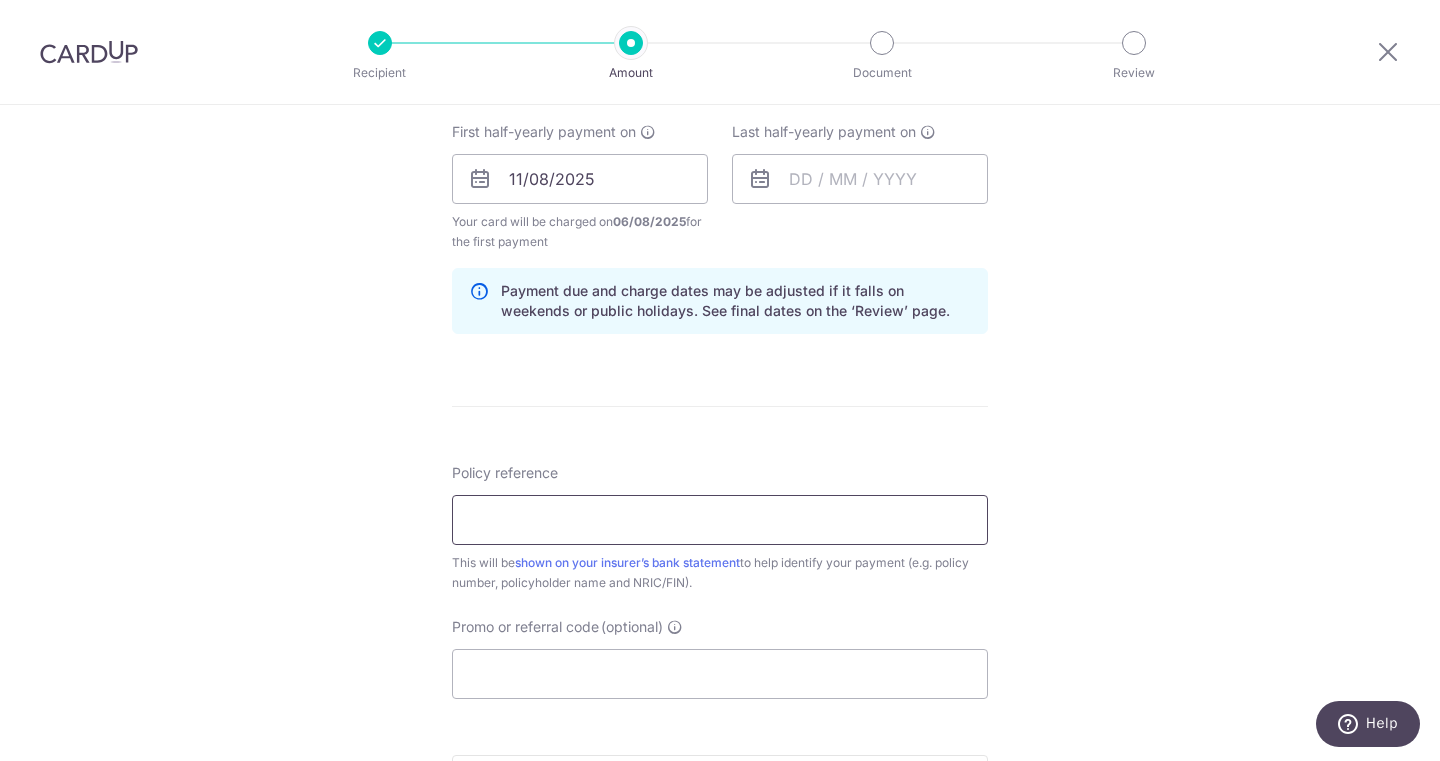 paste on "**** [NUMBER] [LAST] [FIRST] [FIRST]" 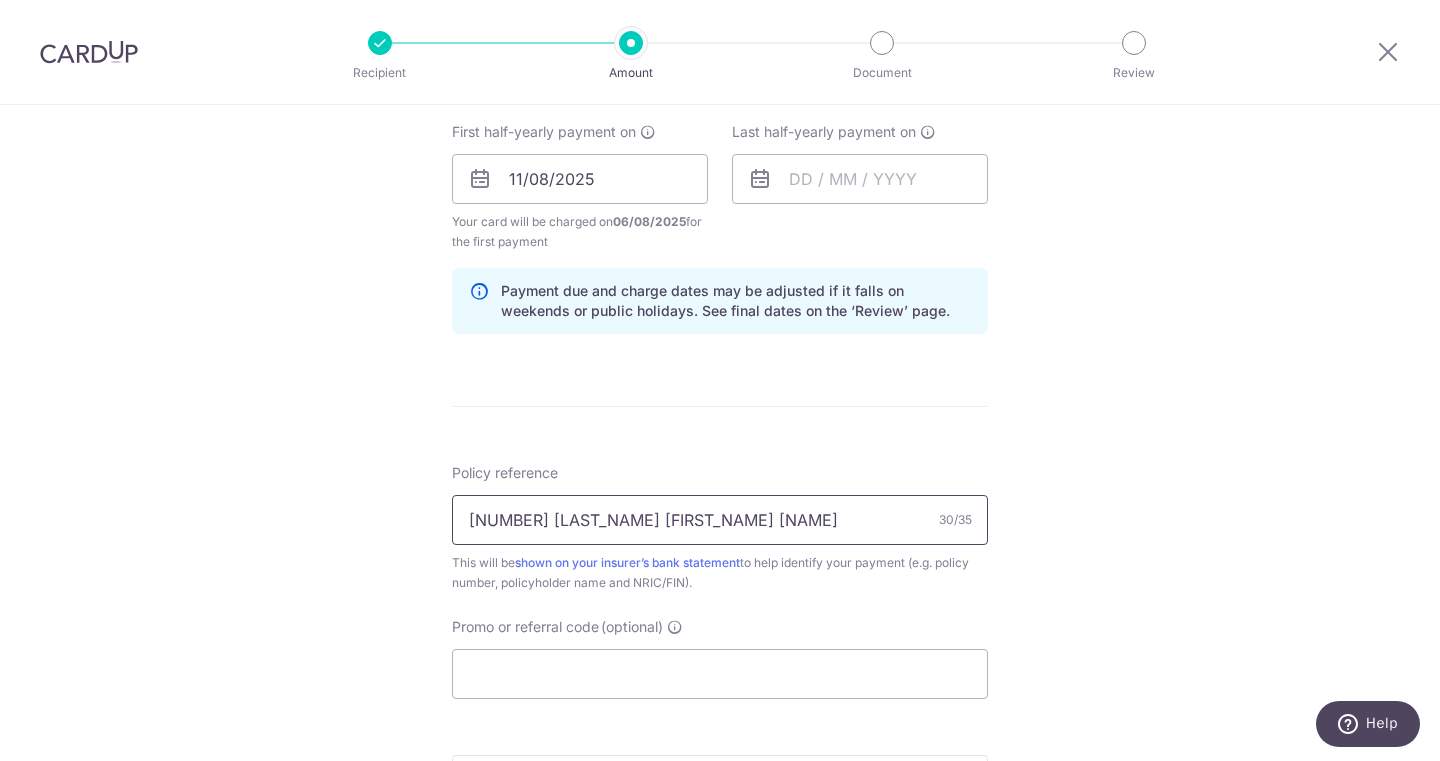 type on "**** [NUMBER] [LAST] [FIRST] [FIRST]" 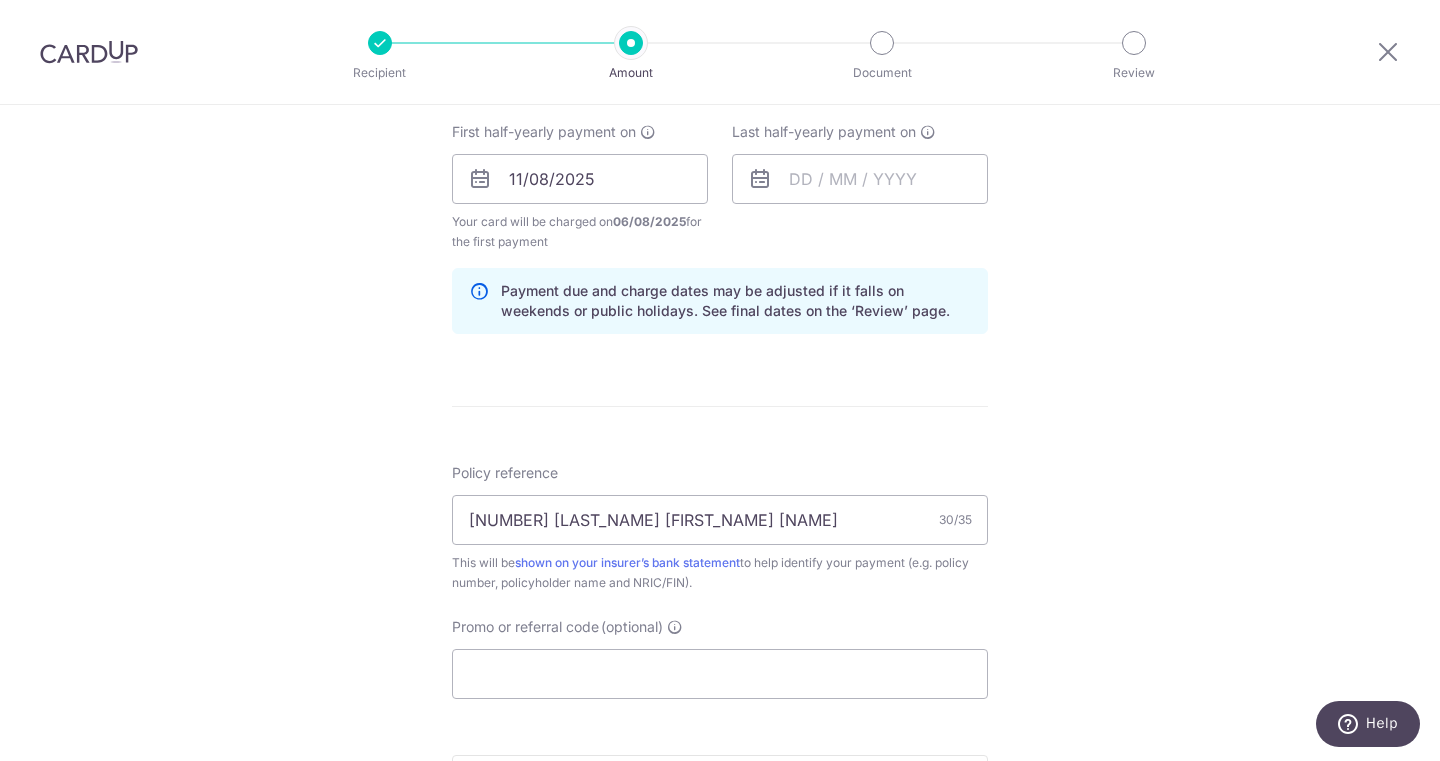 click on "Tell us more about your payment
Enter payment amount
SGD
727.85
727.85
Select Card
Add new card
Add credit card
Your Cards
**** 7715
Secure 256-bit SSL
Text
New card details
Card
Secure 256-bit SSL" at bounding box center (720, -117) 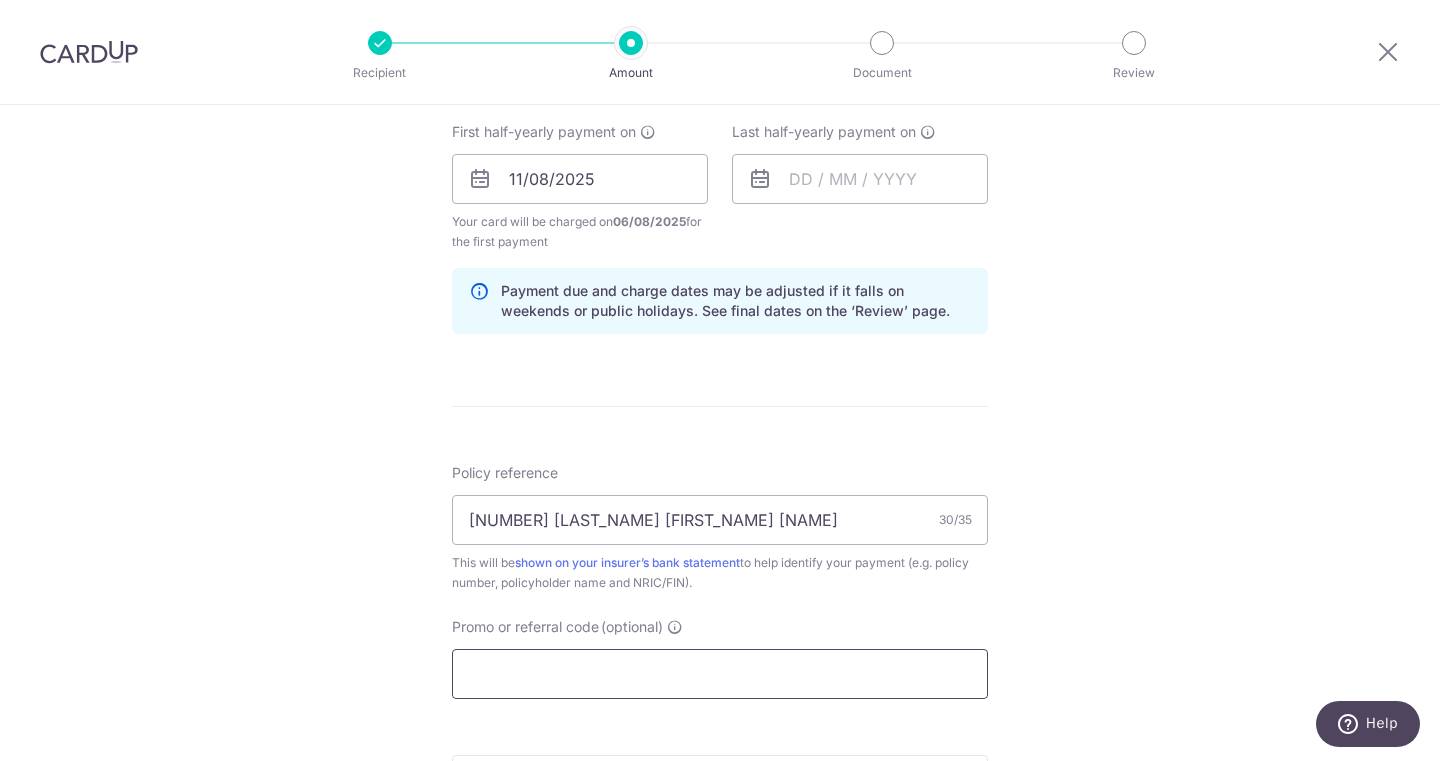 click on "Promo or referral code
(optional)" at bounding box center (720, 674) 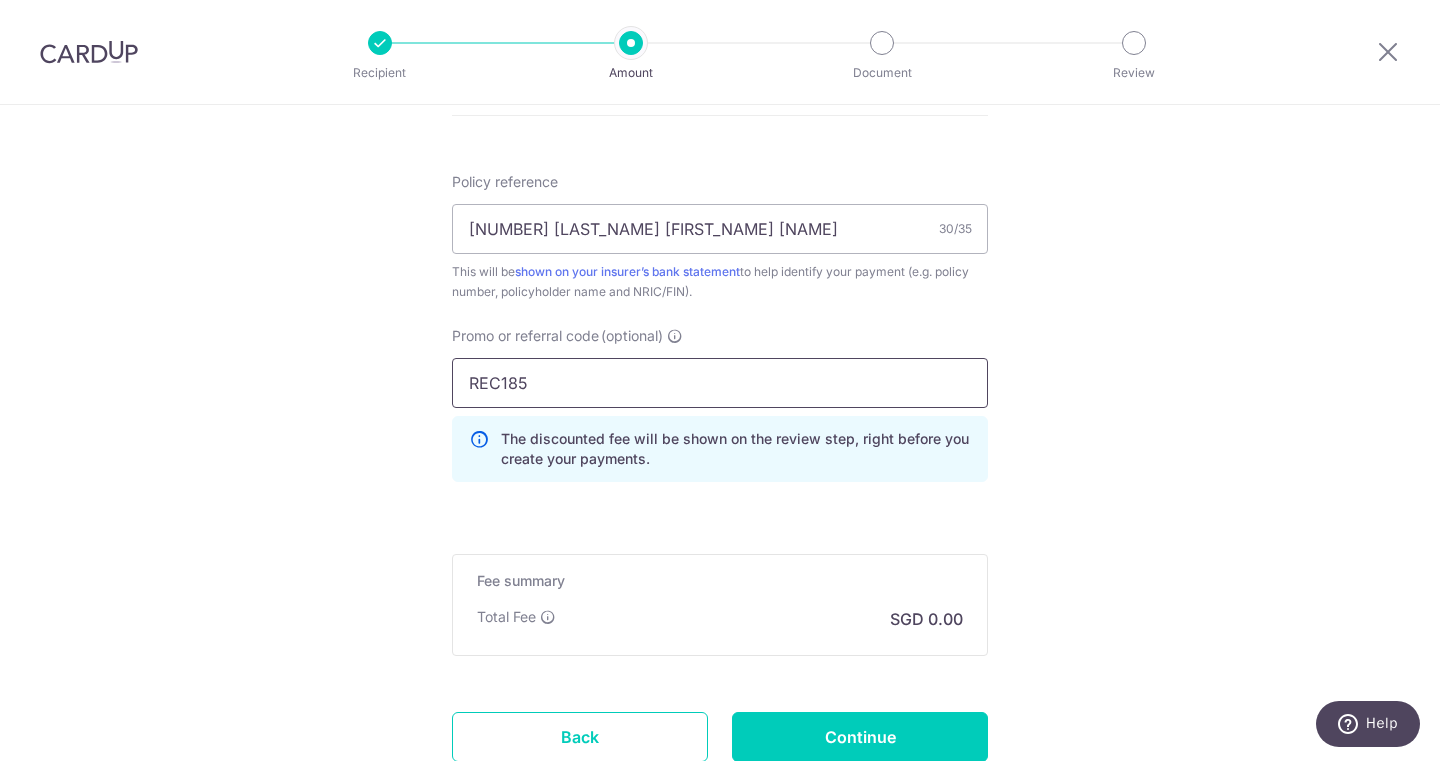 type on "REC185" 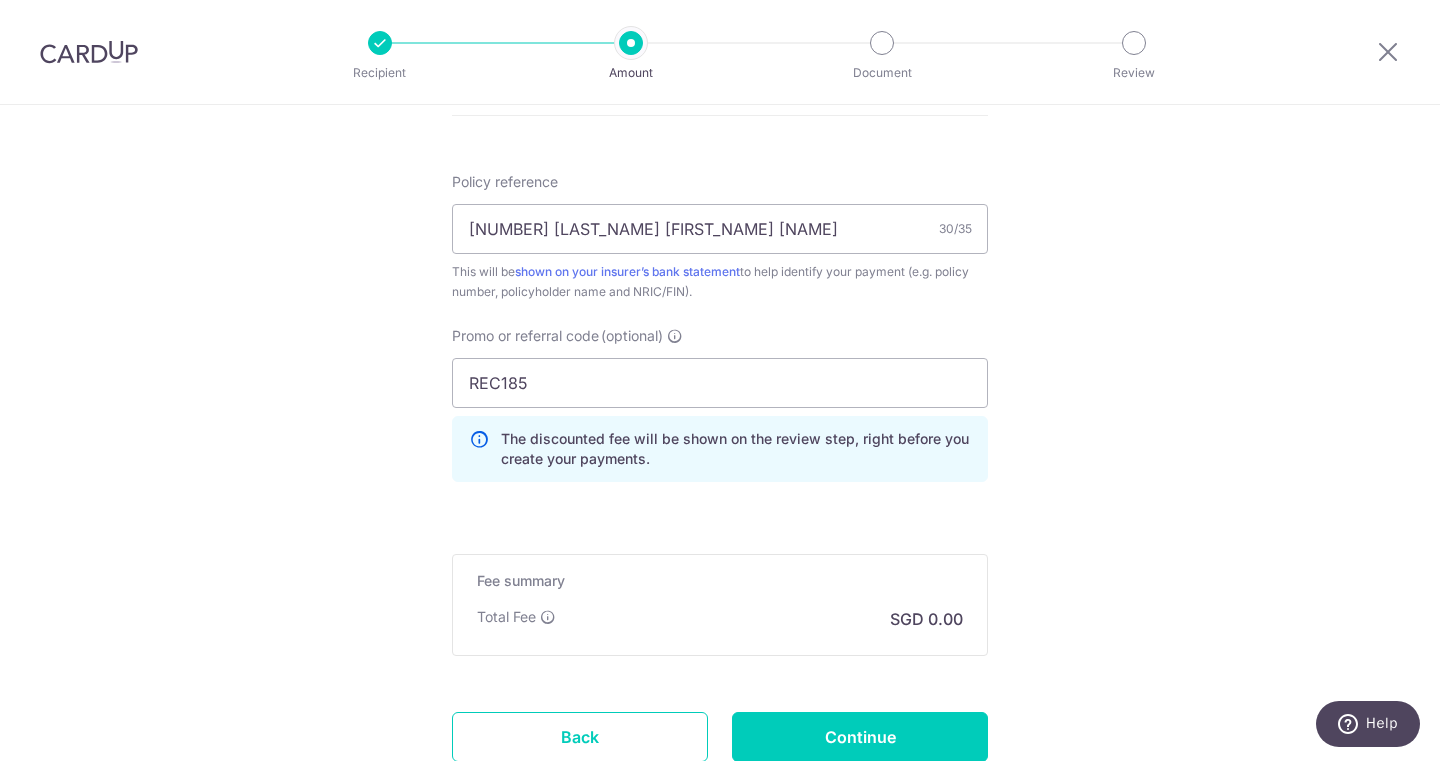 click on "Tell us more about your payment
Enter payment amount
SGD
727.85
727.85
Select Card
Add new card
Add credit card
Your Cards
**** 7715
Secure 256-bit SSL
Text
New card details
Card
Secure 256-bit SSL" at bounding box center [720, -363] 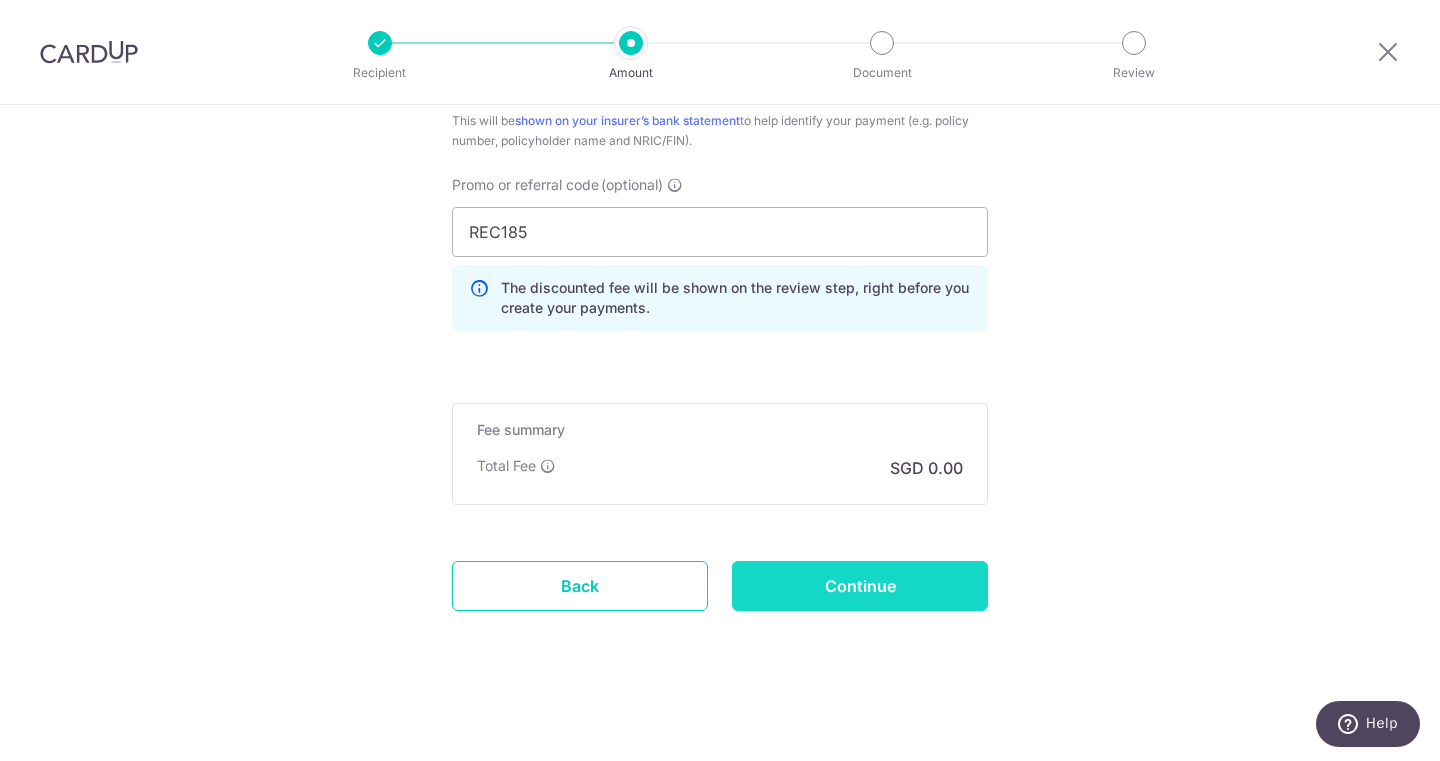 scroll, scrollTop: 1894, scrollLeft: 0, axis: vertical 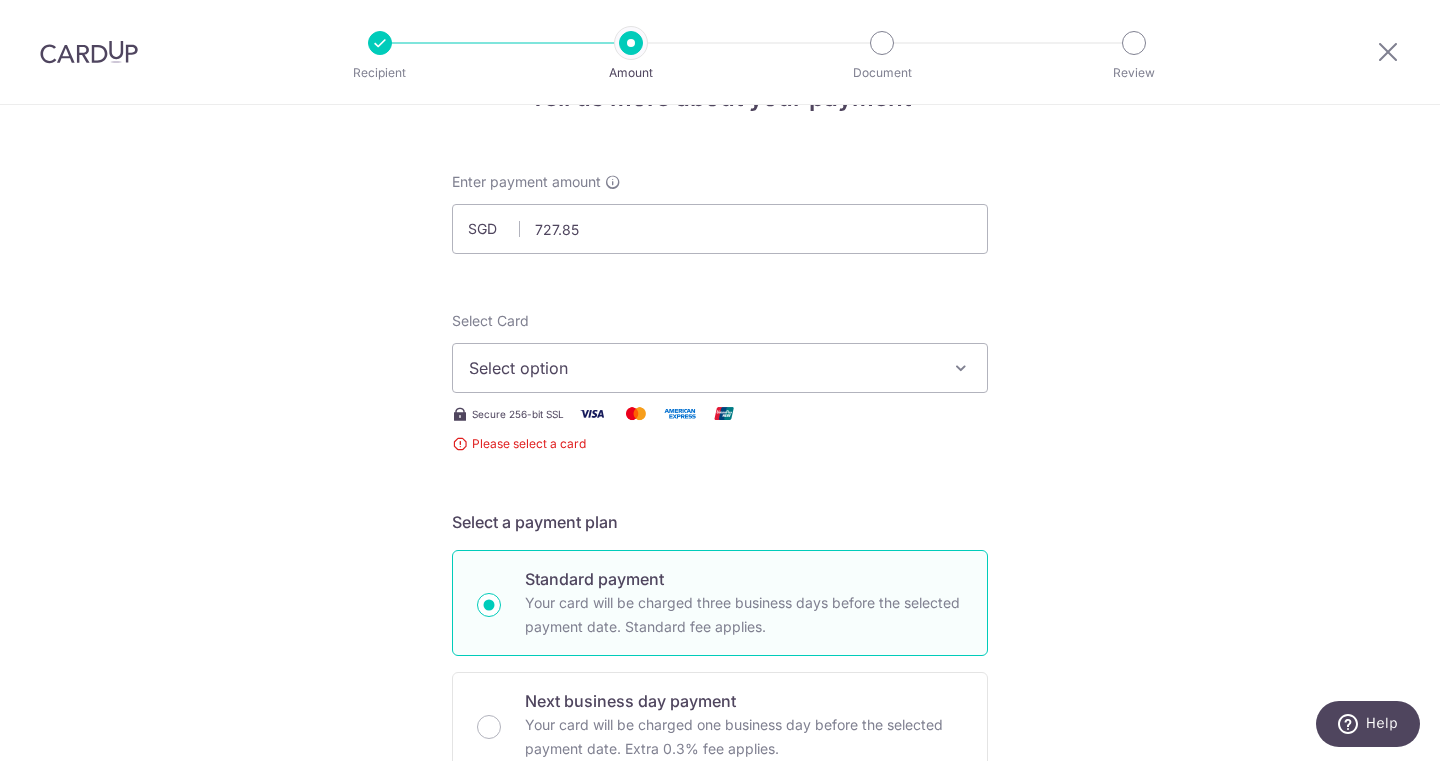 click on "Select option" at bounding box center (720, 368) 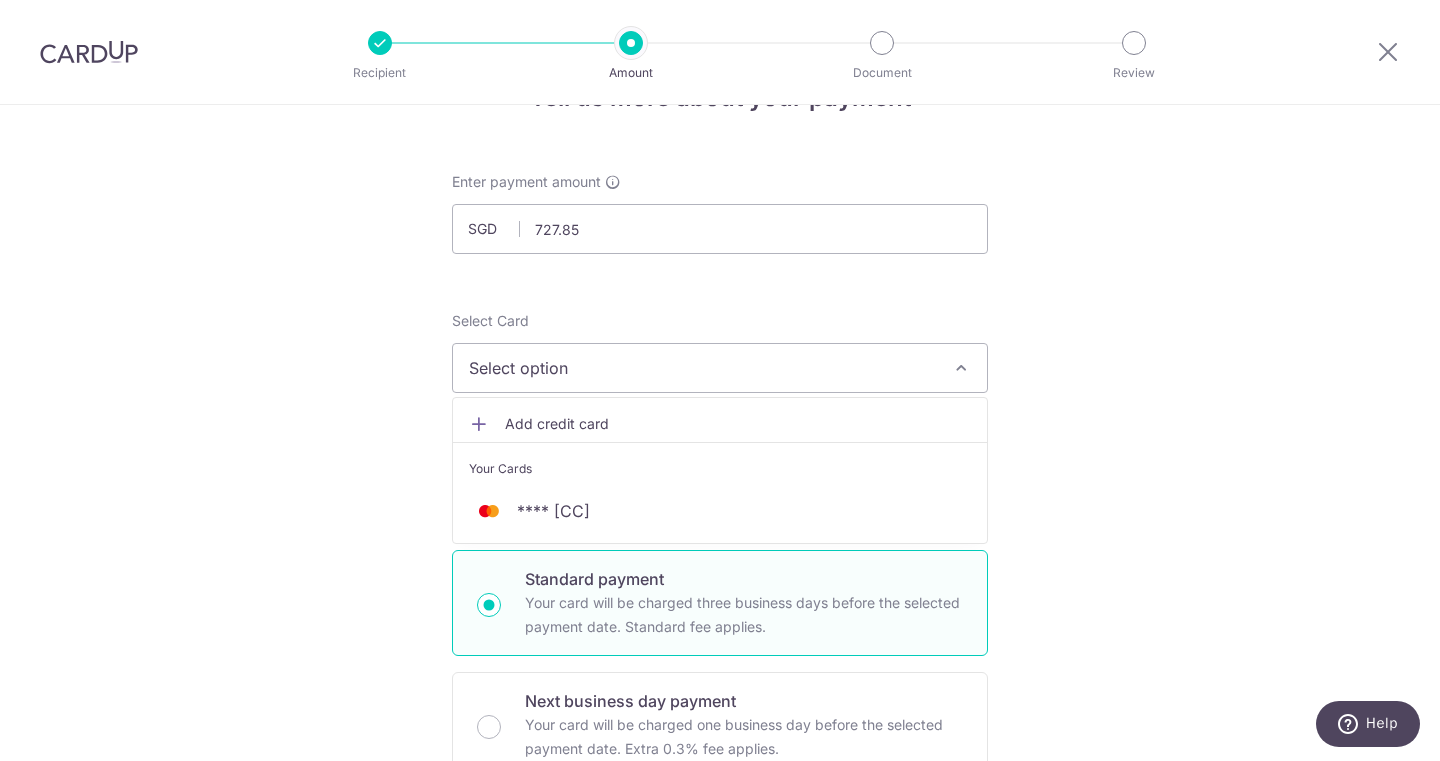 click on "Add credit card" at bounding box center [738, 424] 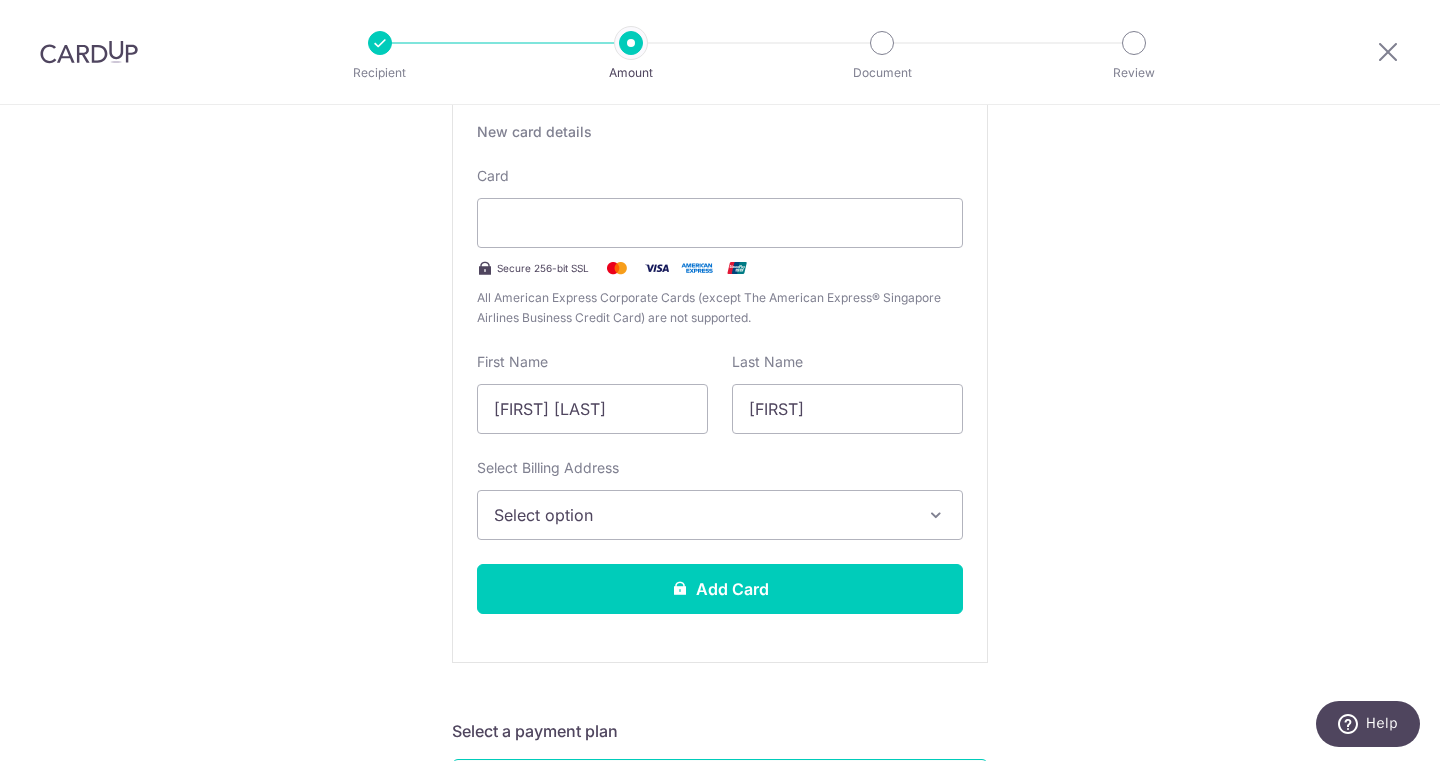 scroll, scrollTop: 387, scrollLeft: 0, axis: vertical 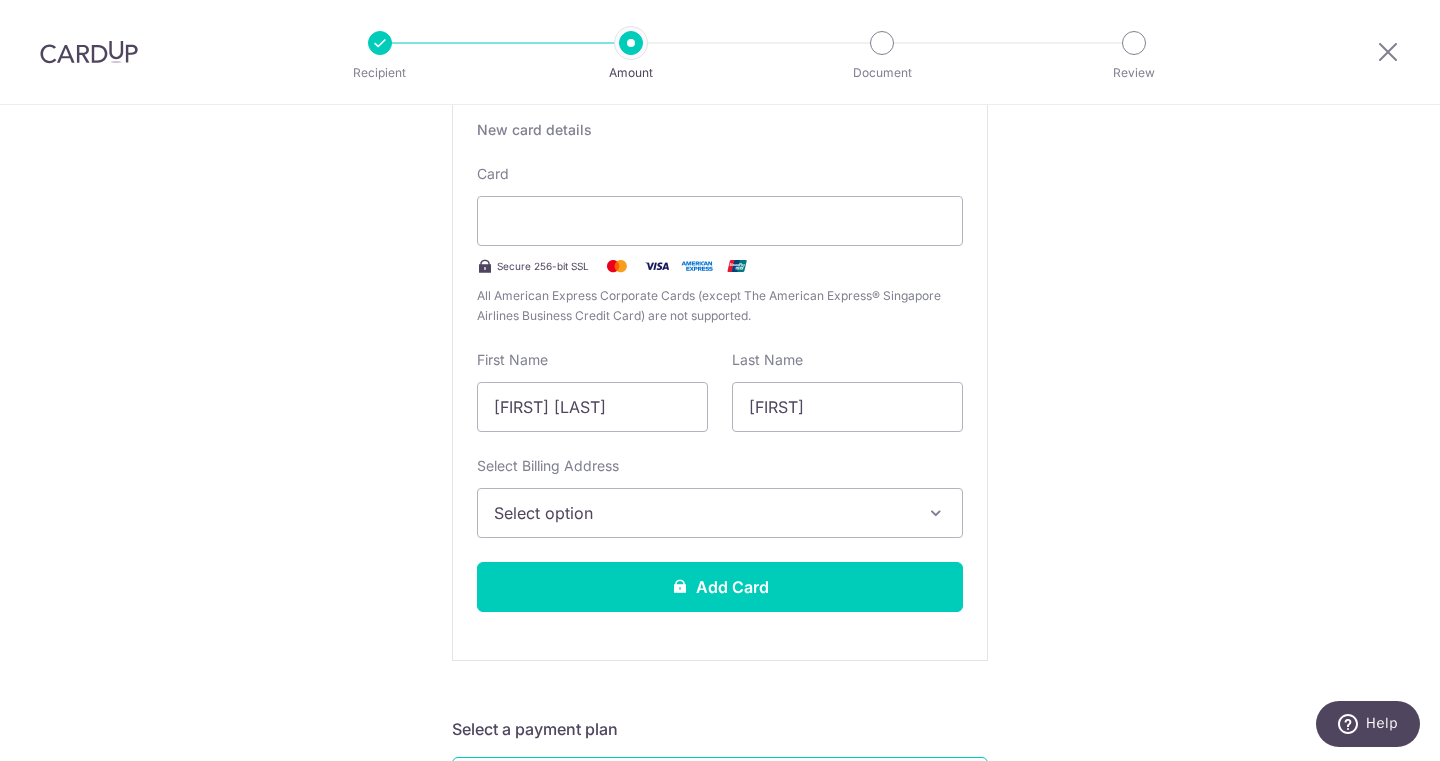 click on "Select option" at bounding box center (702, 513) 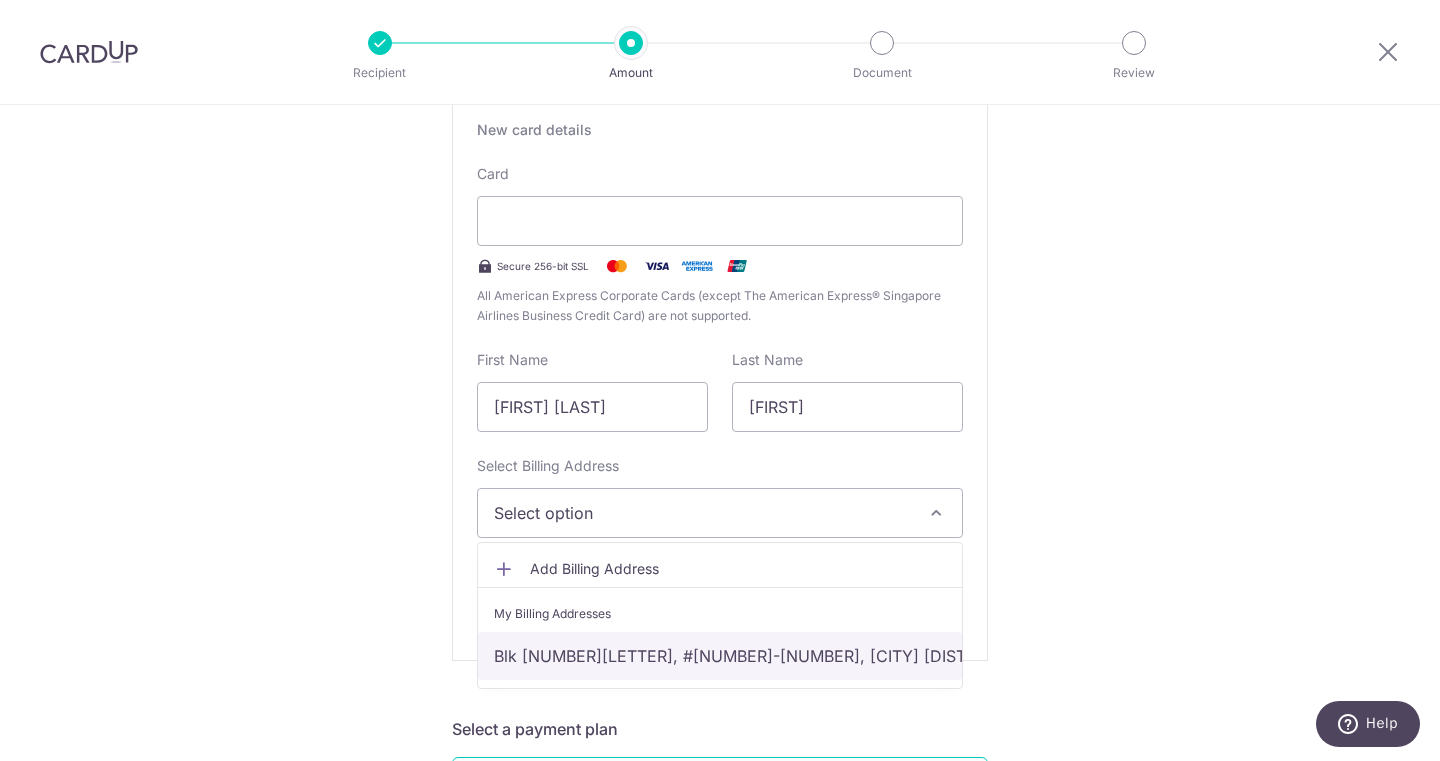 click on "Blk 219C, #06-120, Bedok Central, Singapore, Singapore, Singapore-463219" at bounding box center (720, 656) 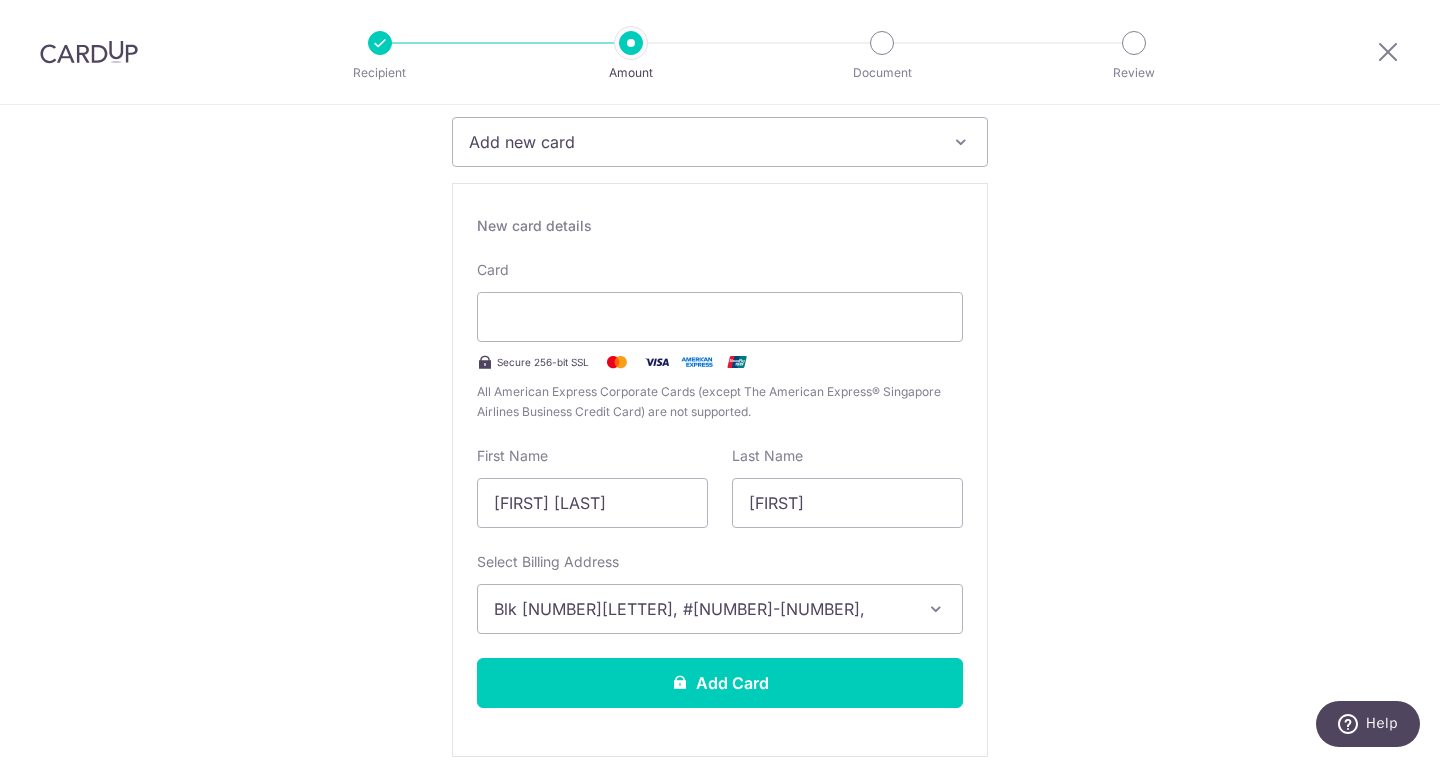 scroll, scrollTop: 290, scrollLeft: 0, axis: vertical 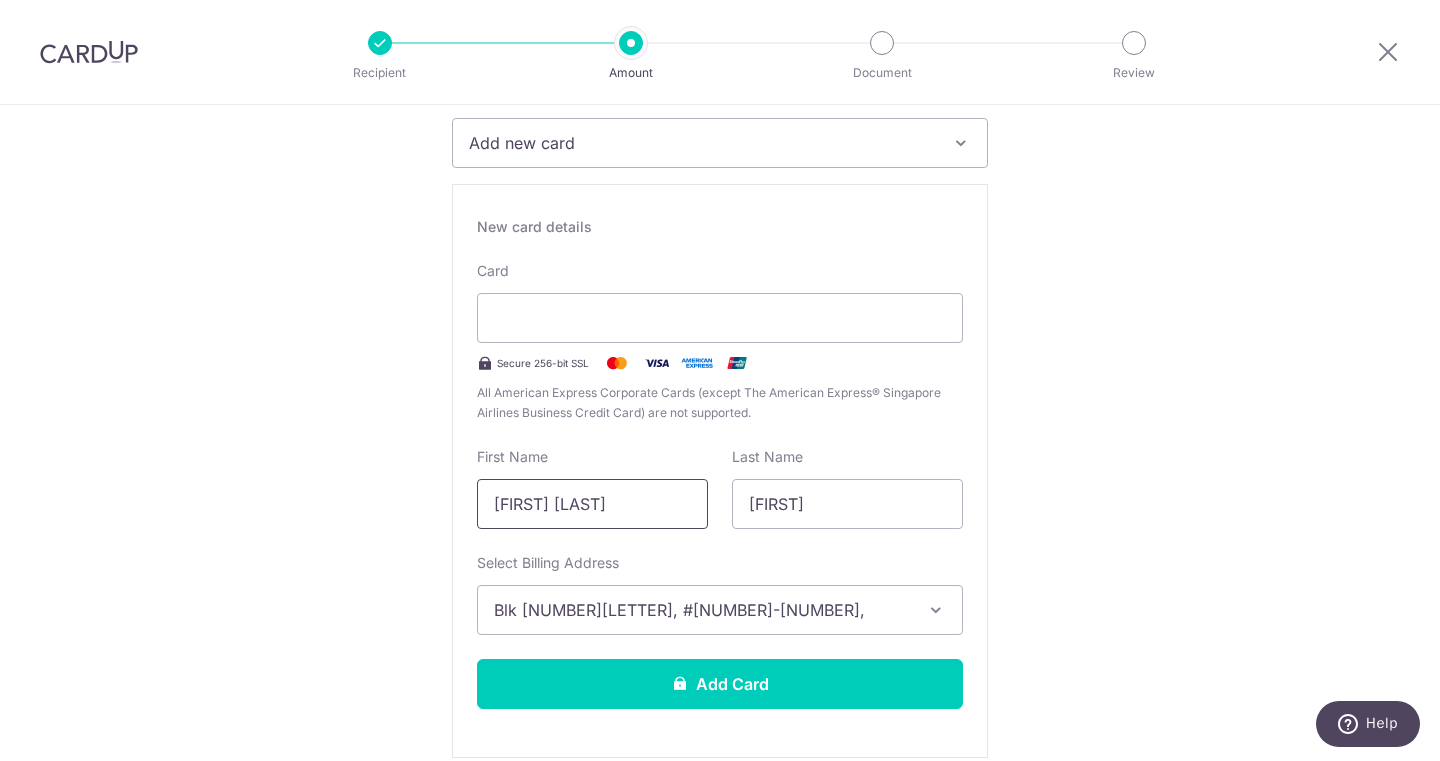 click on "Sng Yi Sheng" at bounding box center (592, 504) 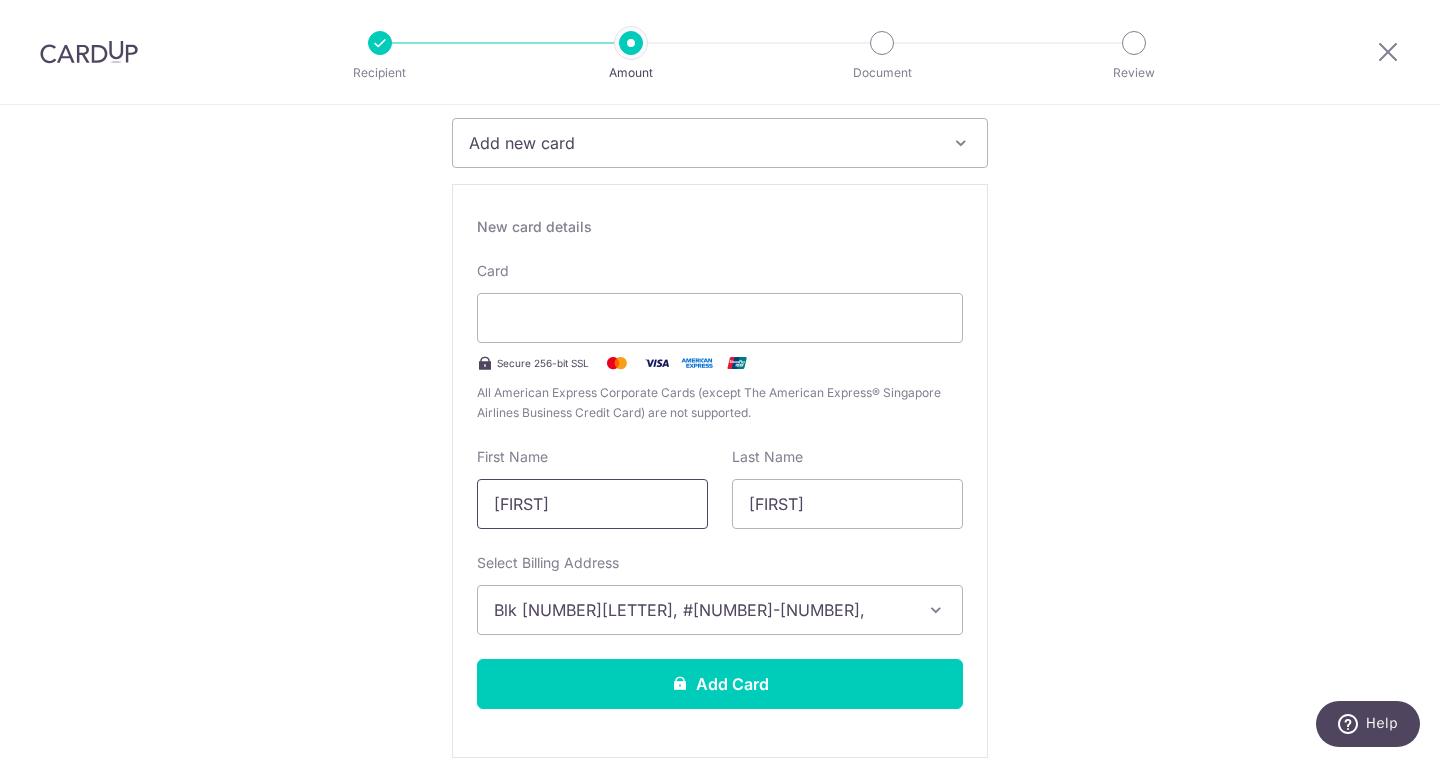type on "NICHOLAS" 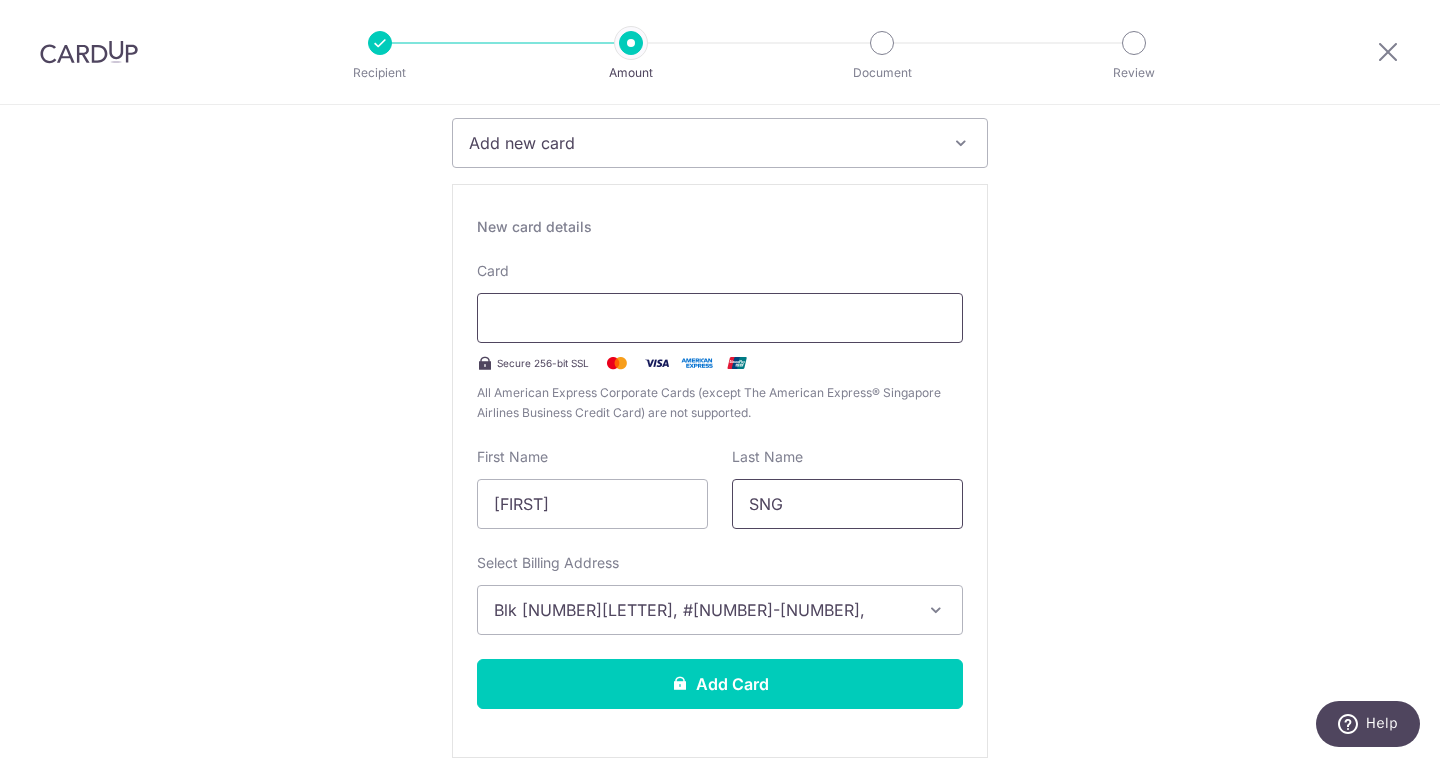 type on "SNG" 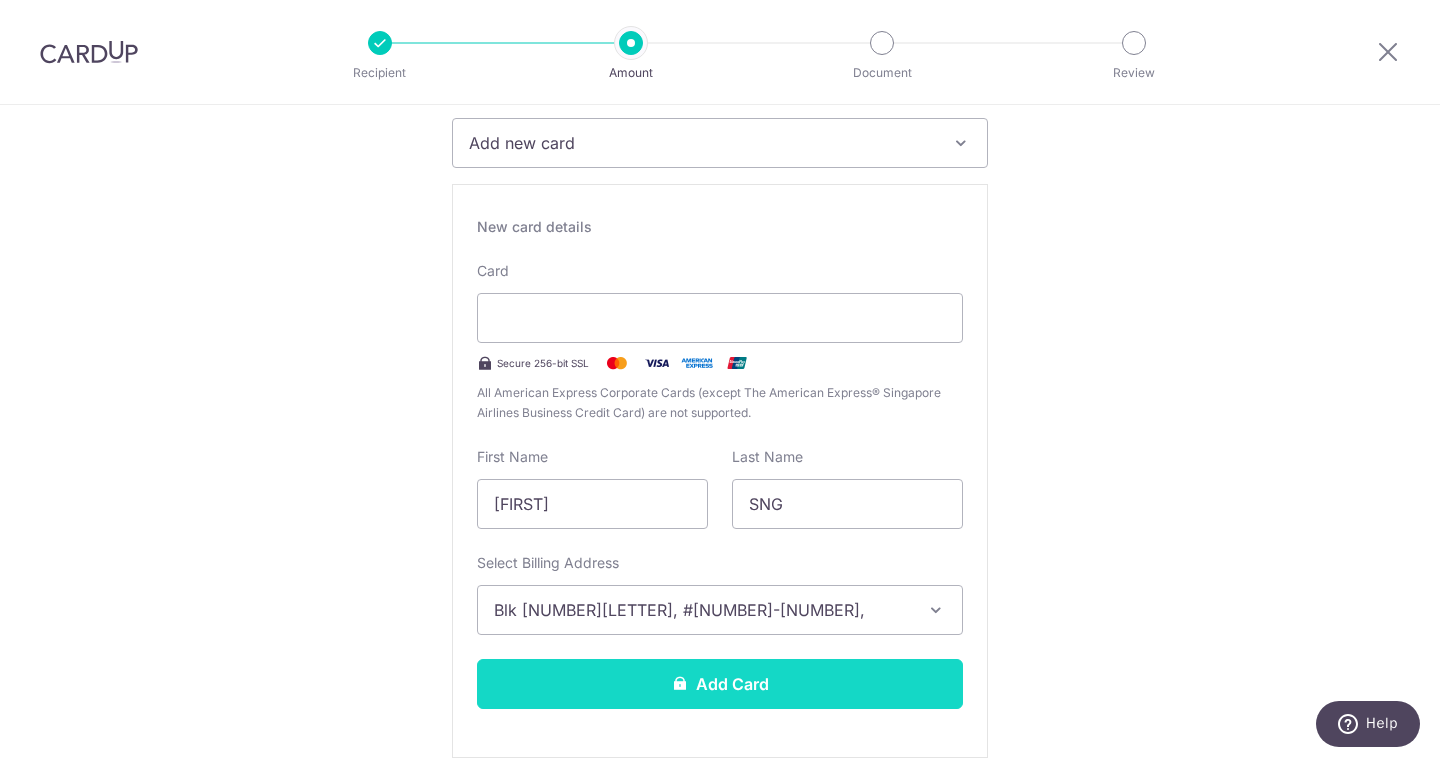 click on "Add Card" at bounding box center (720, 684) 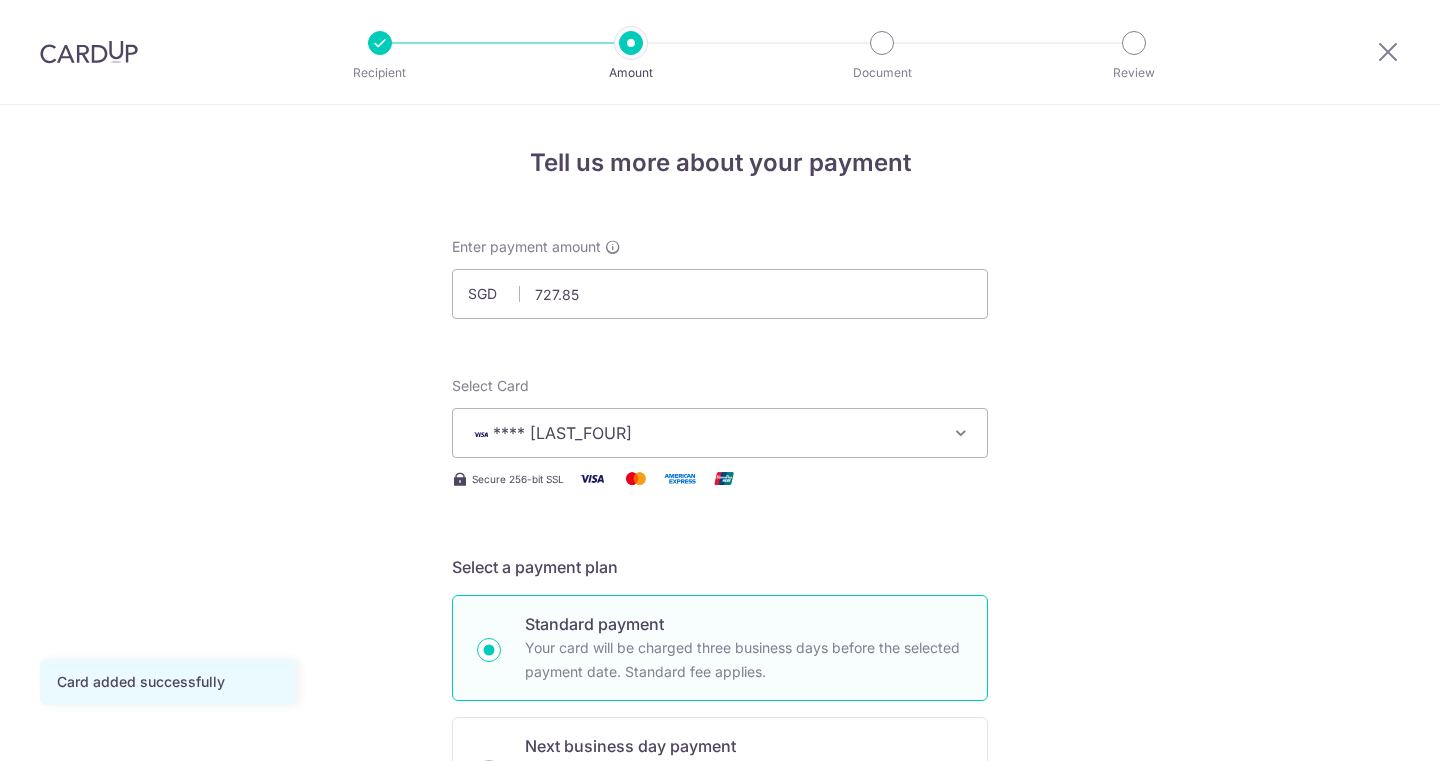 scroll, scrollTop: 0, scrollLeft: 0, axis: both 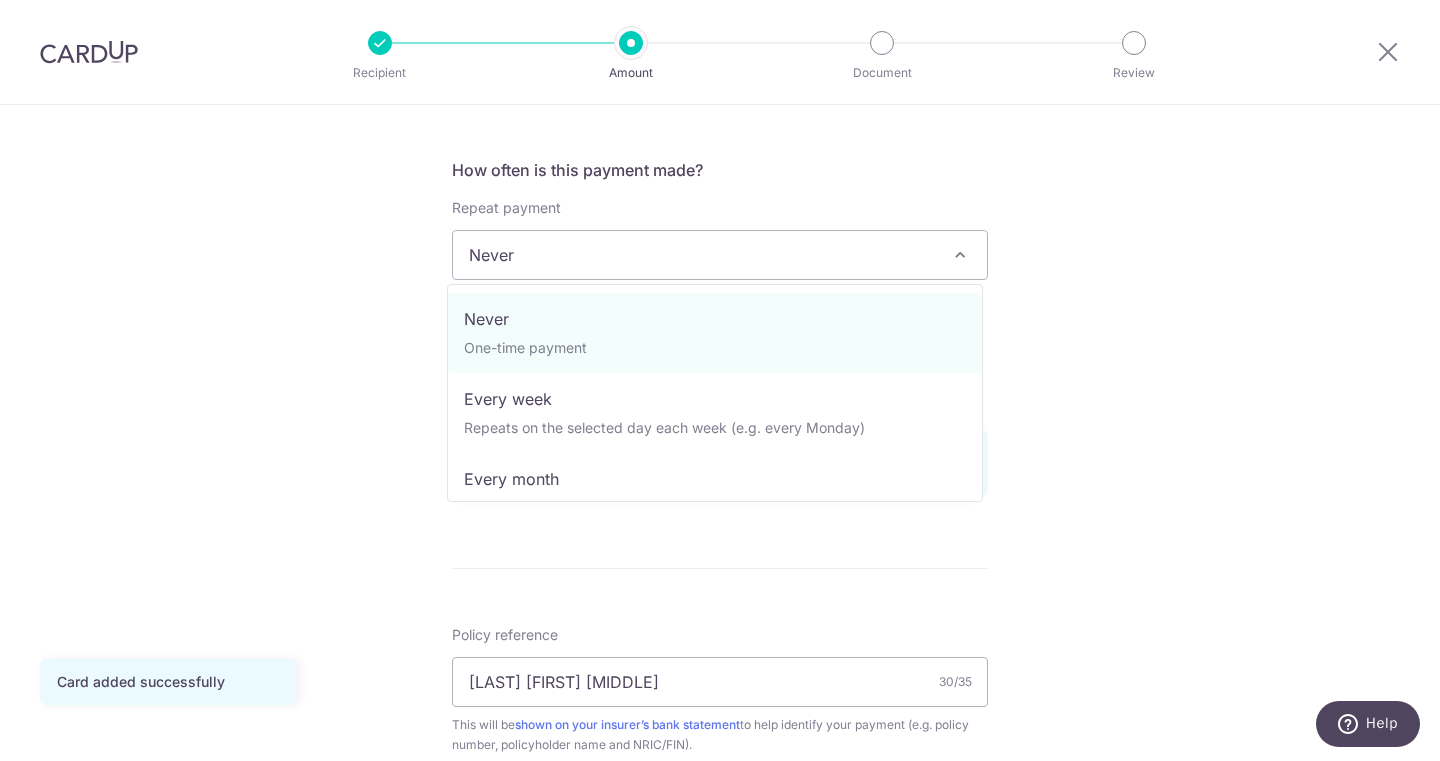 click on "Never" at bounding box center (720, 255) 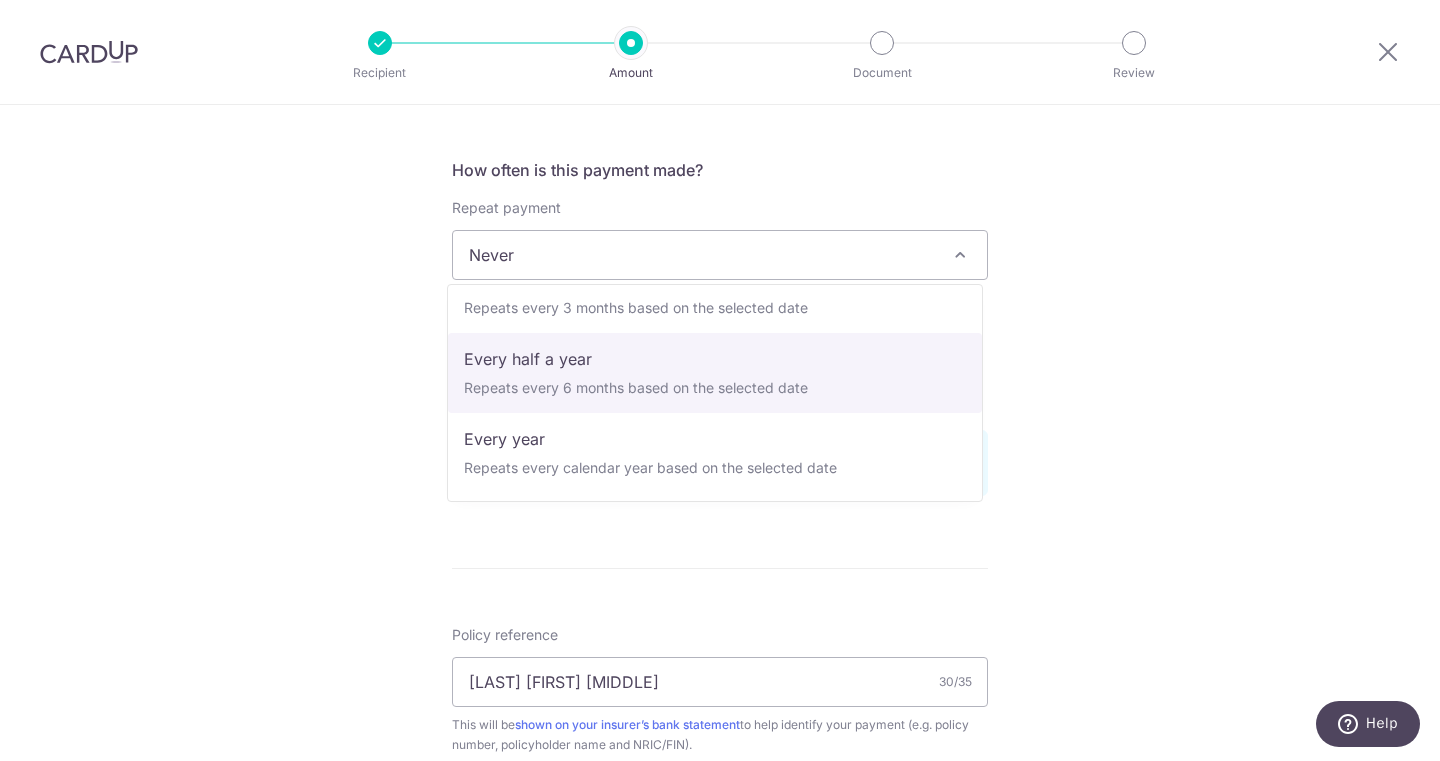 scroll, scrollTop: 280, scrollLeft: 0, axis: vertical 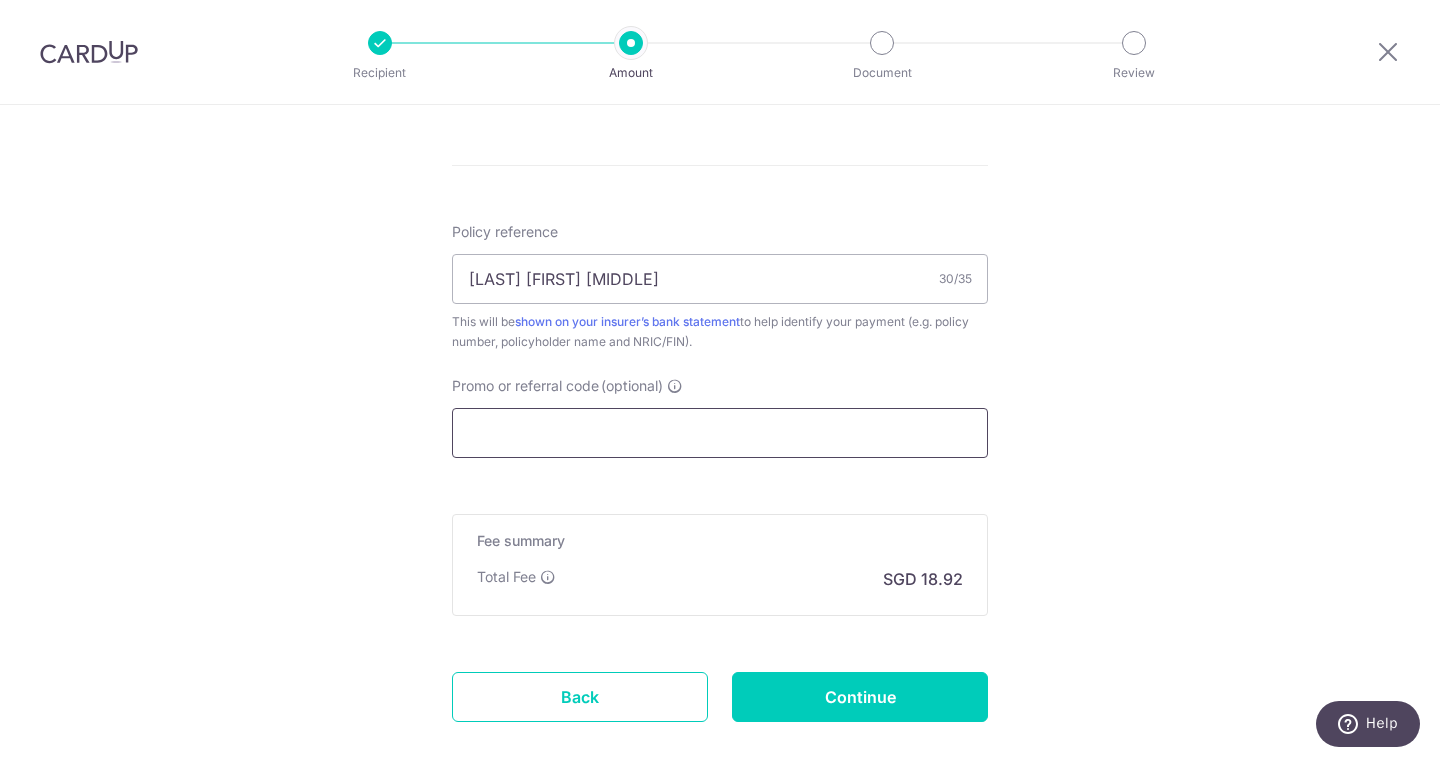 click on "Promo or referral code
(optional)" at bounding box center [720, 433] 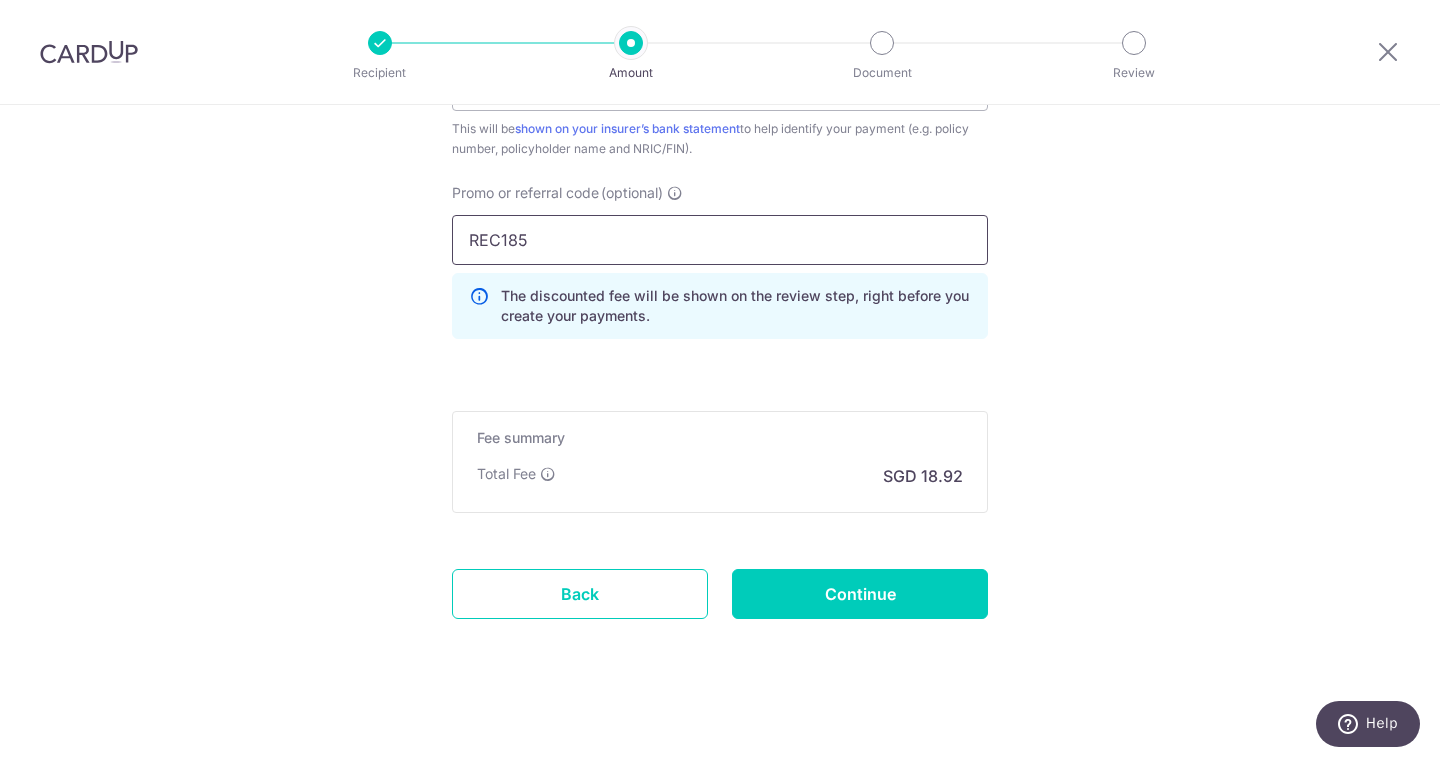scroll, scrollTop: 1325, scrollLeft: 0, axis: vertical 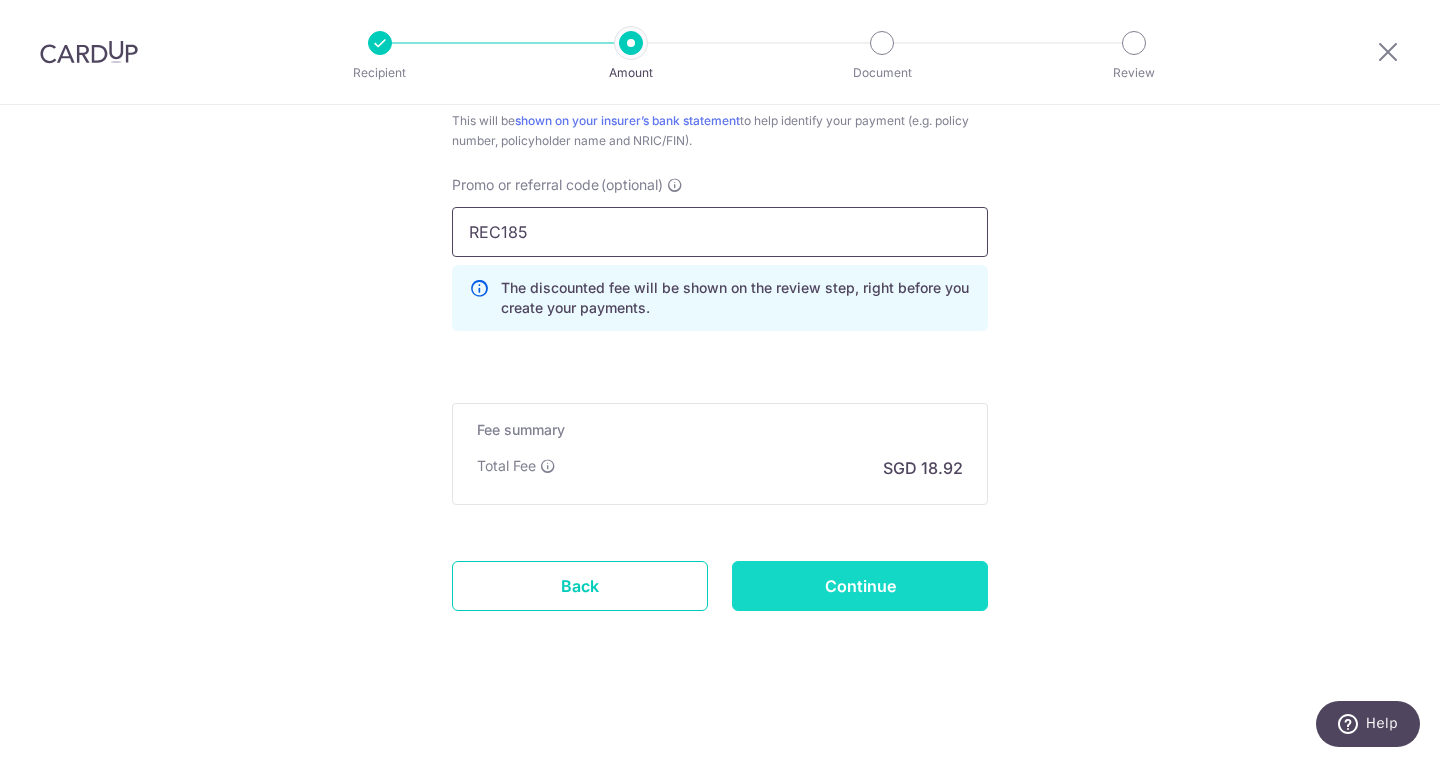type on "REC185" 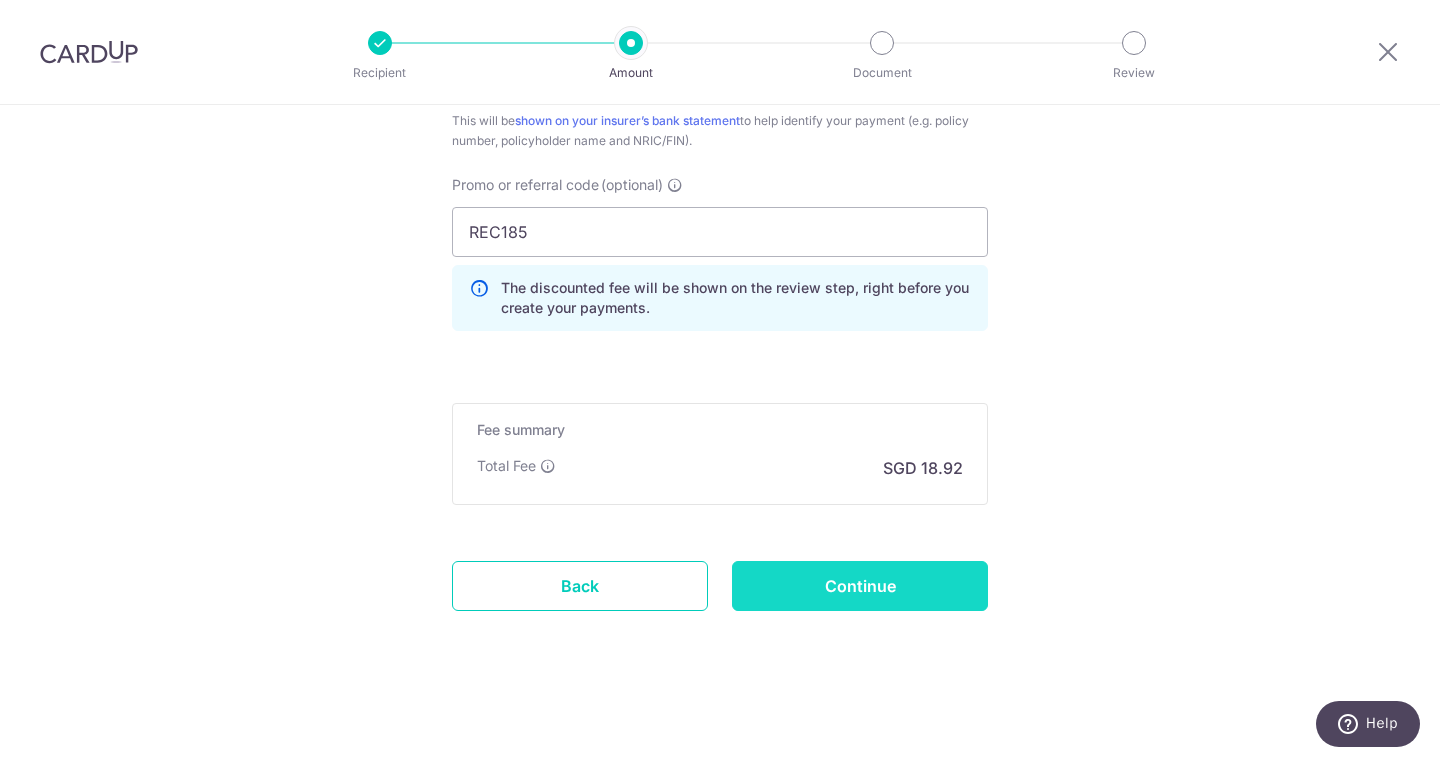 click on "Continue" at bounding box center (860, 586) 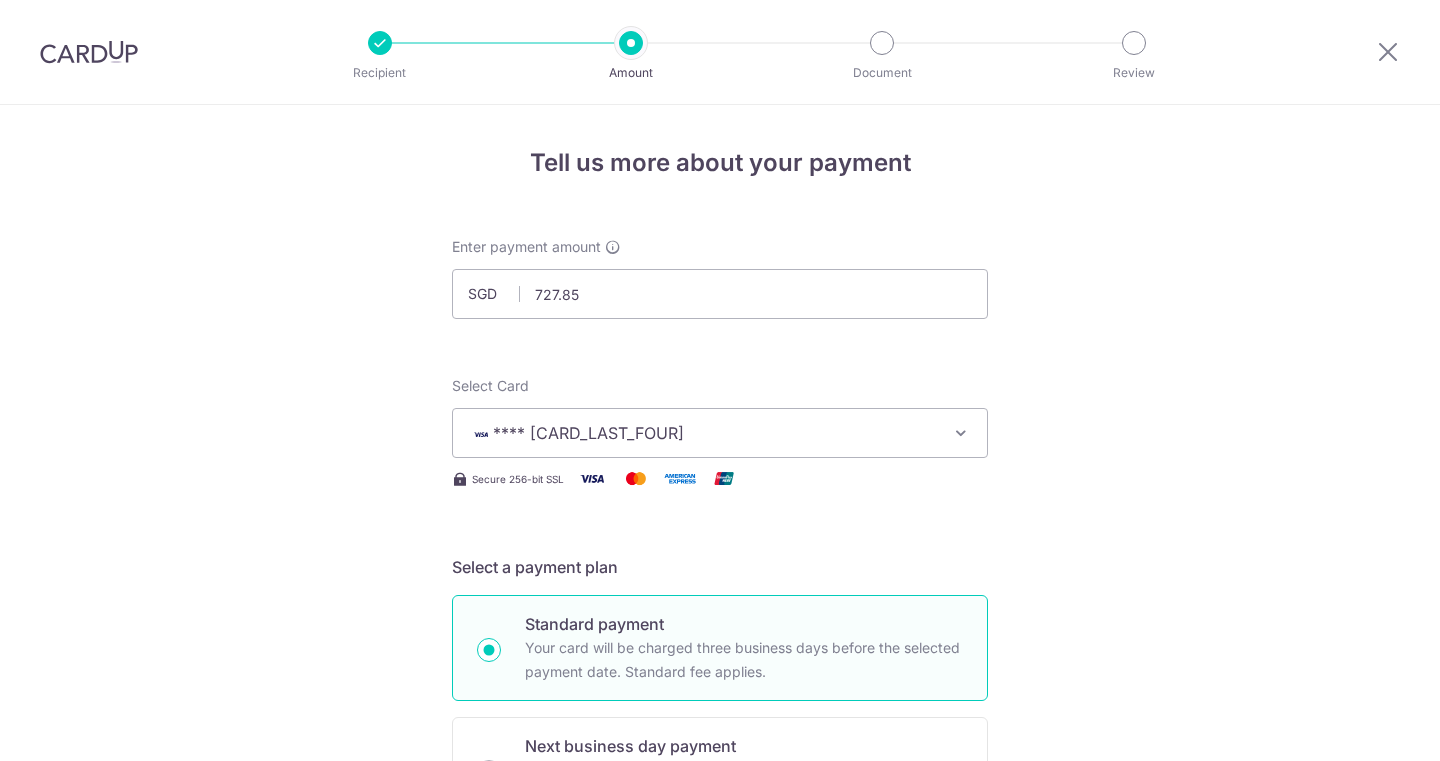 scroll, scrollTop: 0, scrollLeft: 0, axis: both 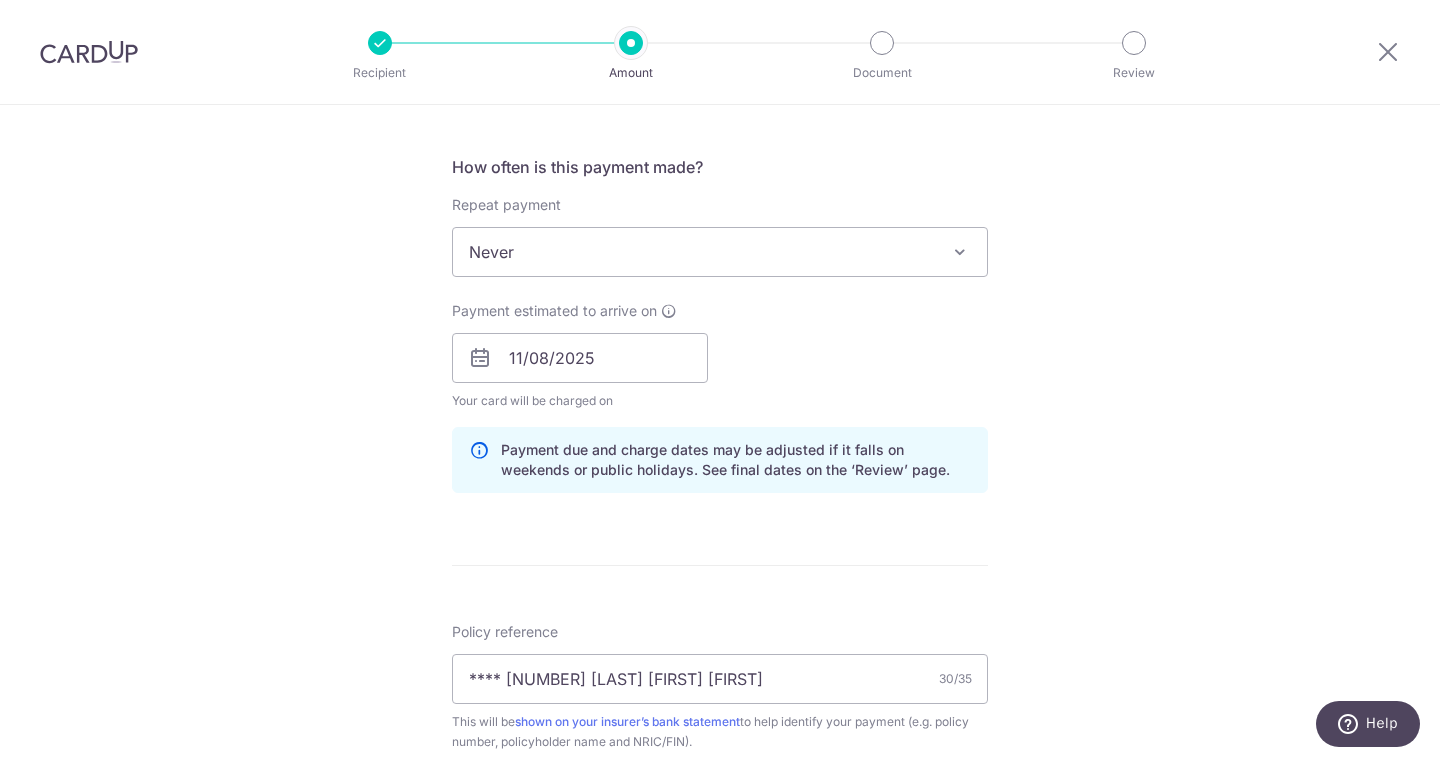 click on "Never" at bounding box center (720, 252) 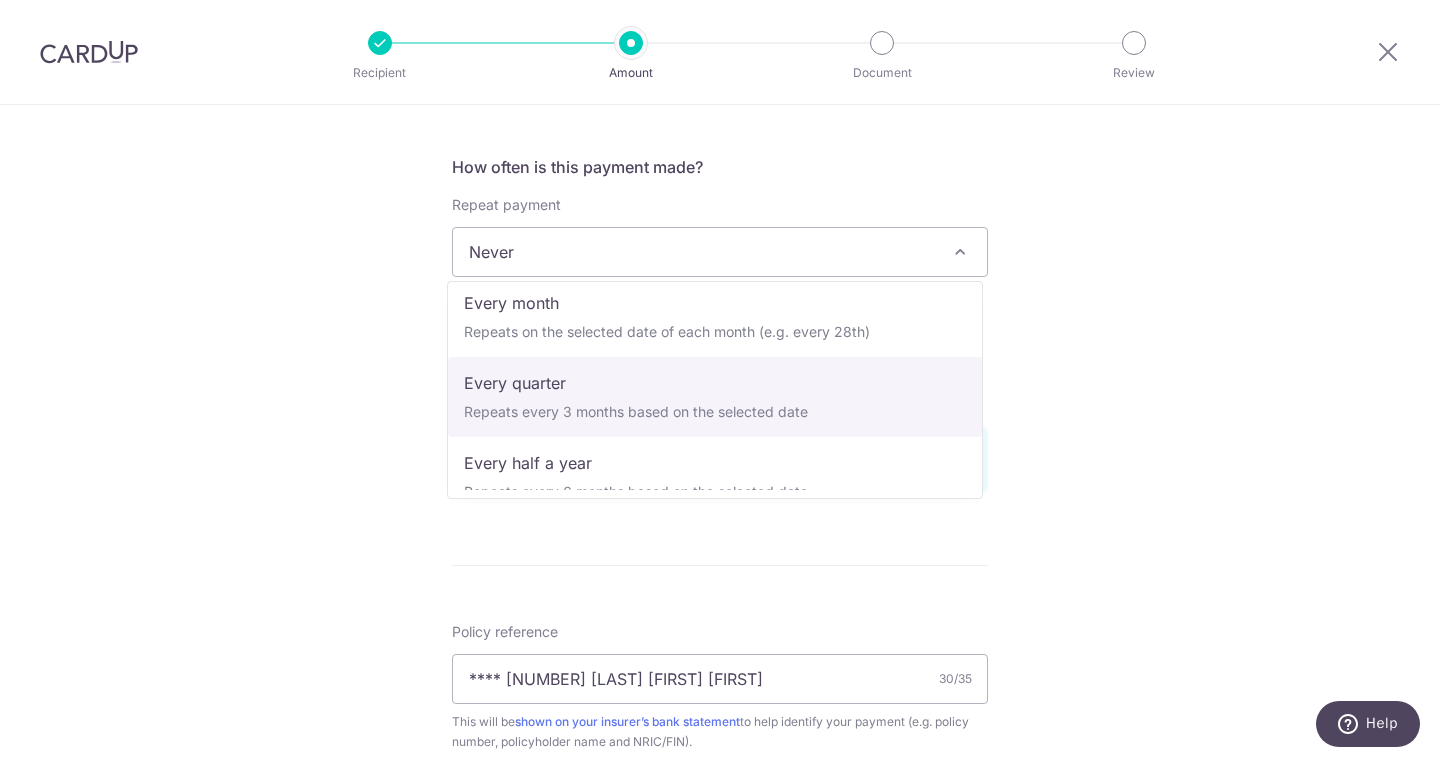 scroll, scrollTop: 250, scrollLeft: 0, axis: vertical 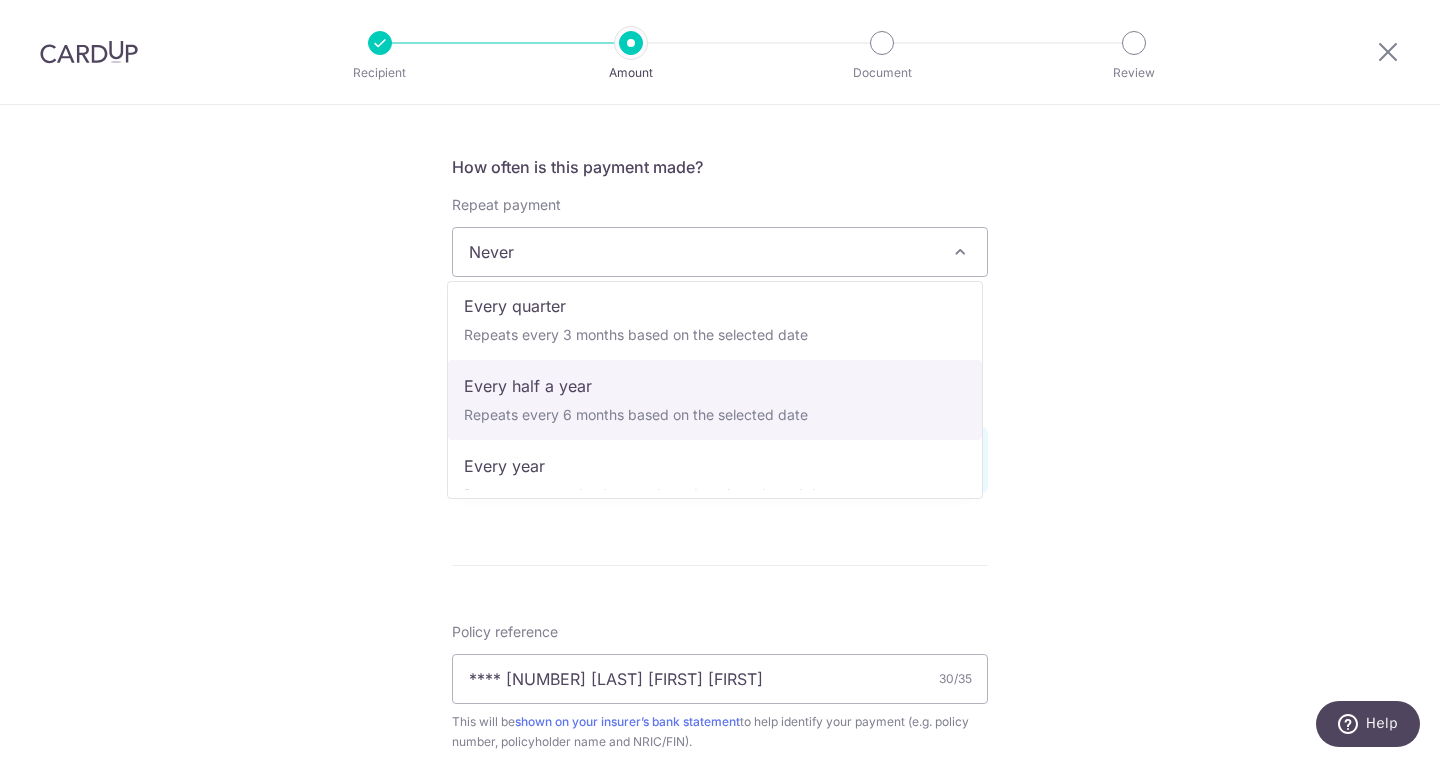 select on "5" 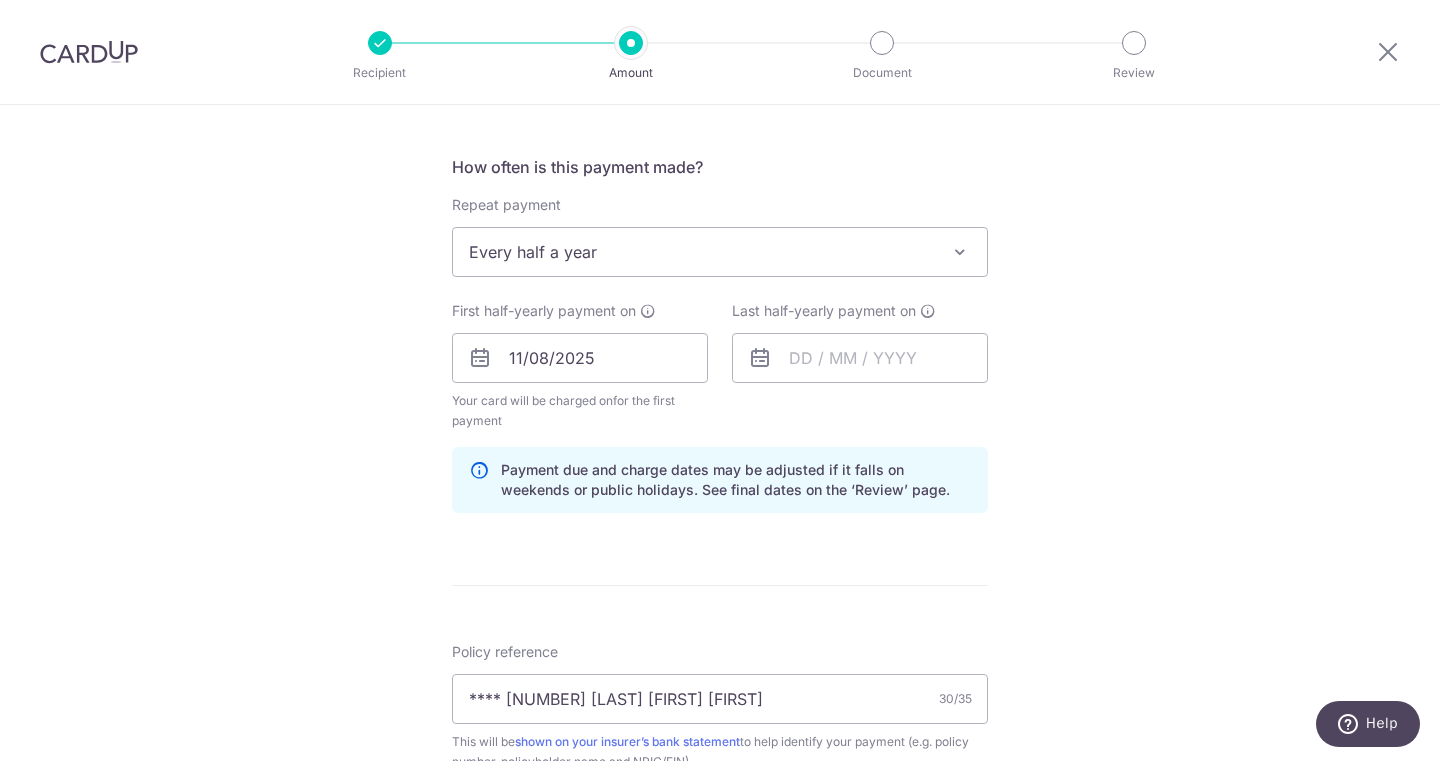 click on "Tell us more about your payment
SGD
727.85
727.85
Select Card
**** [CARD_LAST_FOUR]
Add credit card
Your Cards
**** [CARD_LAST_FOUR]
**** [CARD_LAST_FOUR]
Secure 256-bit SSL
Text
New card details
Card
Secure 256-bit SSL" at bounding box center (720, 395) 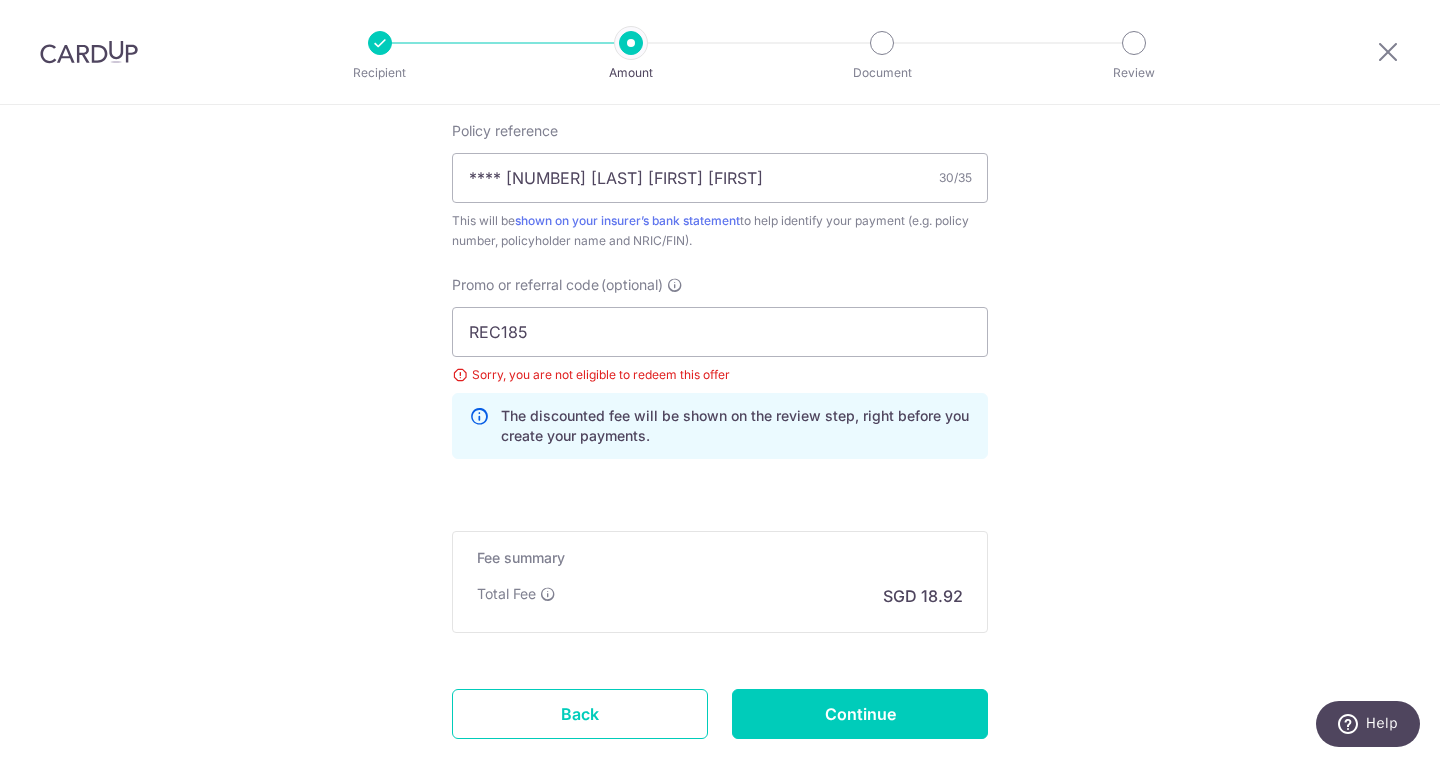 scroll, scrollTop: 1290, scrollLeft: 0, axis: vertical 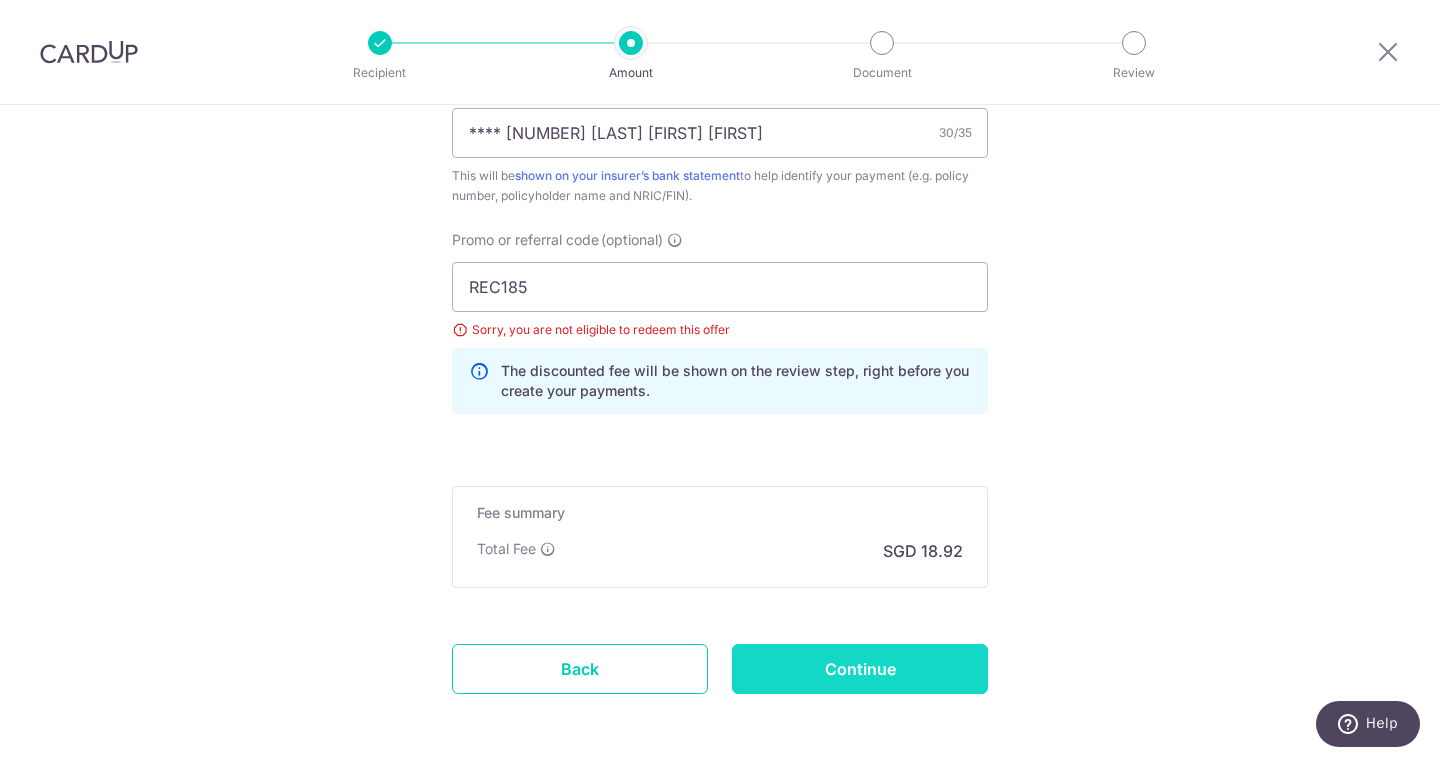 click on "Continue" at bounding box center [860, 669] 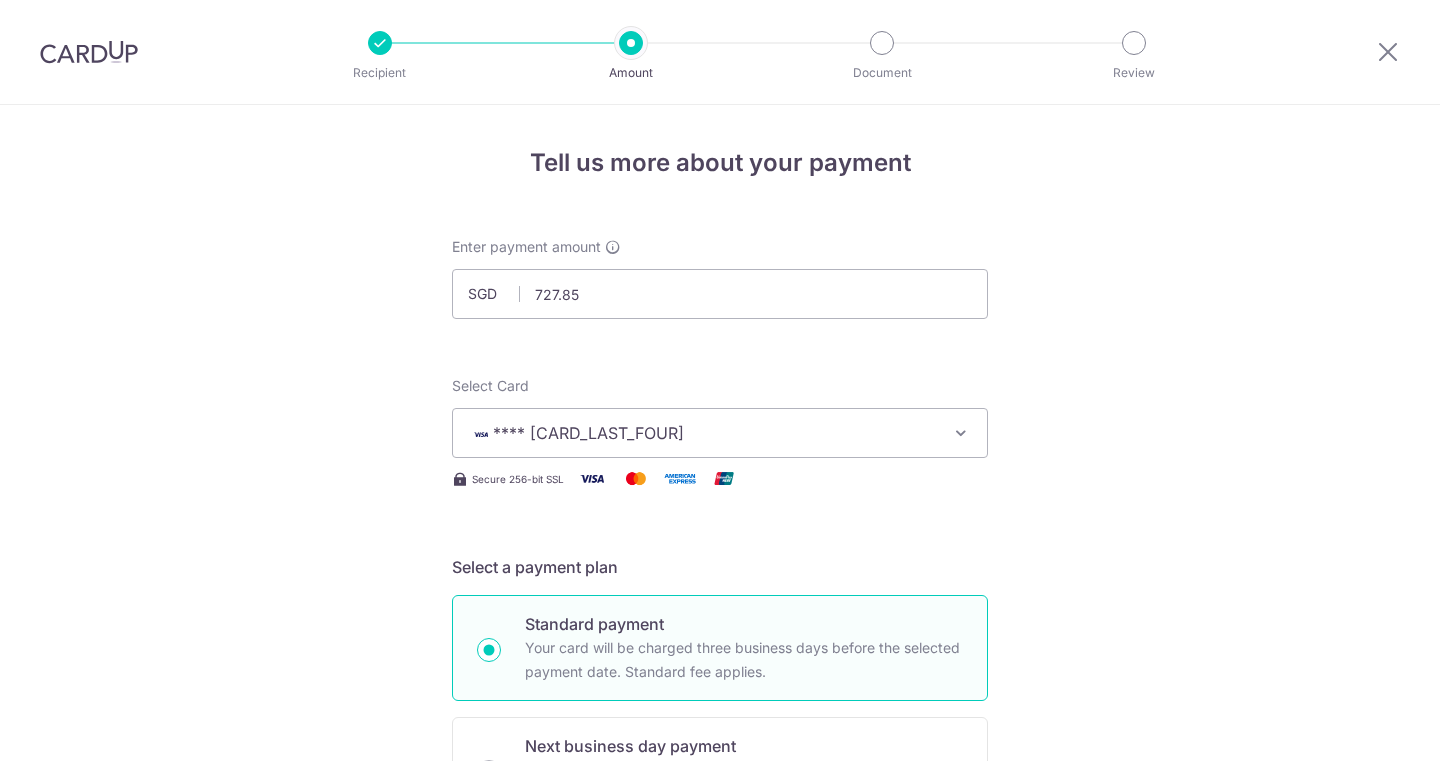 scroll, scrollTop: 0, scrollLeft: 0, axis: both 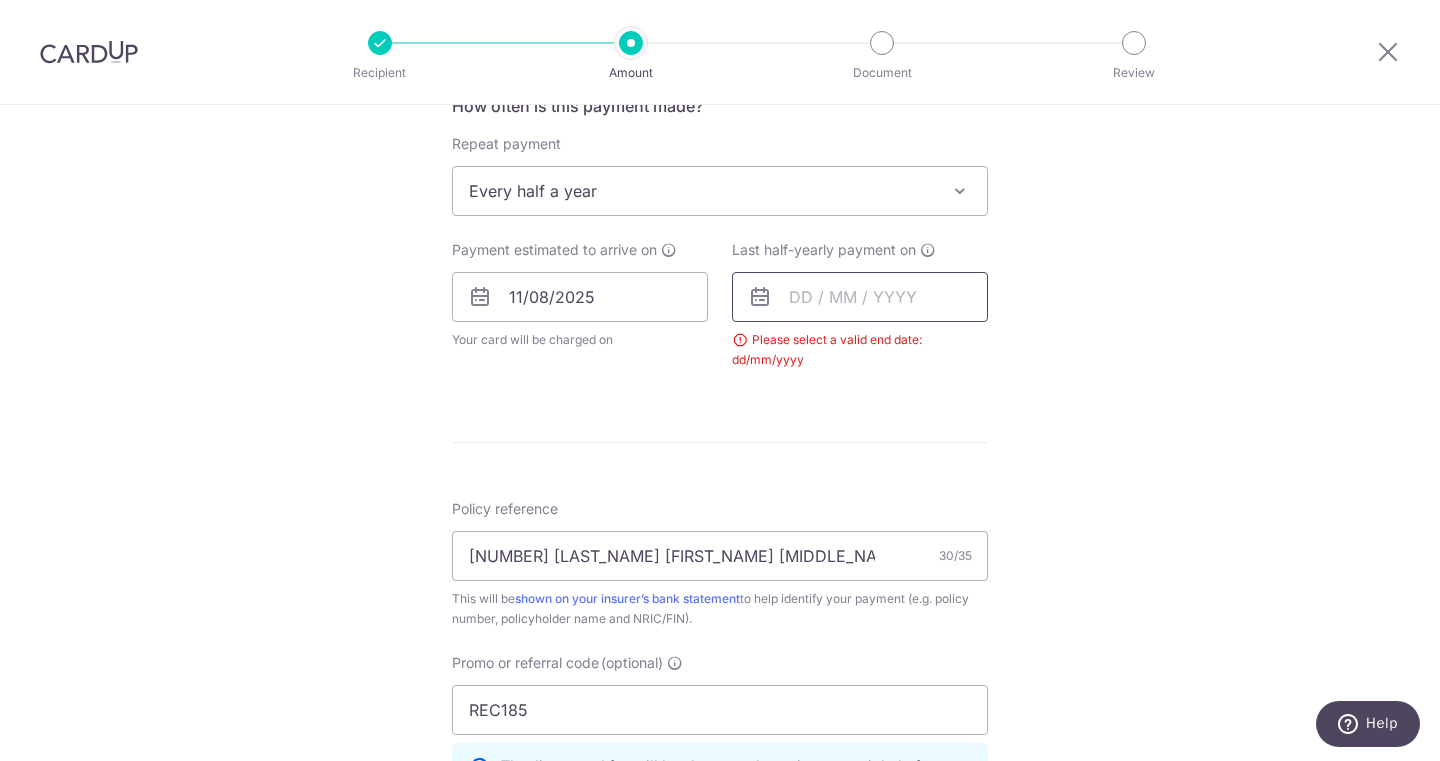 click at bounding box center [860, 297] 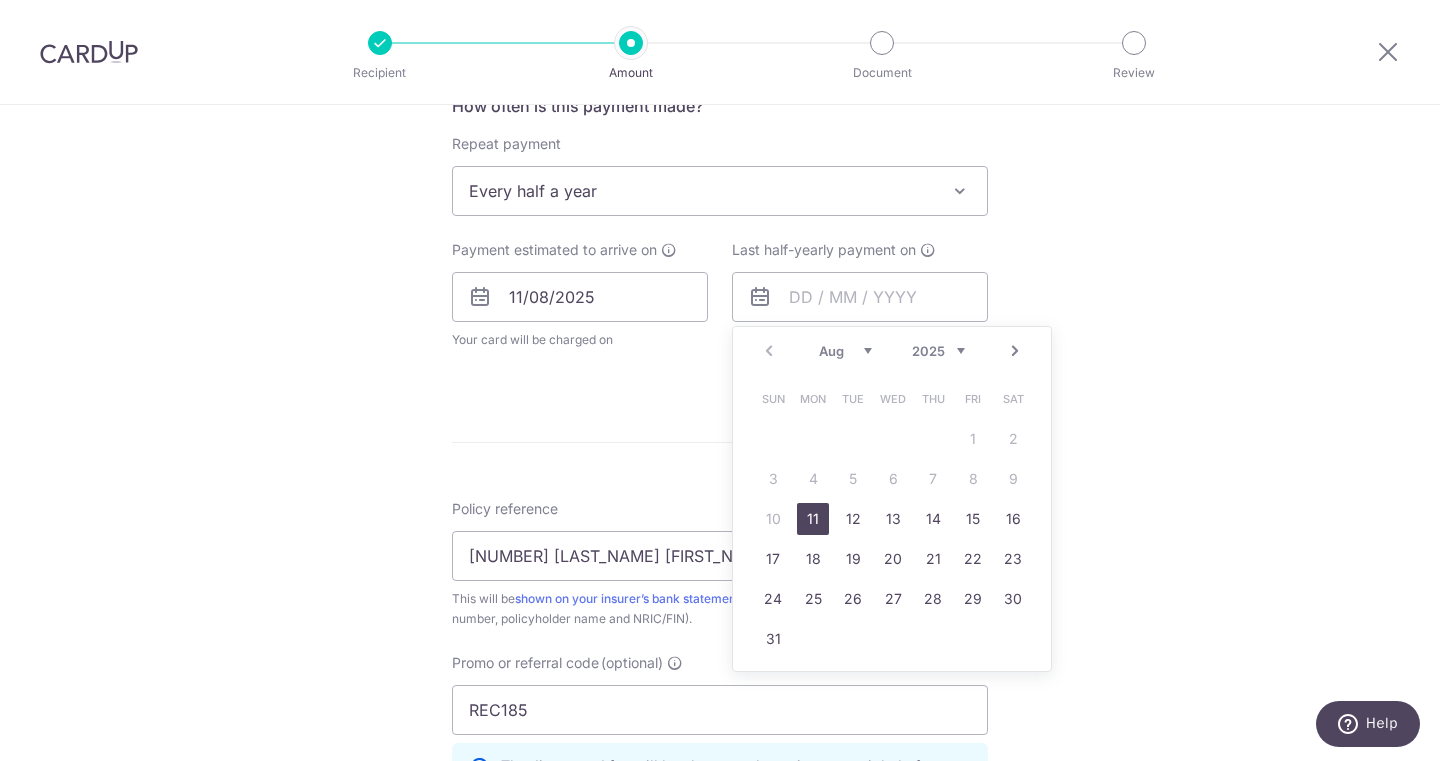 click on "Prev Next Aug Sep Oct Nov Dec 2025 2026 2027 2028 2029 2030 2031 2032 2033 2034 2035" at bounding box center [892, 351] 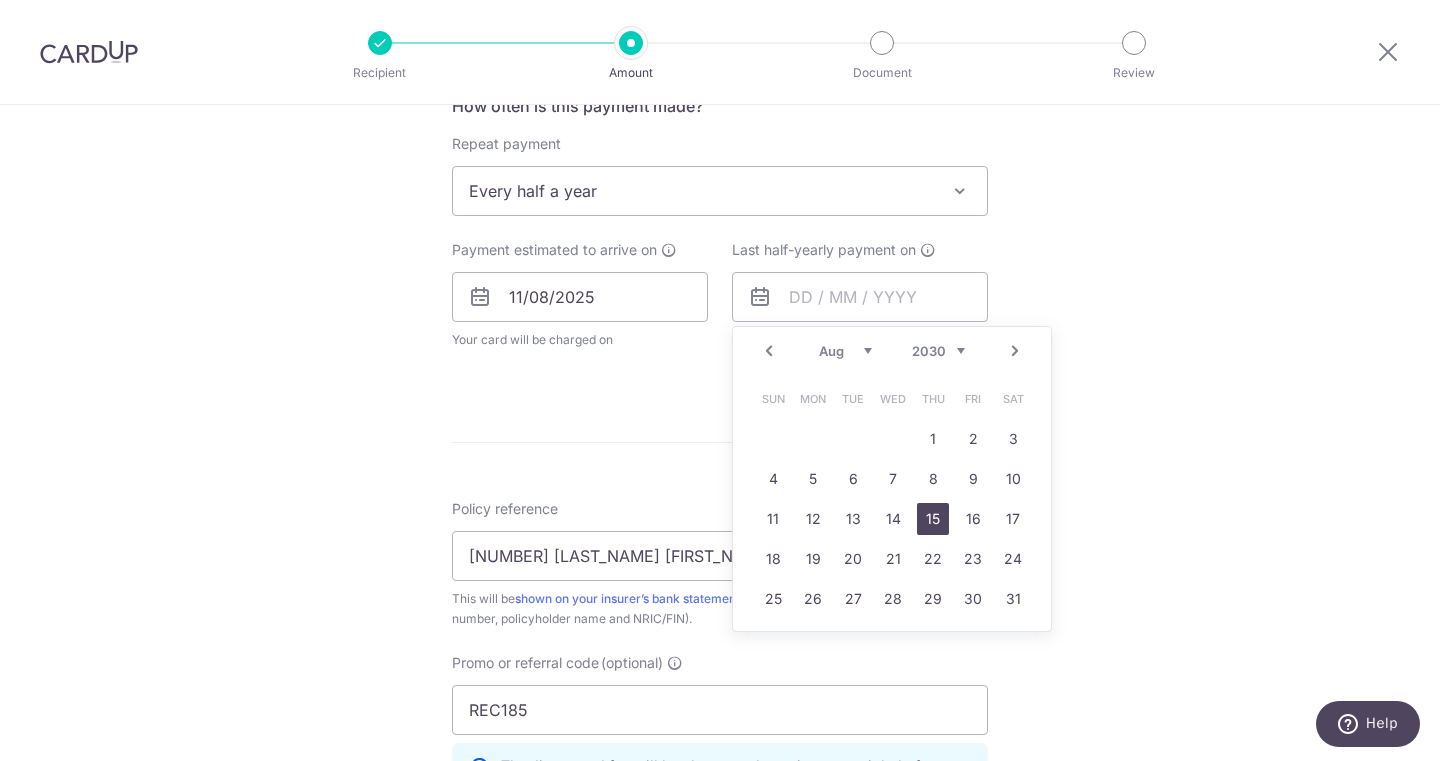 click on "15" at bounding box center (933, 519) 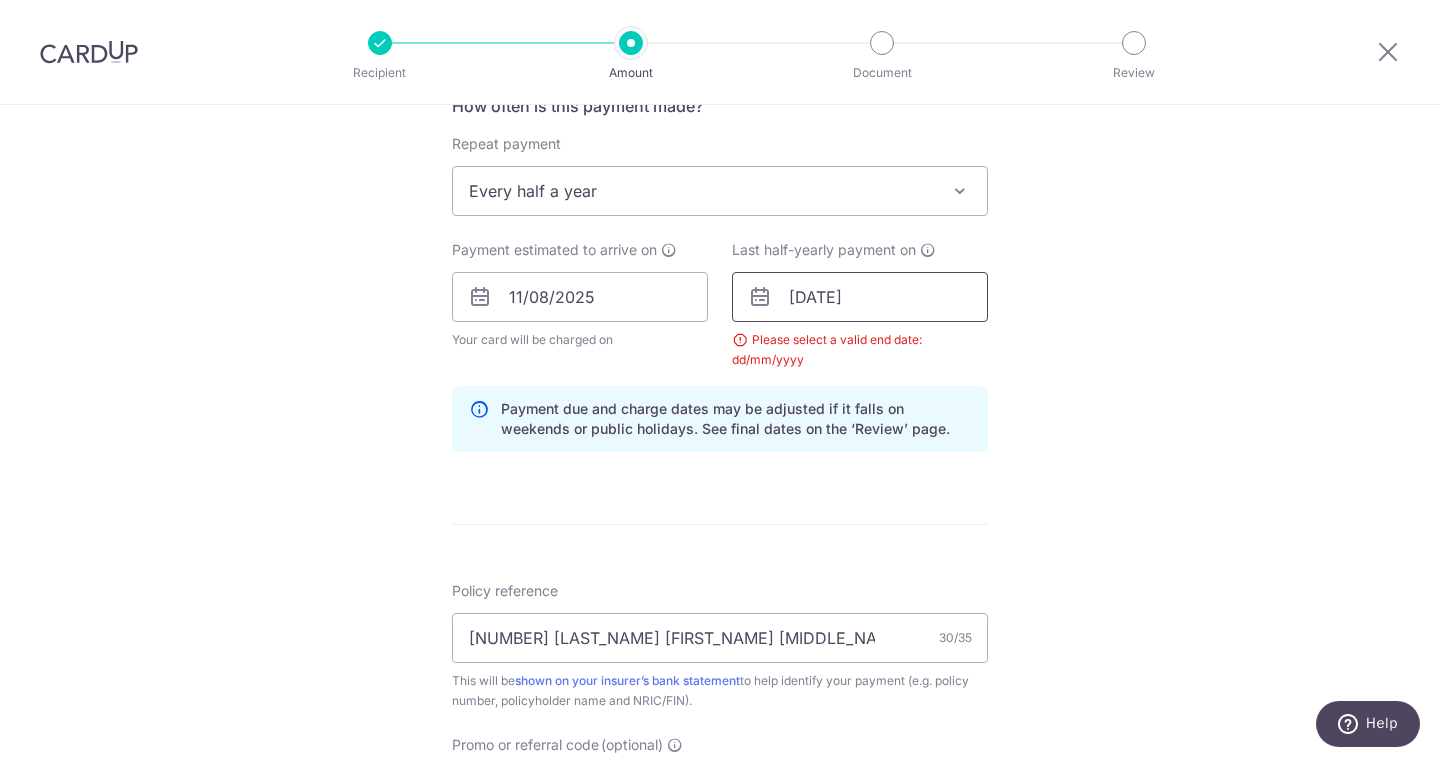 click on "15/08/2030" at bounding box center [860, 297] 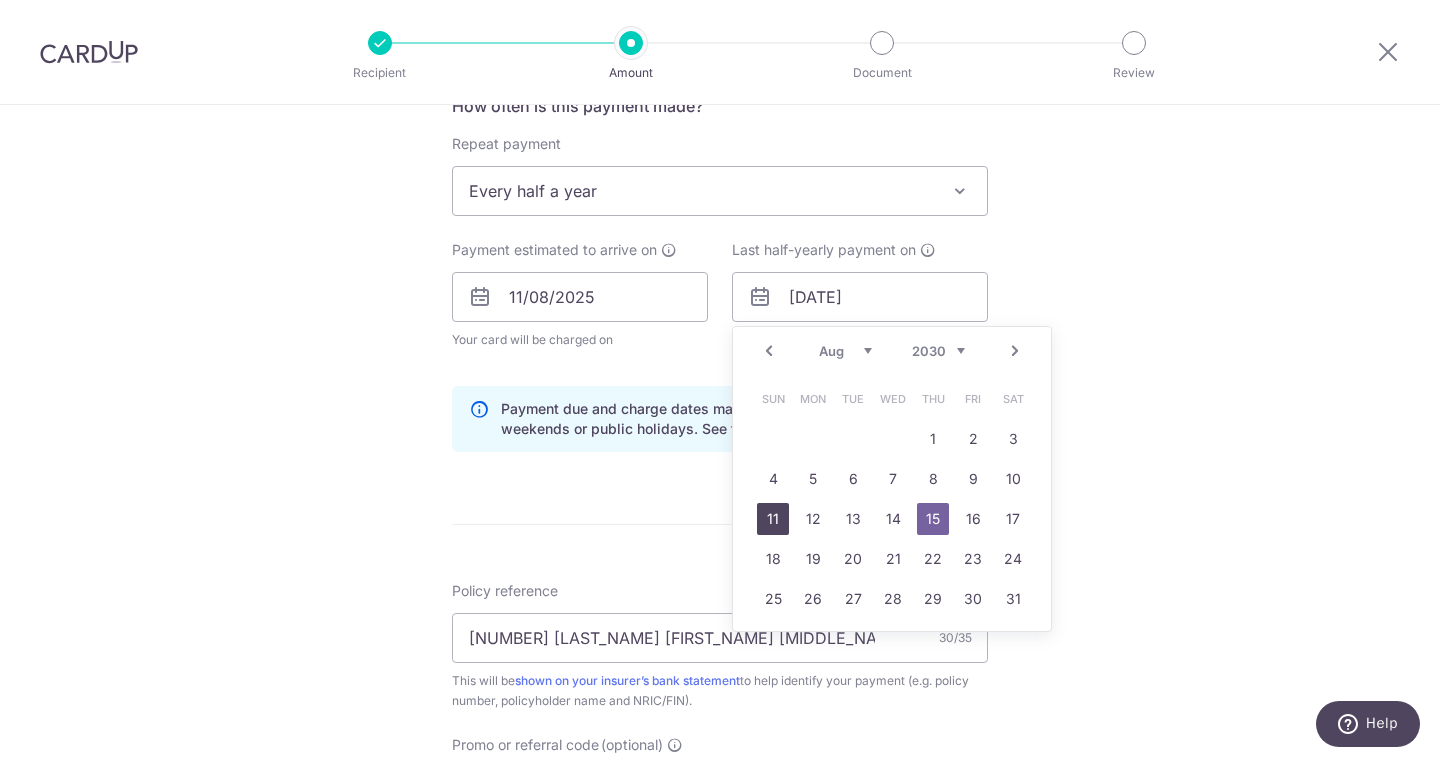 click on "11" at bounding box center [773, 519] 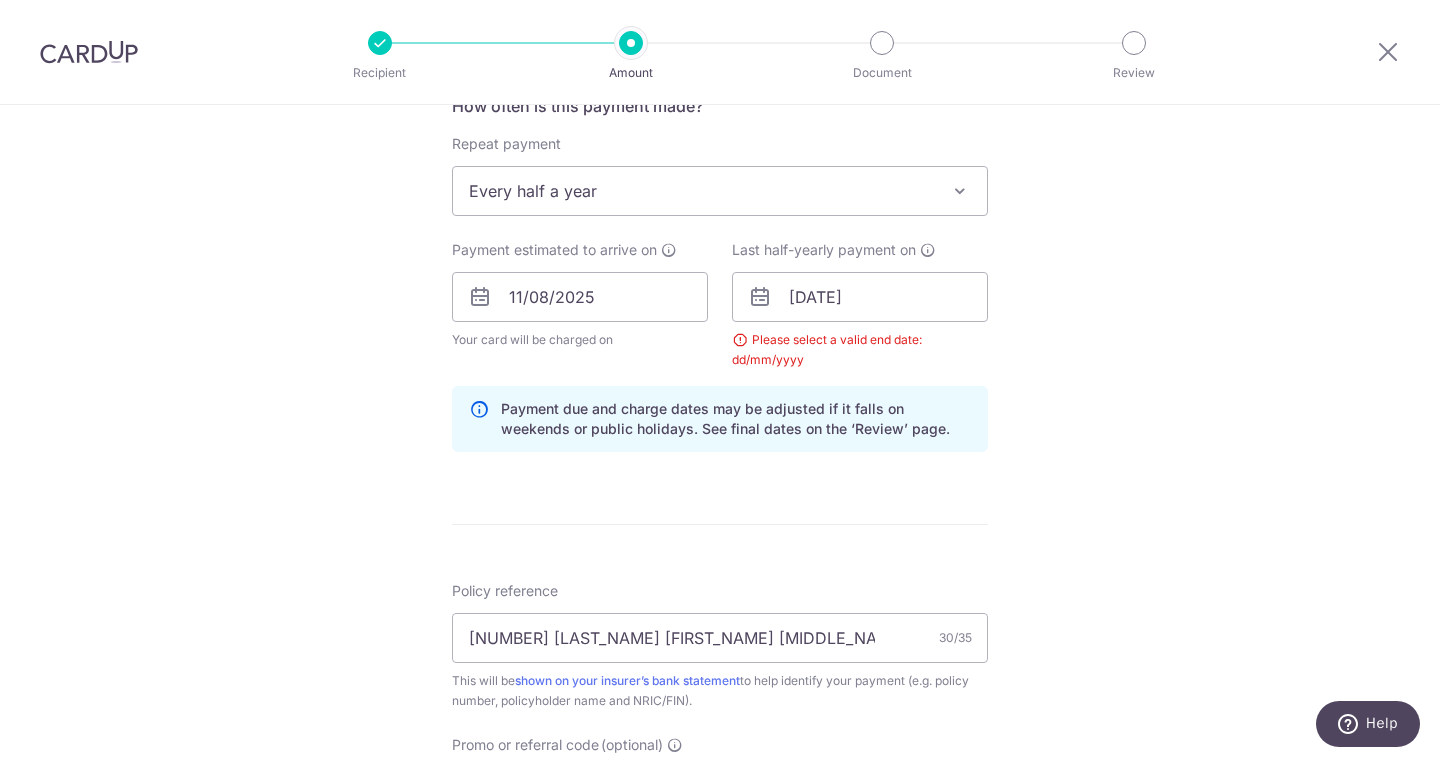 click on "Tell us more about your payment
Enter payment amount
SGD
727.85
727.85
Select Card
**** 5183
Add credit card
Your Cards
**** 7715
**** 5183
Secure 256-bit SSL
Text
New card details
Card
Secure 256-bit SSL" at bounding box center (720, 320) 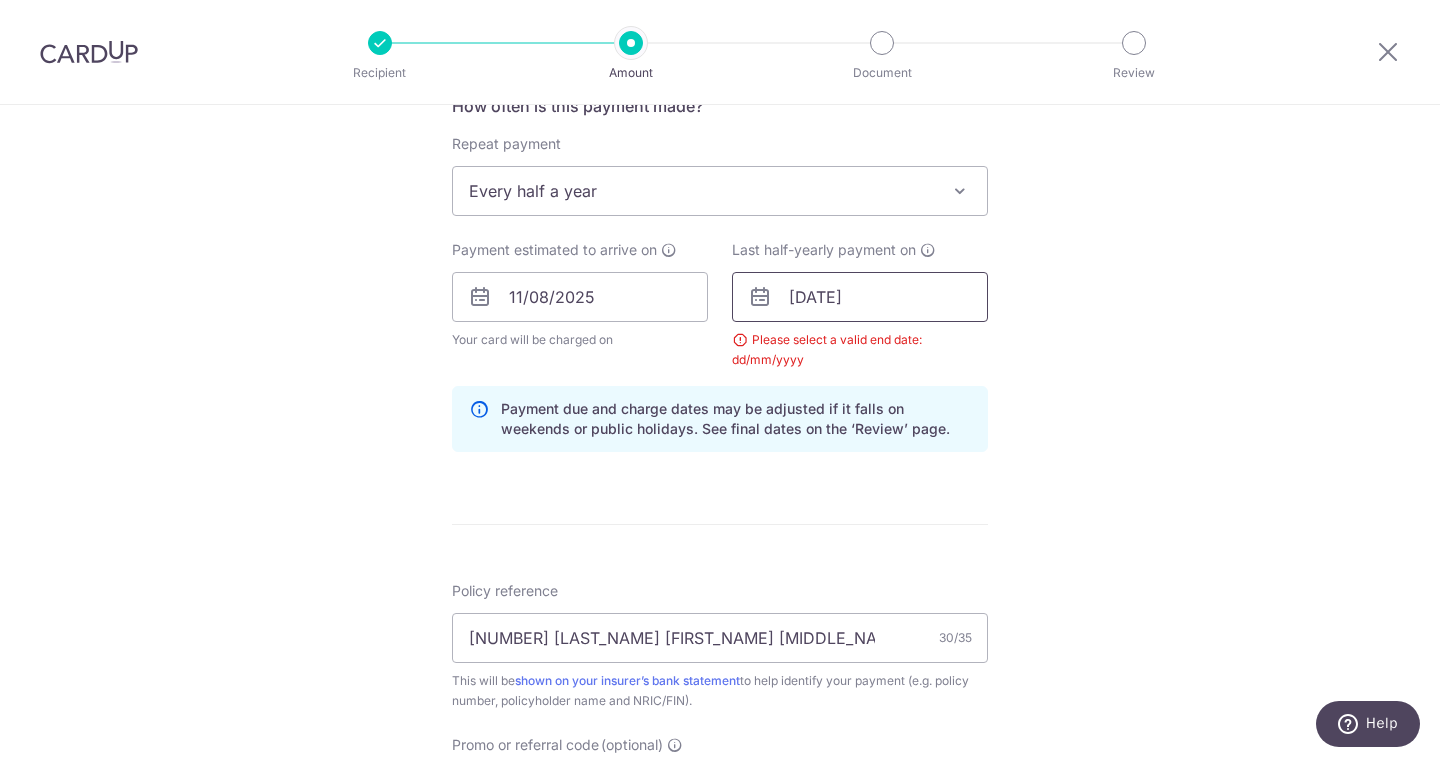 click on "11/08/2030" at bounding box center (860, 297) 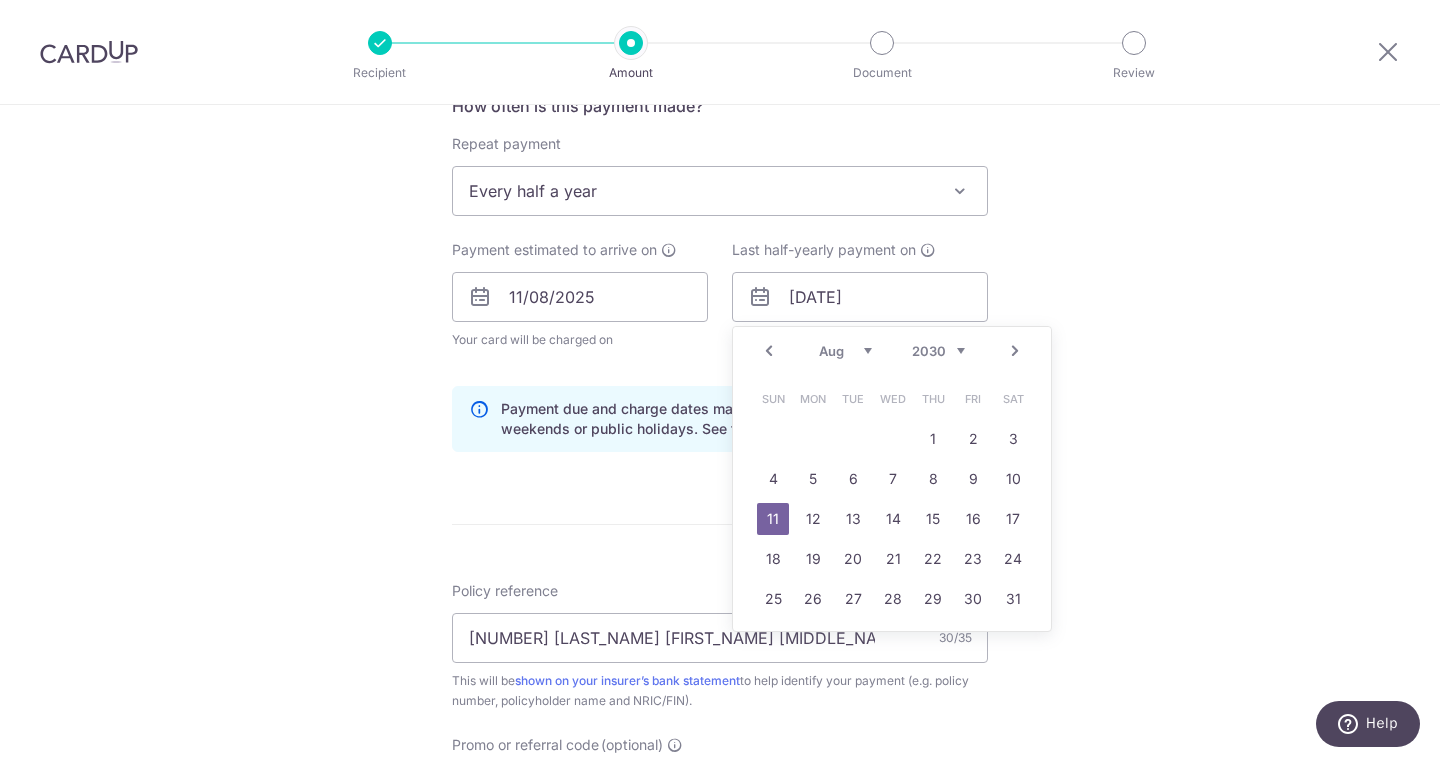 click on "11" at bounding box center (773, 519) 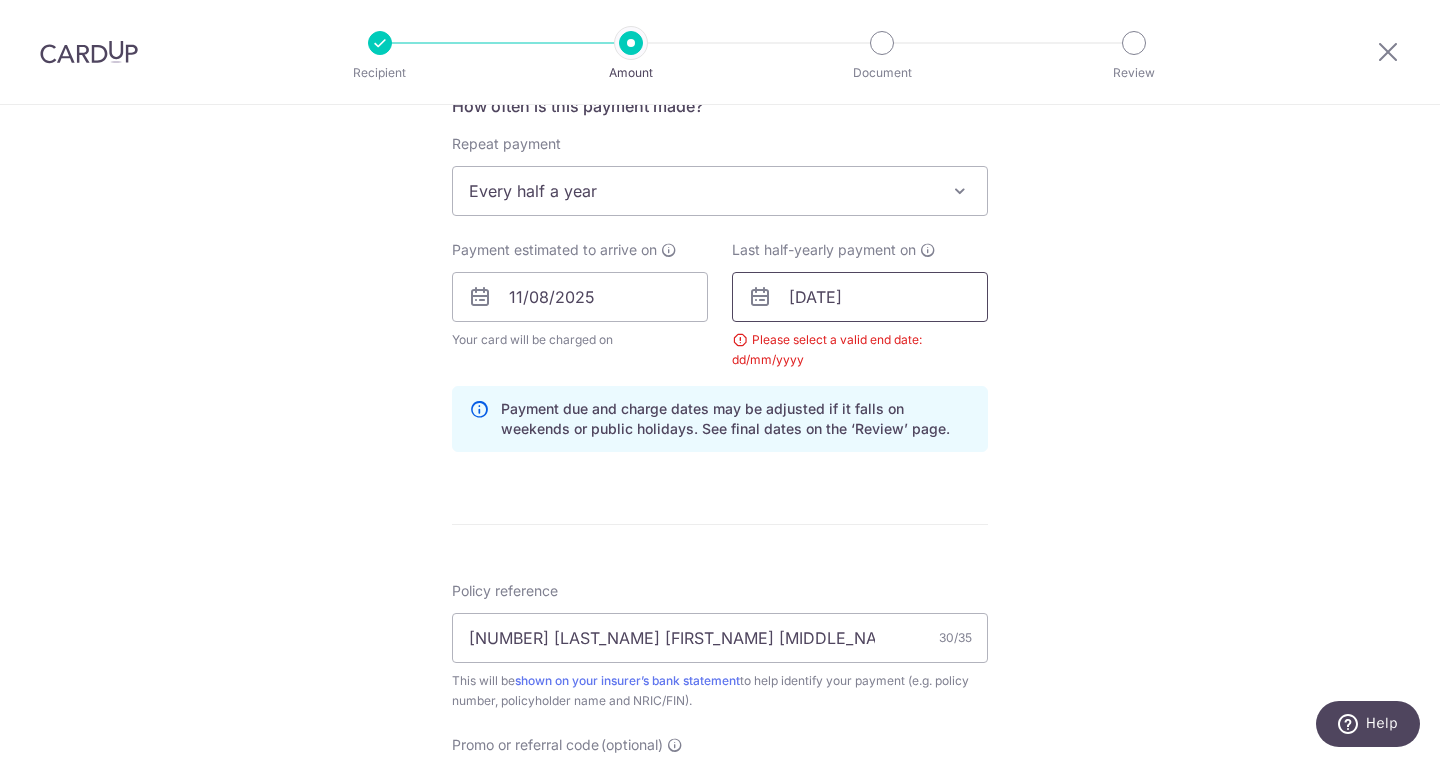 click on "11/08/2030" at bounding box center [860, 297] 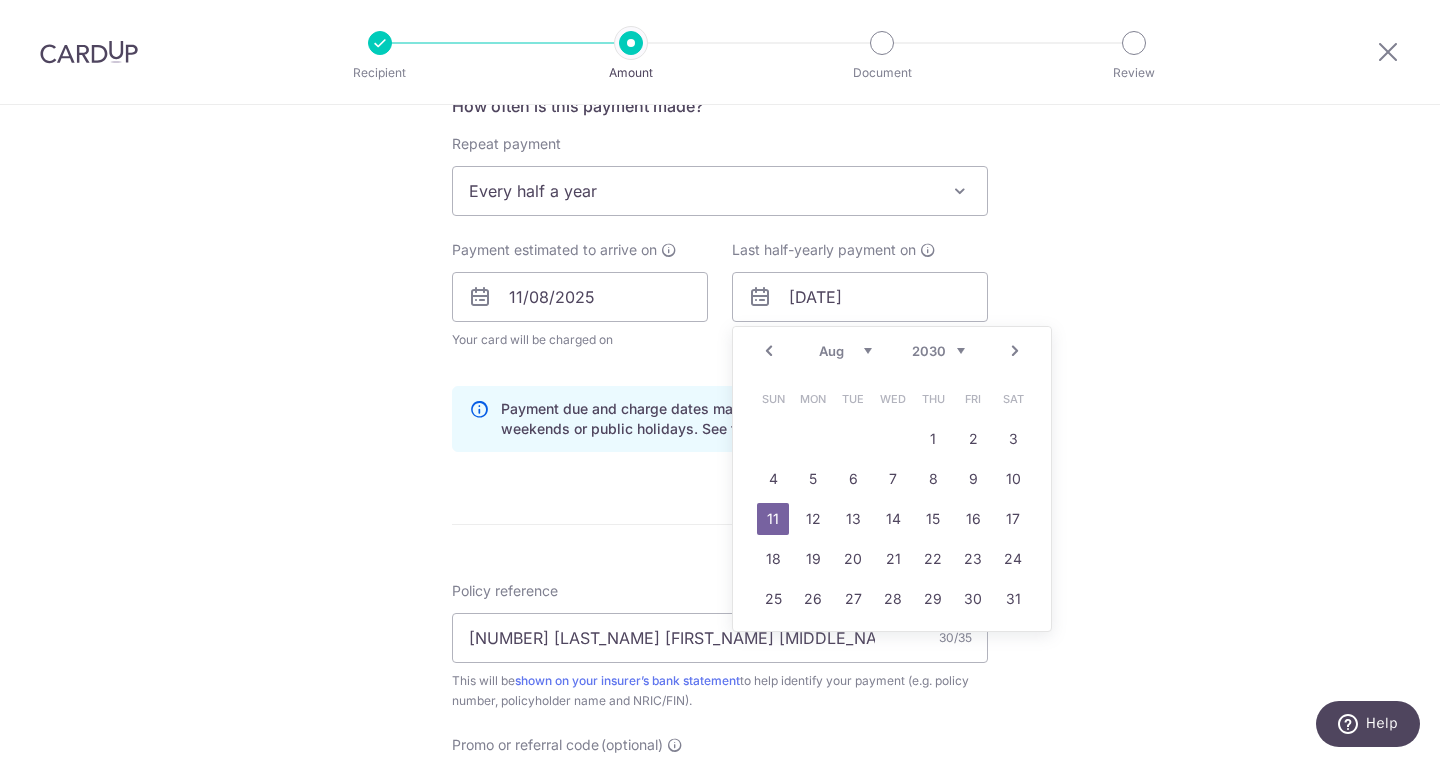 click on "Prev" at bounding box center [769, 351] 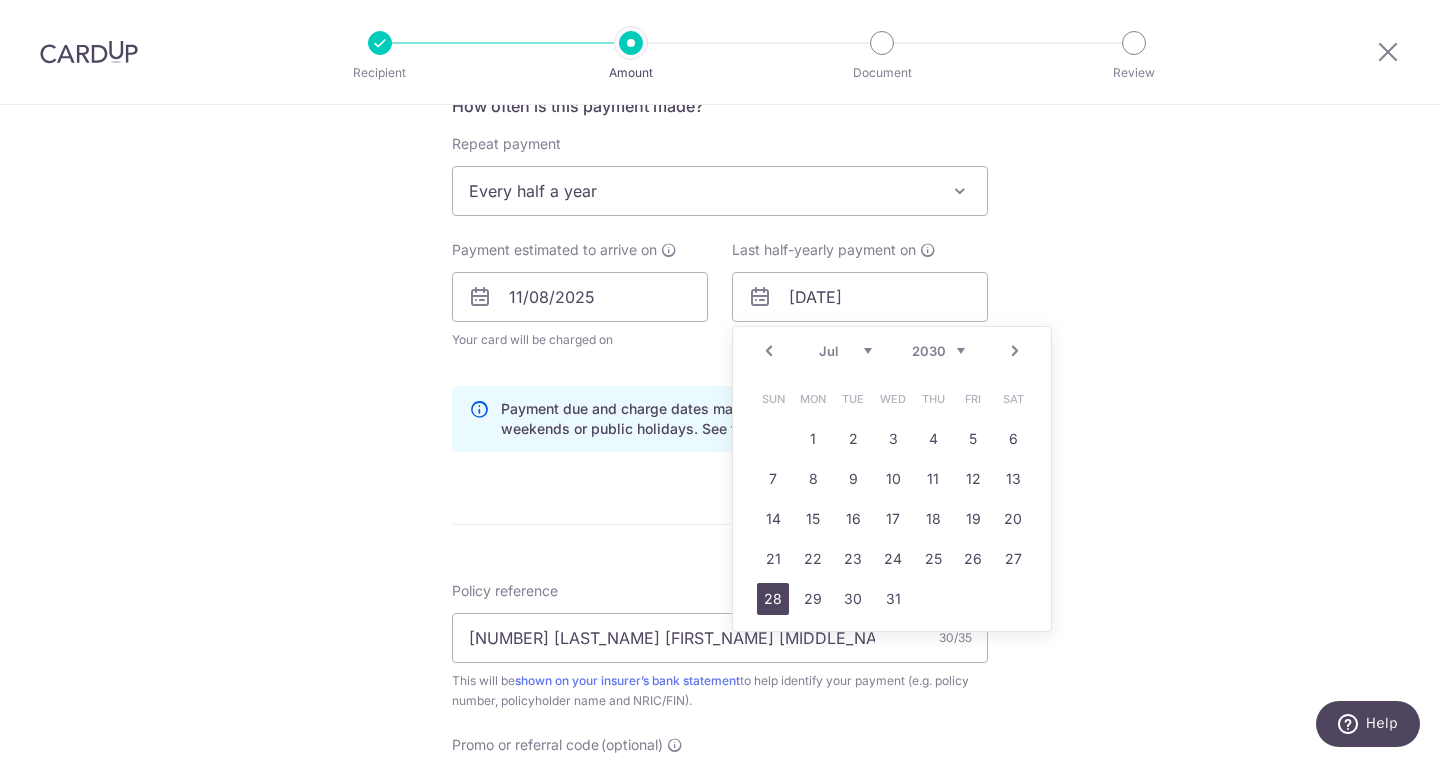 click on "28" at bounding box center (773, 599) 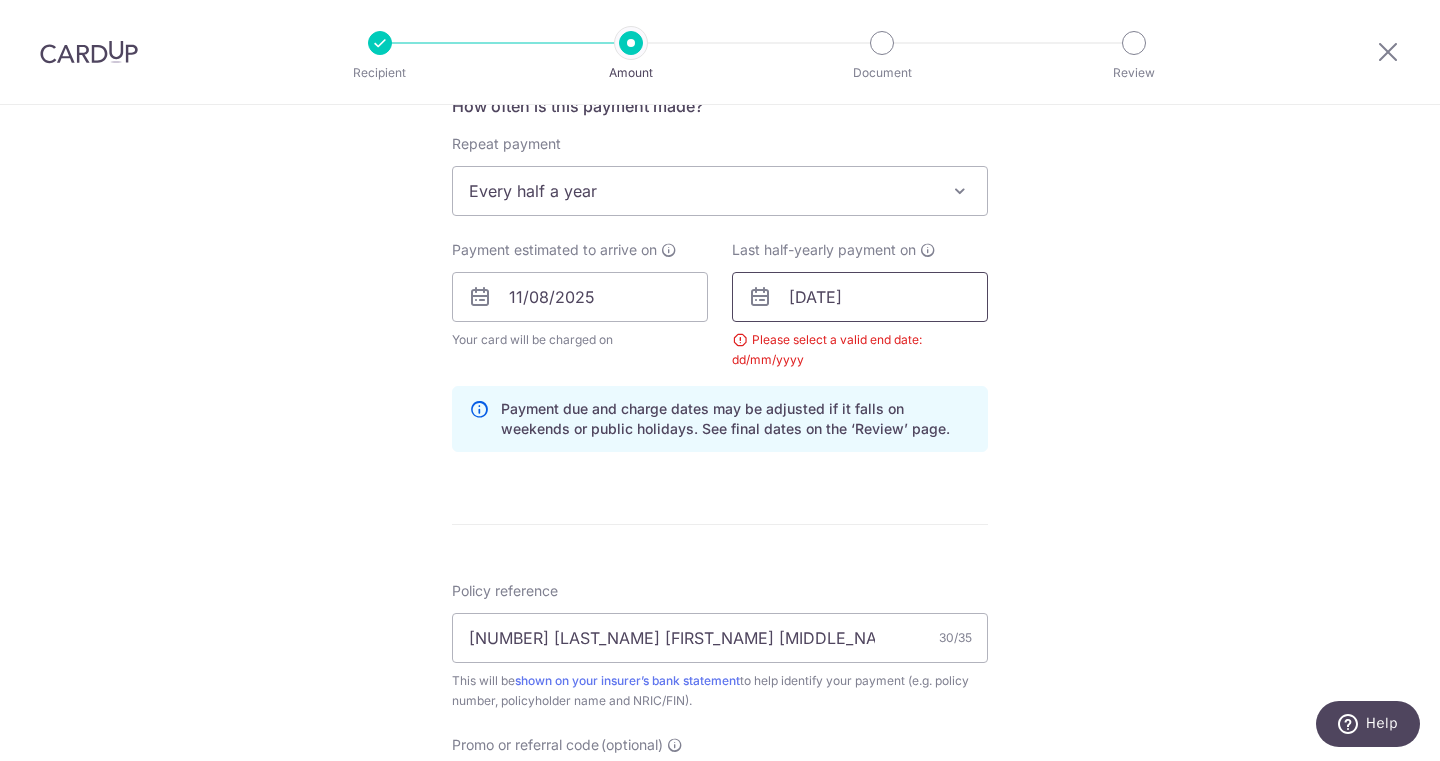 click on "28/07/2030" at bounding box center (860, 297) 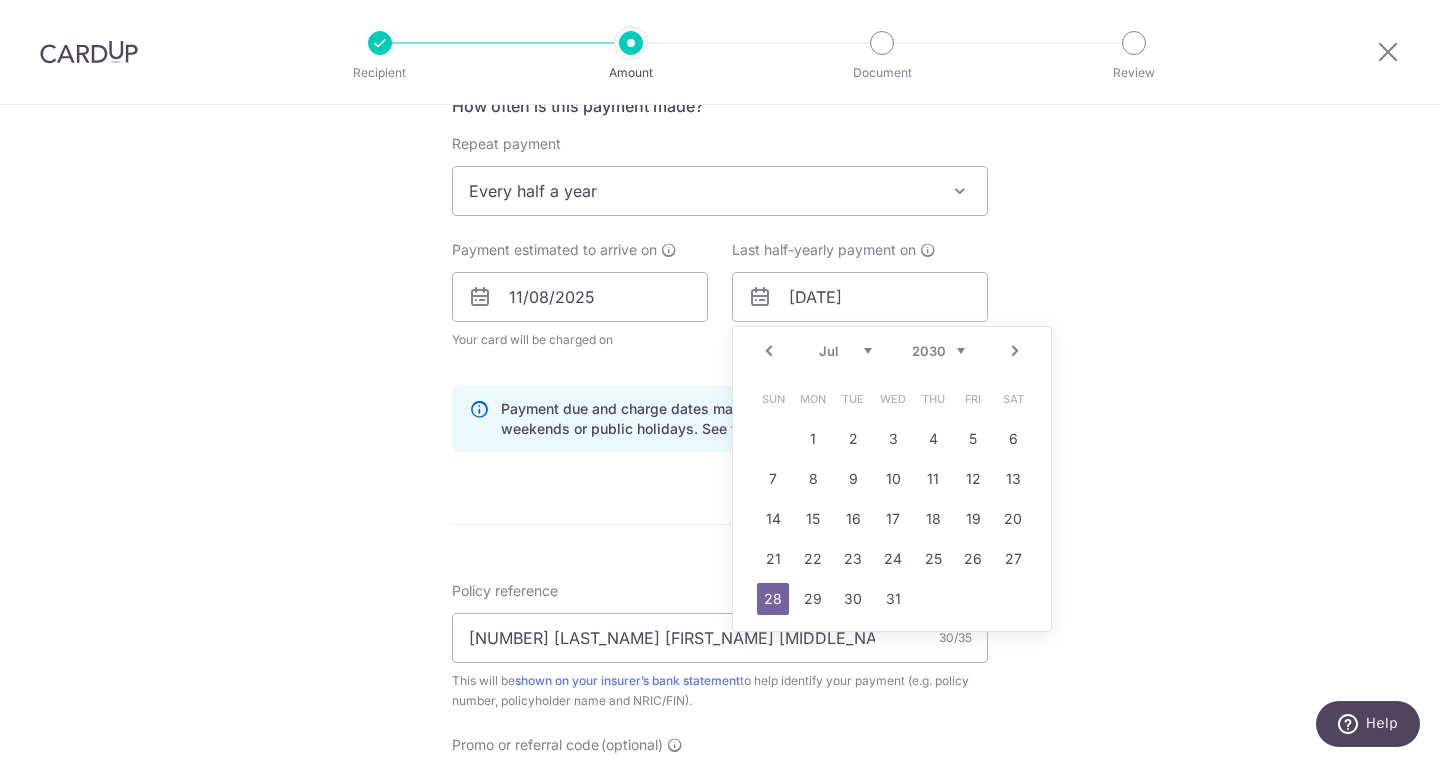 click on "Payment due and charge dates may be adjusted if it falls on weekends or public holidays. See final dates on the ‘Review’ page." at bounding box center (736, 419) 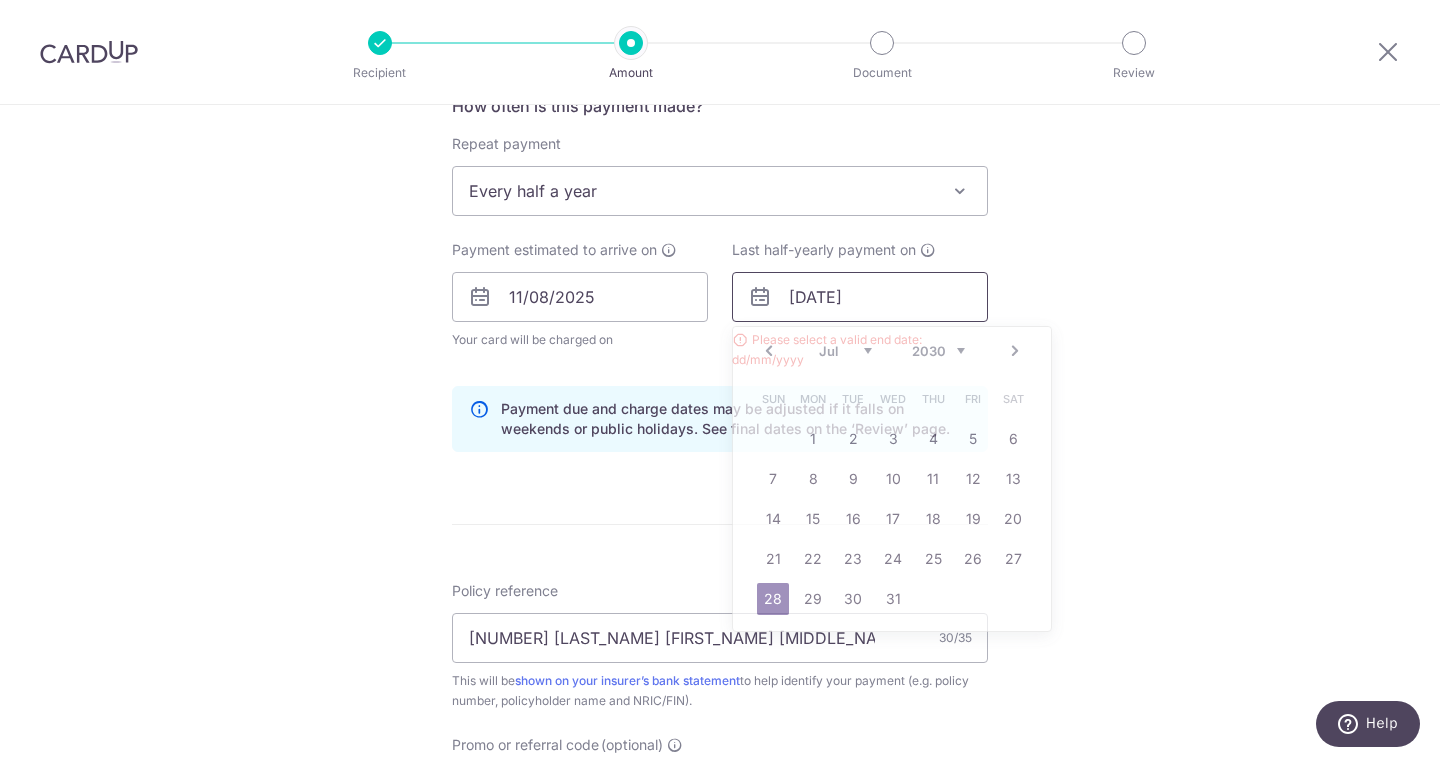 click on "28/07/2030" at bounding box center [860, 297] 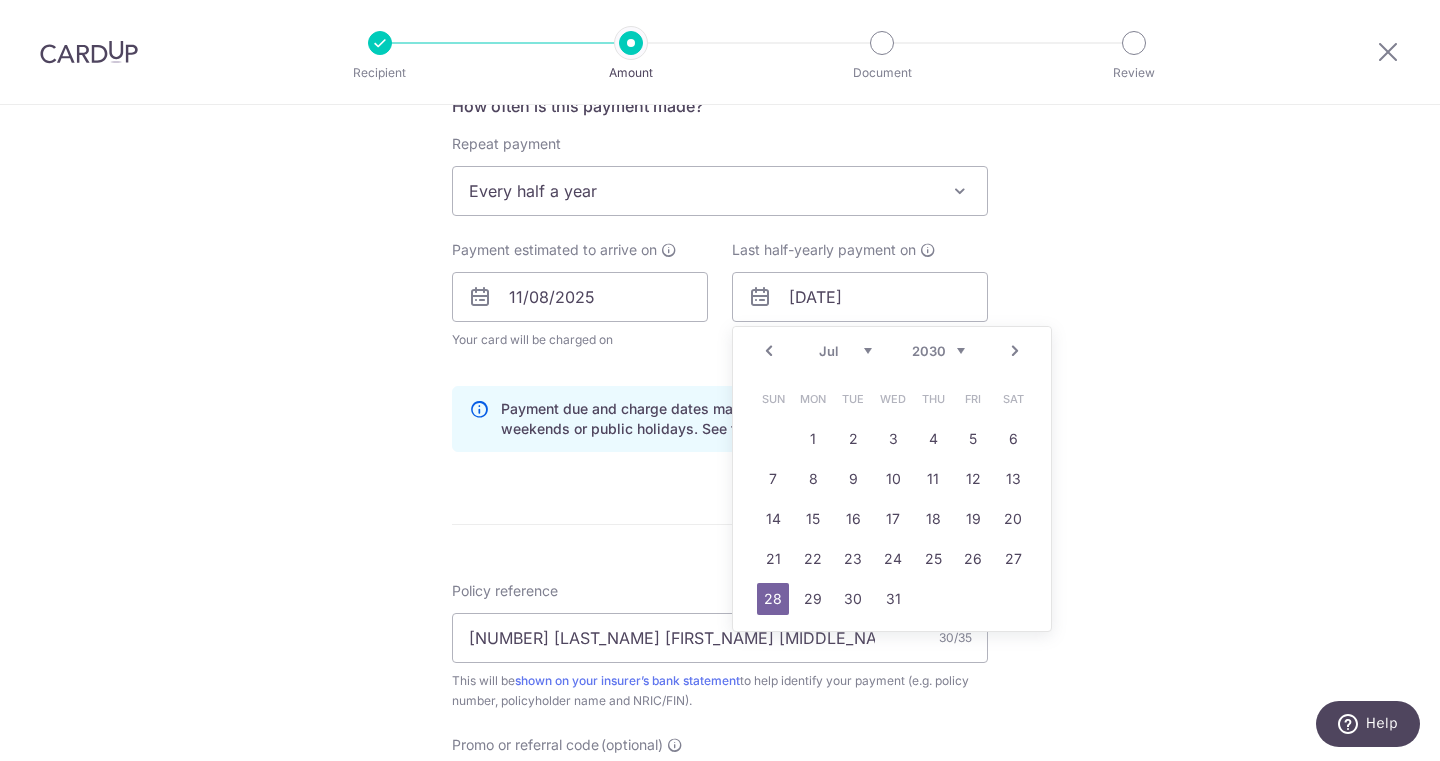 click on "Tell us more about your payment
Enter payment amount
SGD
727.85
727.85
Select Card
**** 5183
Add credit card
Your Cards
**** 7715
**** 5183
Secure 256-bit SSL
Text
New card details
Card
Secure 256-bit SSL" at bounding box center (720, 320) 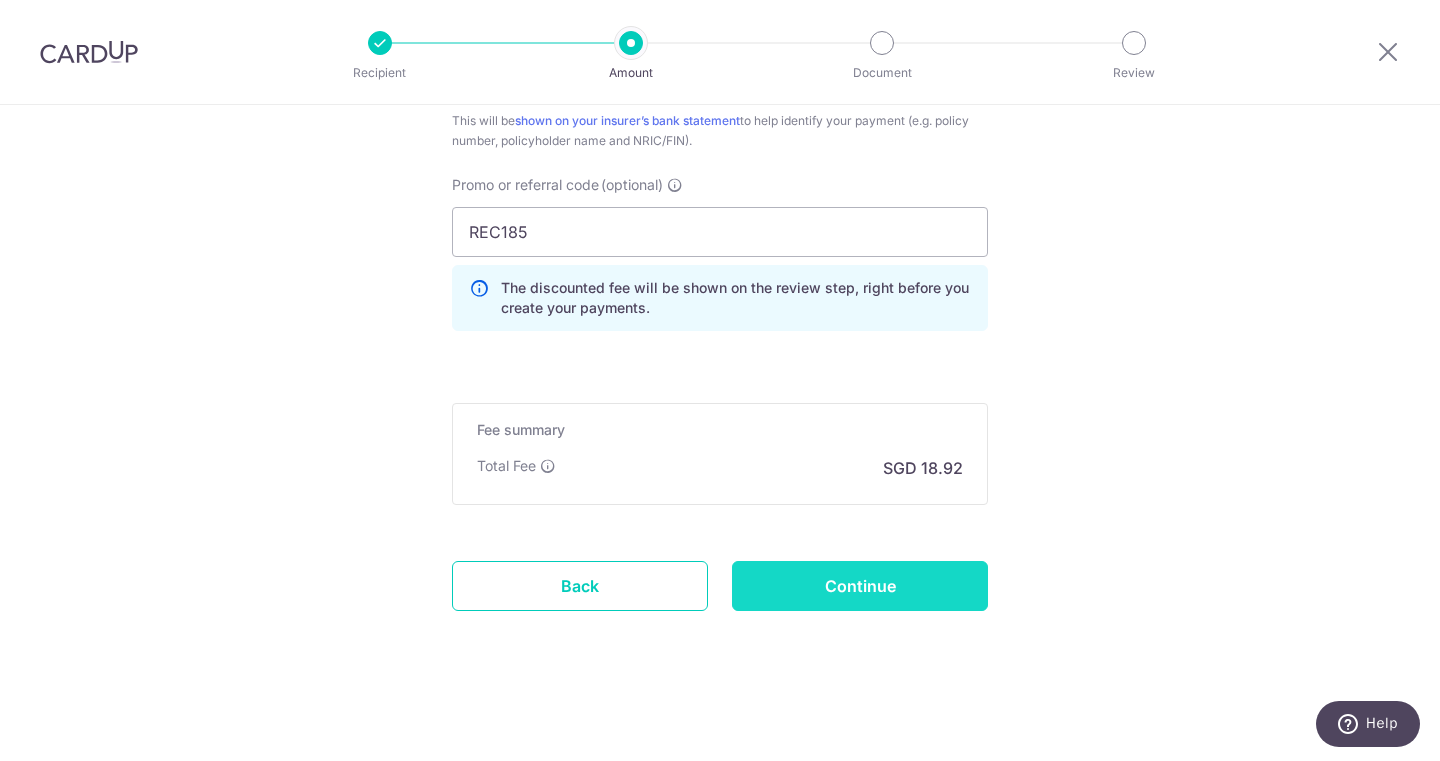 scroll, scrollTop: 1345, scrollLeft: 0, axis: vertical 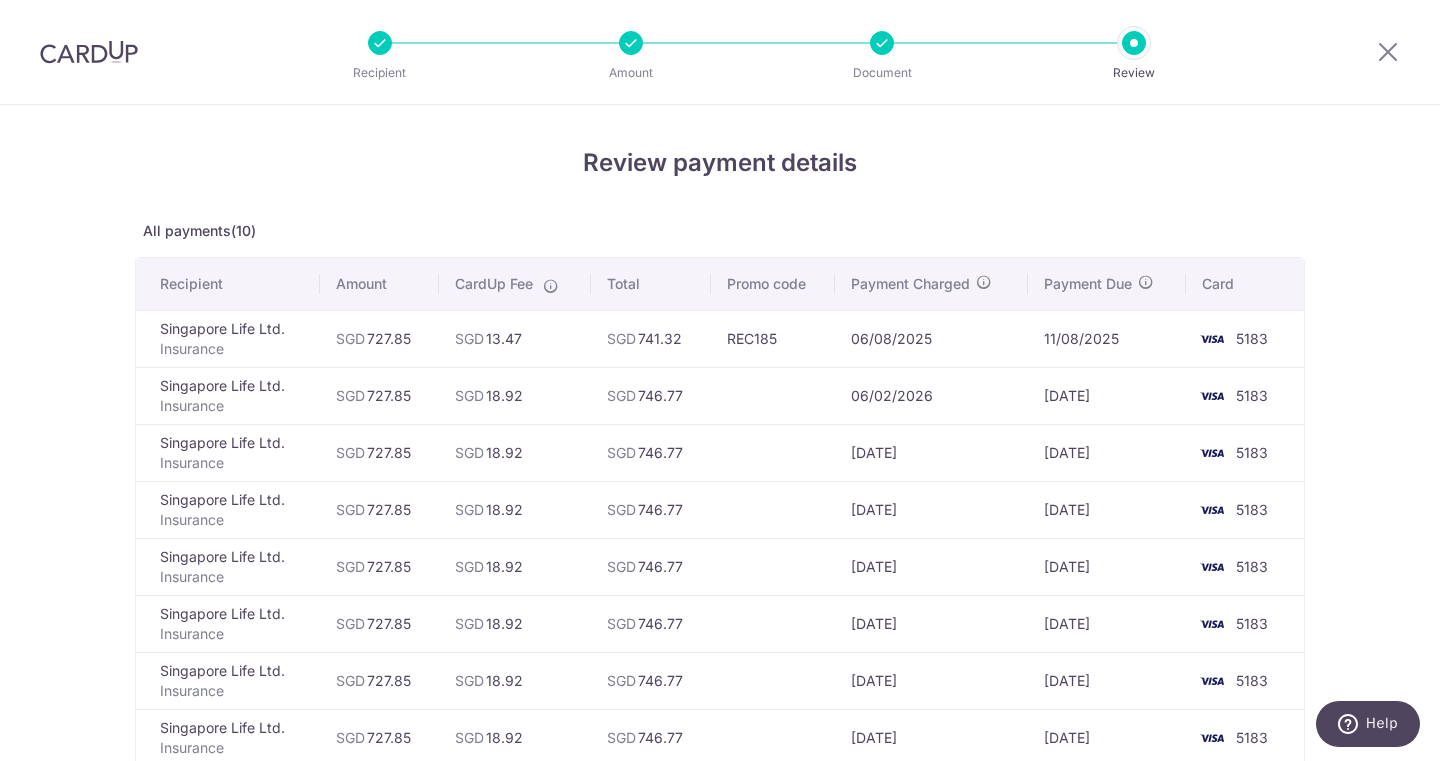 click at bounding box center (882, 43) 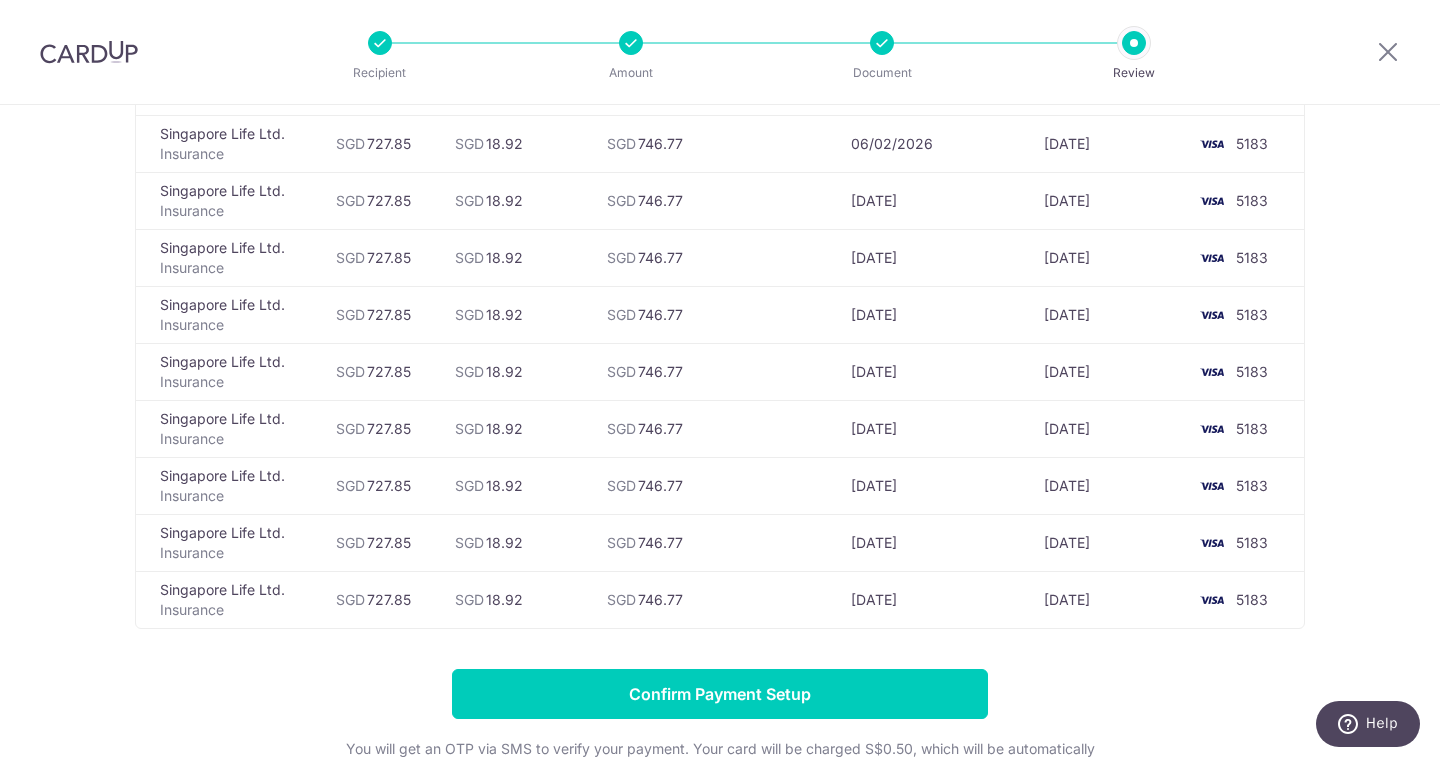 scroll, scrollTop: 259, scrollLeft: 0, axis: vertical 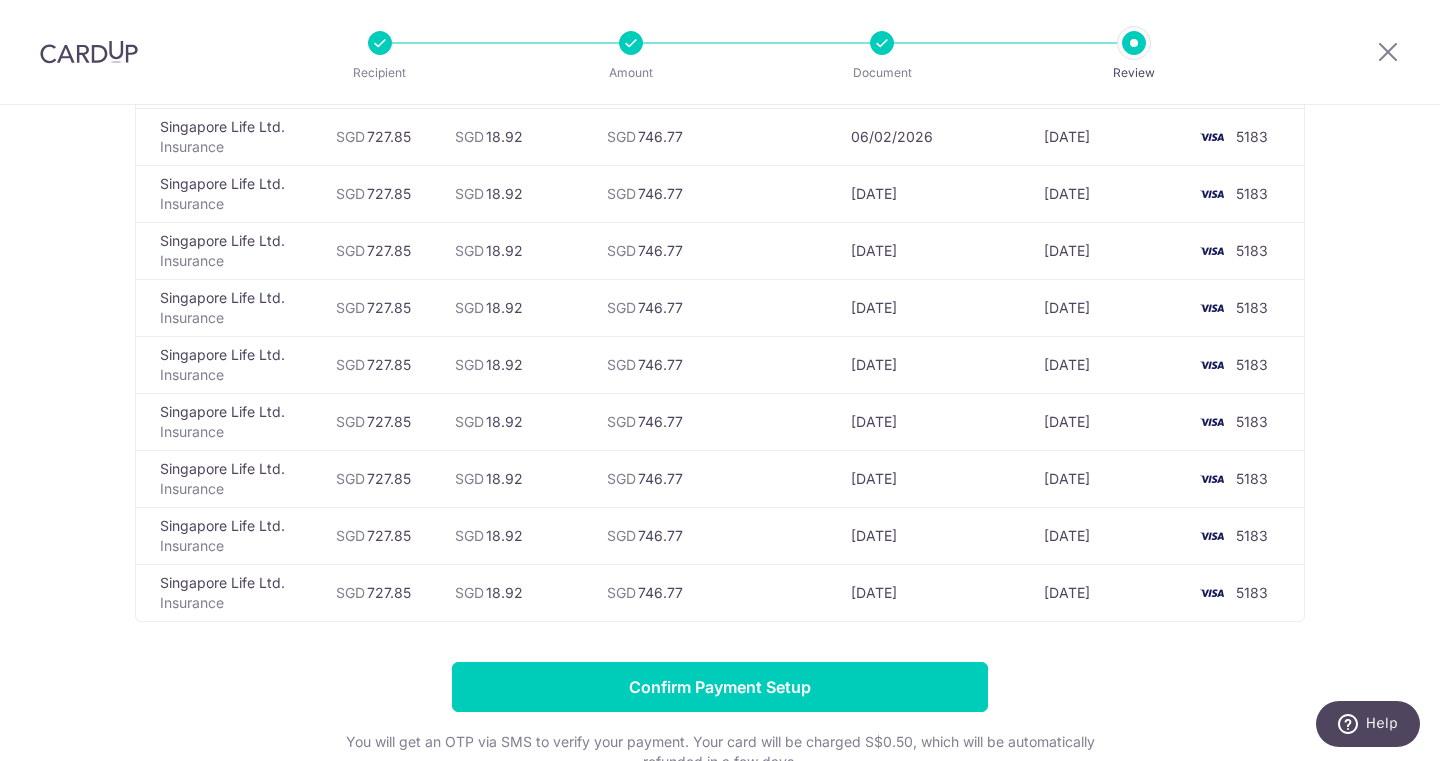 drag, startPoint x: 745, startPoint y: 680, endPoint x: 780, endPoint y: 598, distance: 89.157166 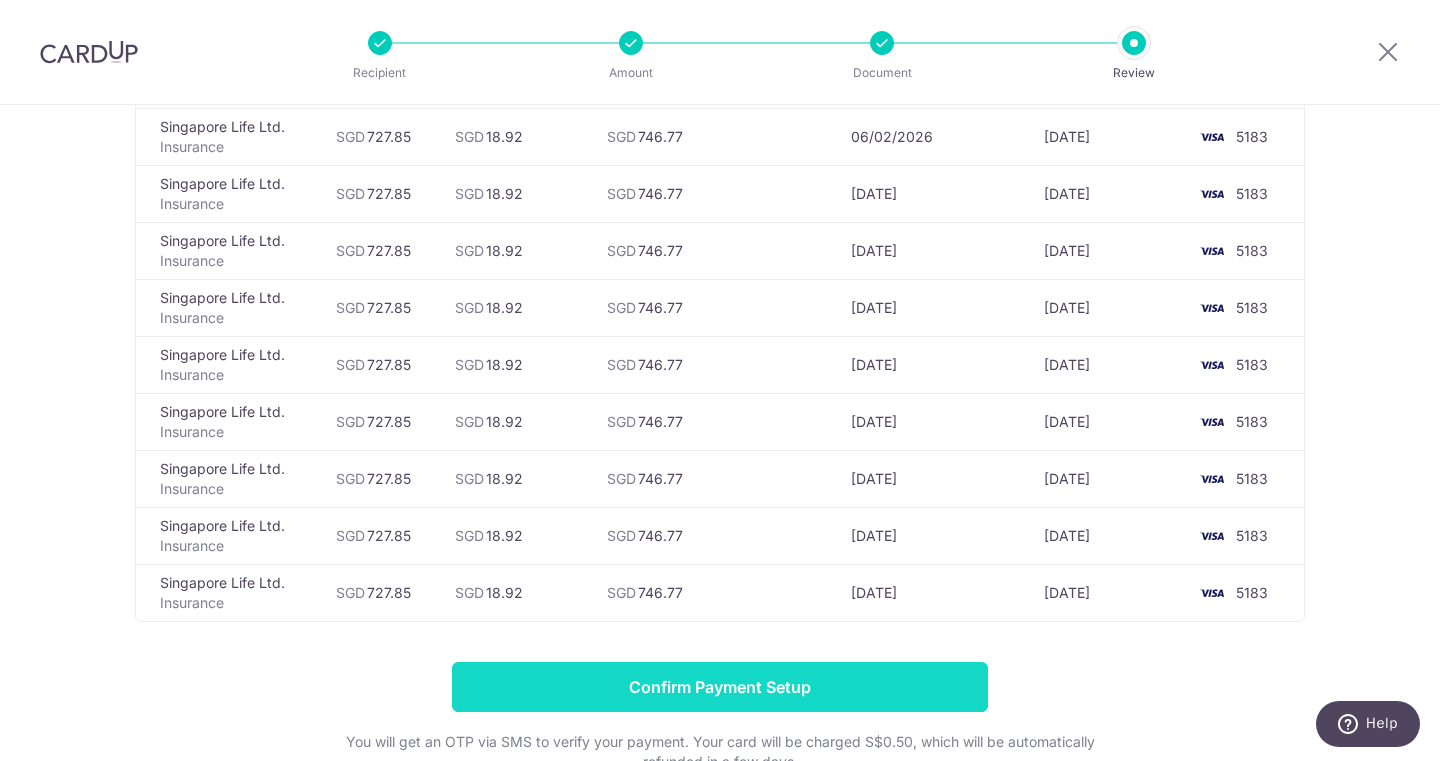 click on "Confirm Payment Setup" at bounding box center [720, 687] 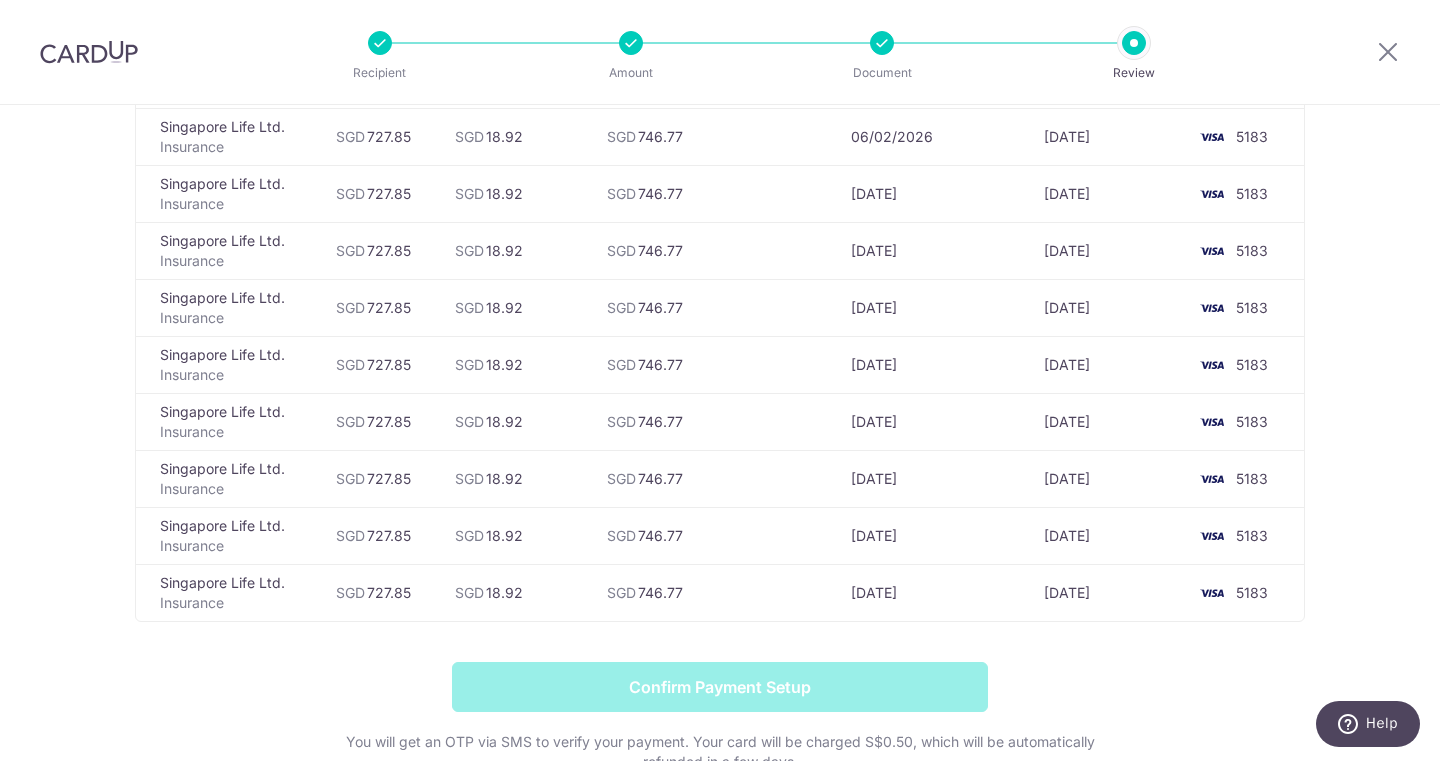 scroll, scrollTop: 65, scrollLeft: 0, axis: vertical 